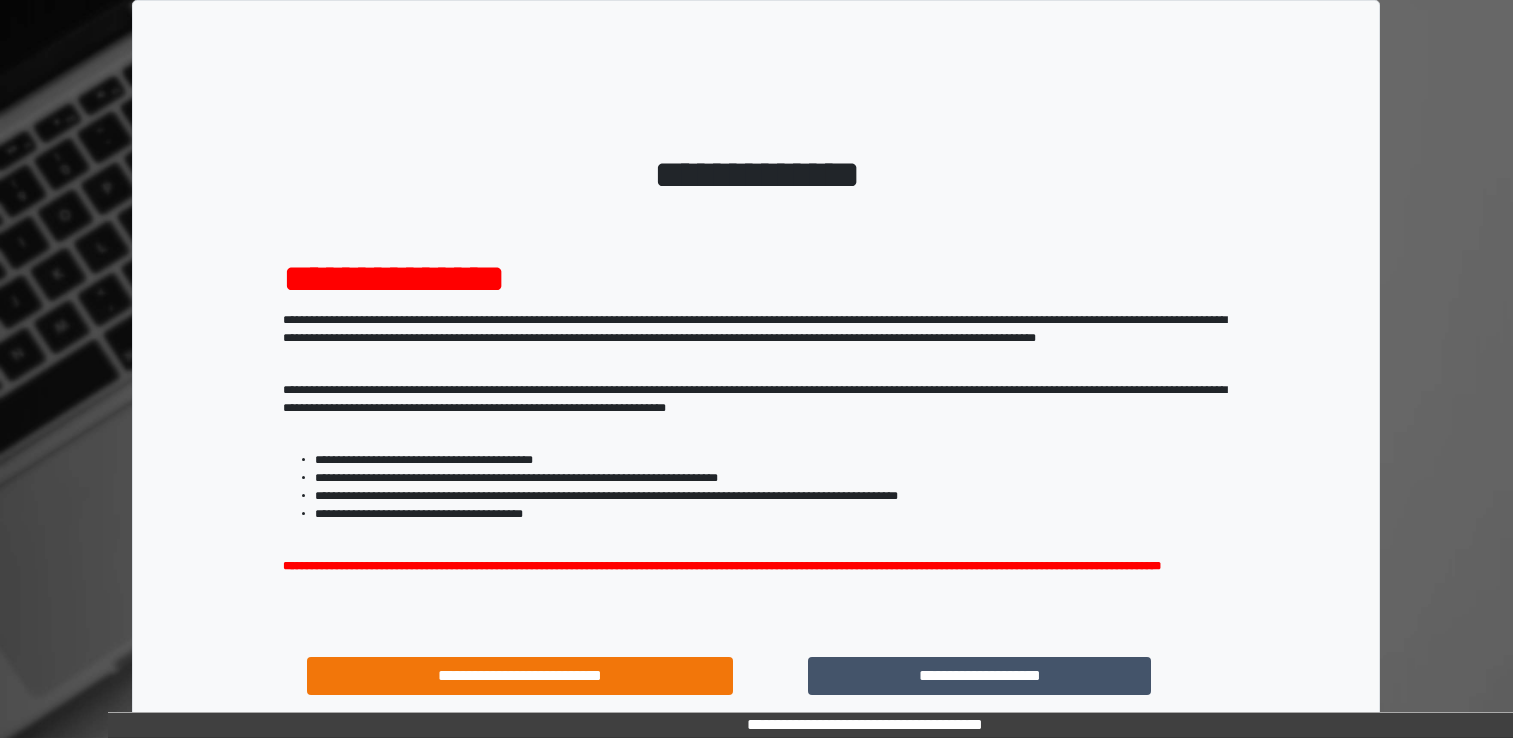 scroll, scrollTop: 0, scrollLeft: 0, axis: both 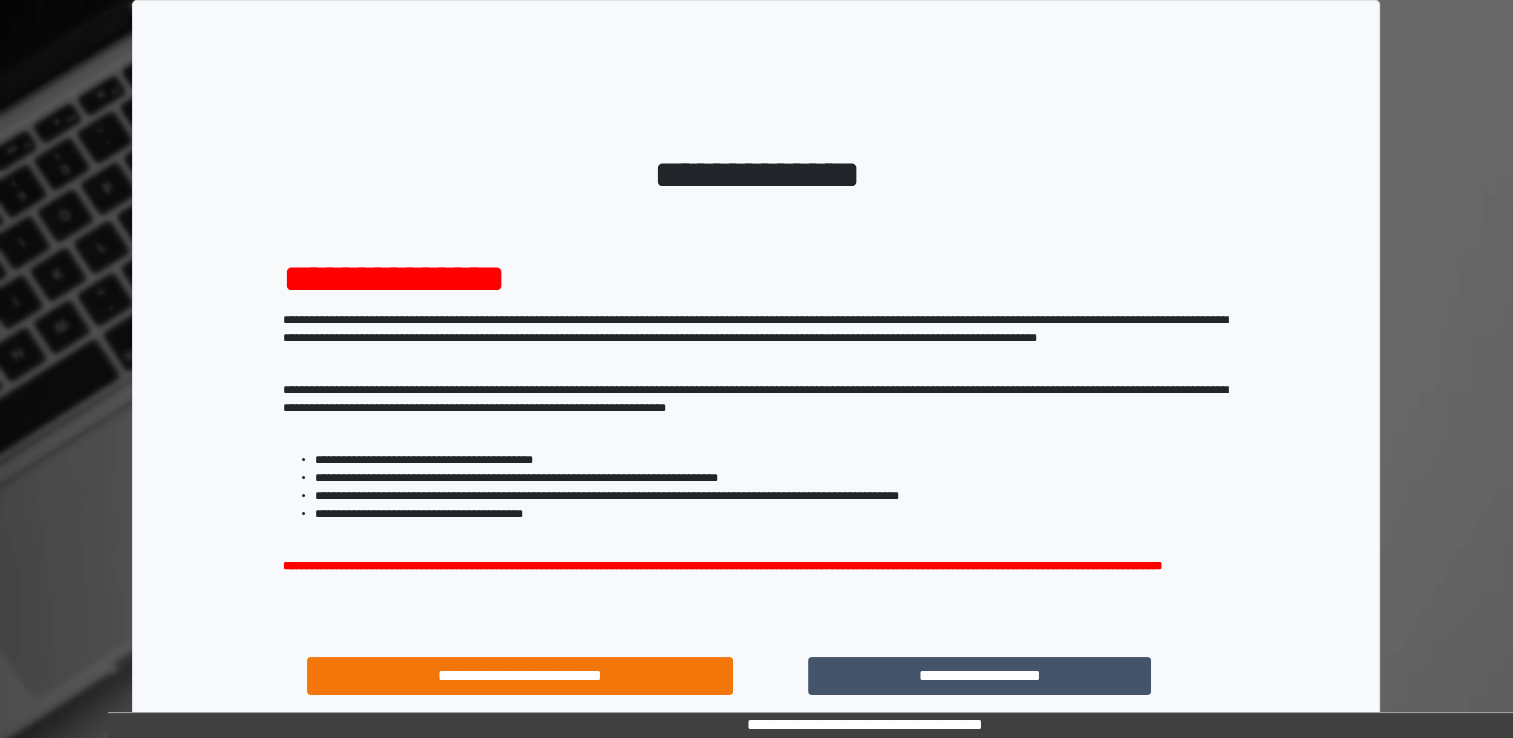 click on "**********" at bounding box center (980, 676) 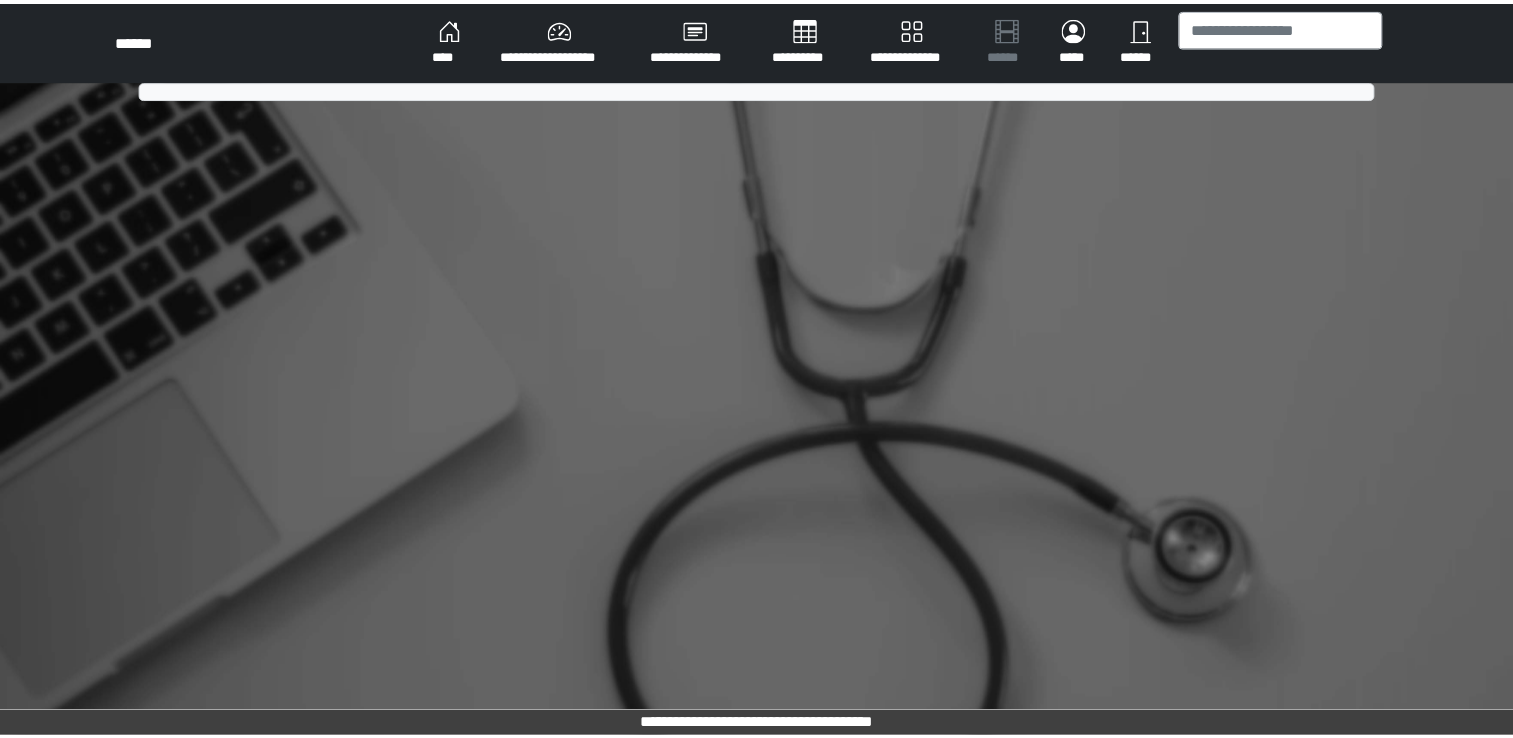 scroll, scrollTop: 0, scrollLeft: 0, axis: both 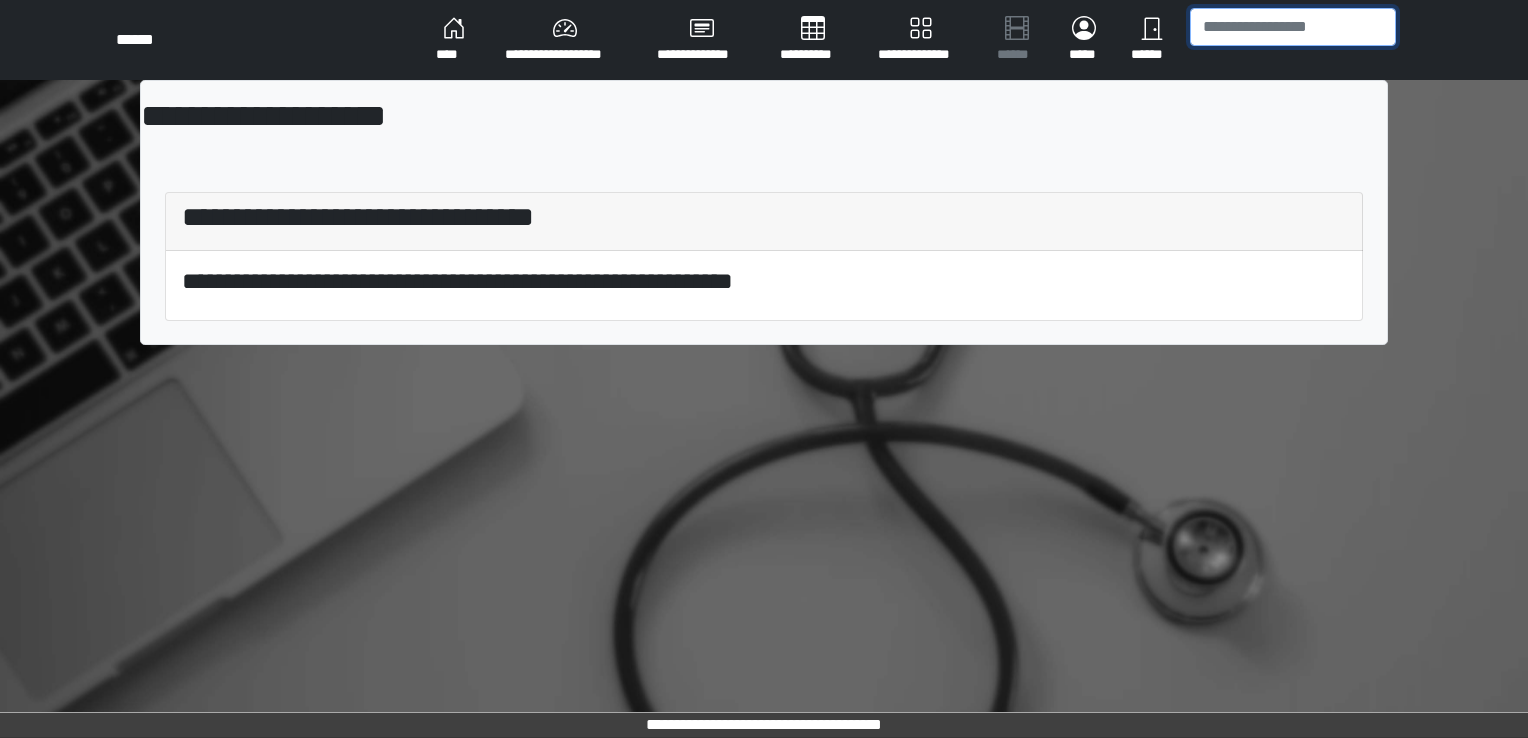 click at bounding box center (1293, 27) 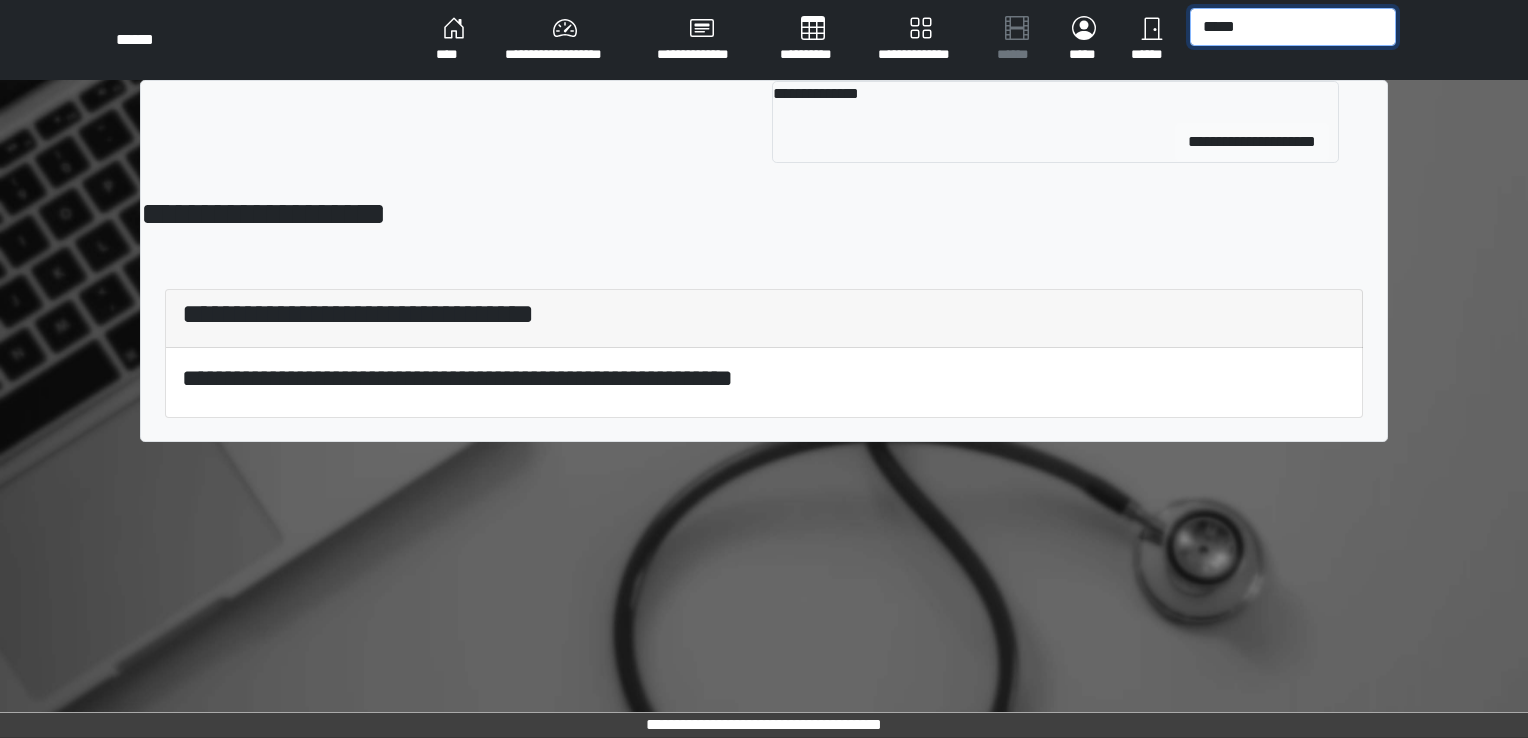 type on "*****" 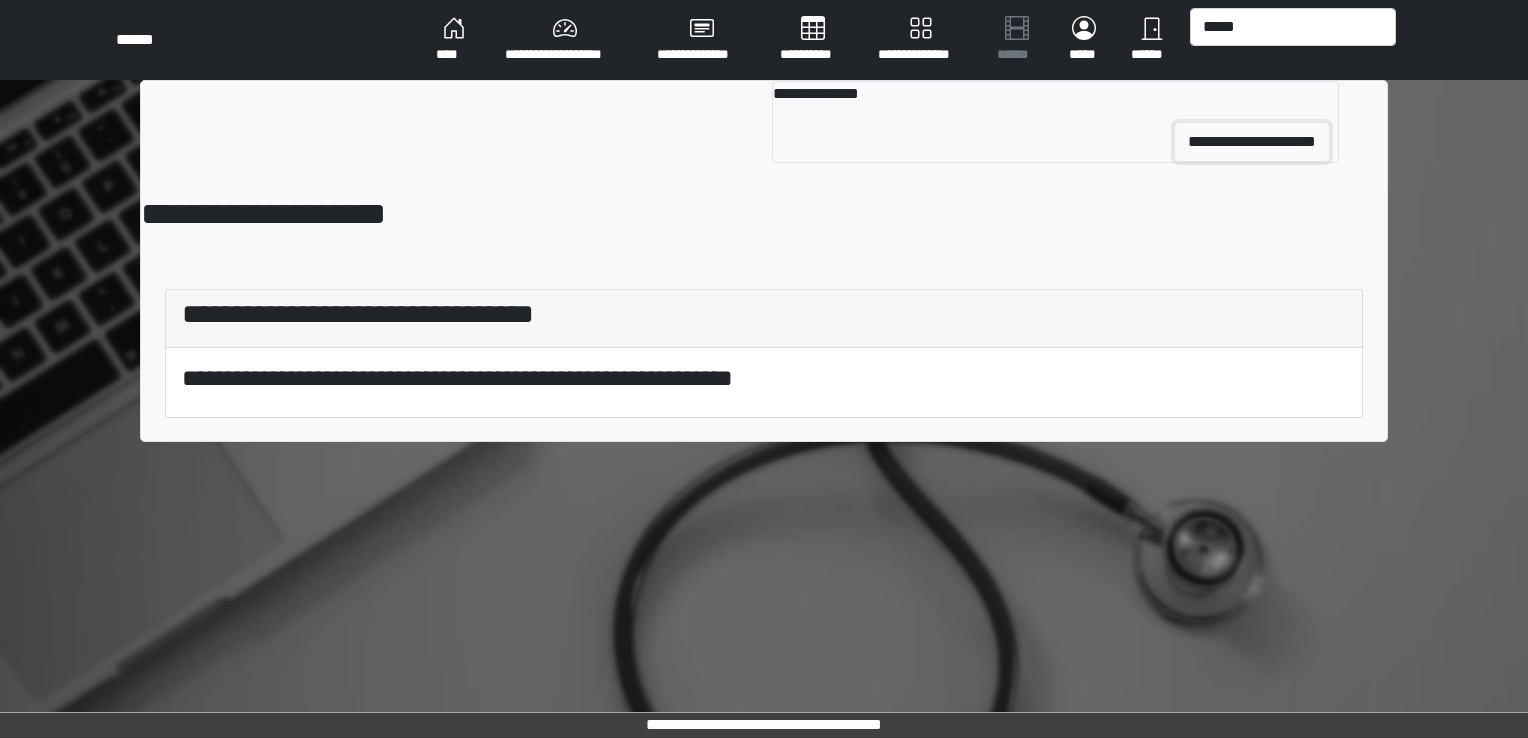 click on "**********" at bounding box center (1252, 142) 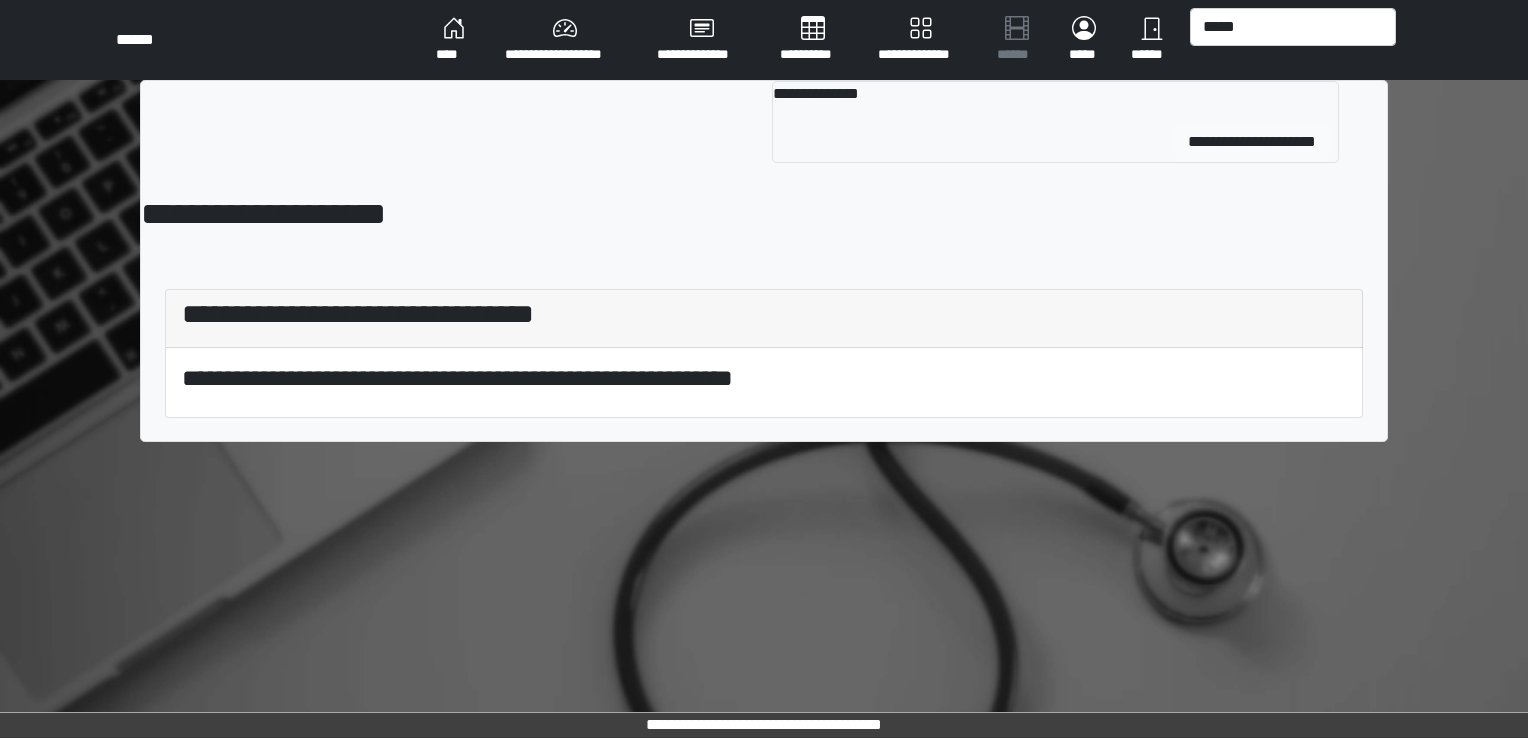 type 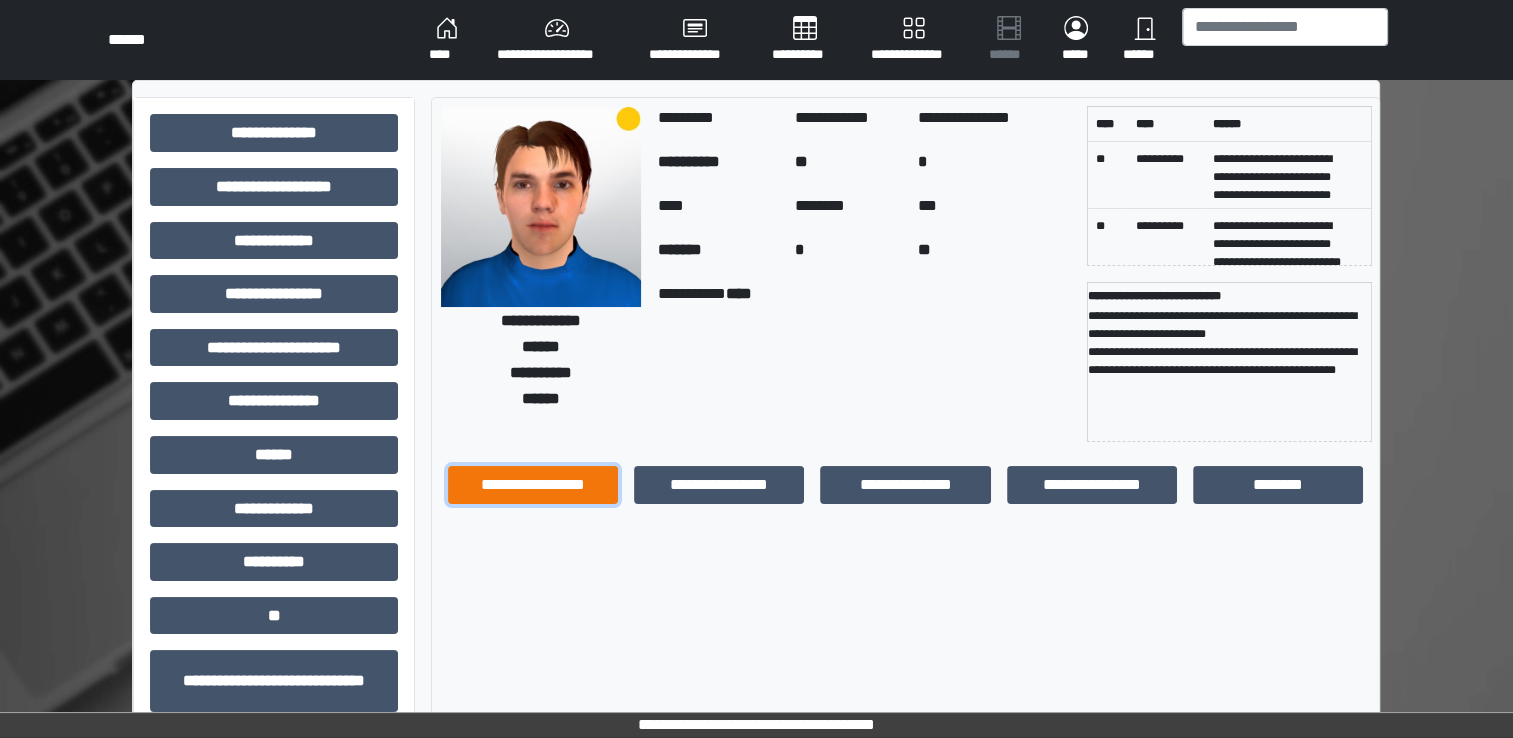 click on "**********" at bounding box center (533, 485) 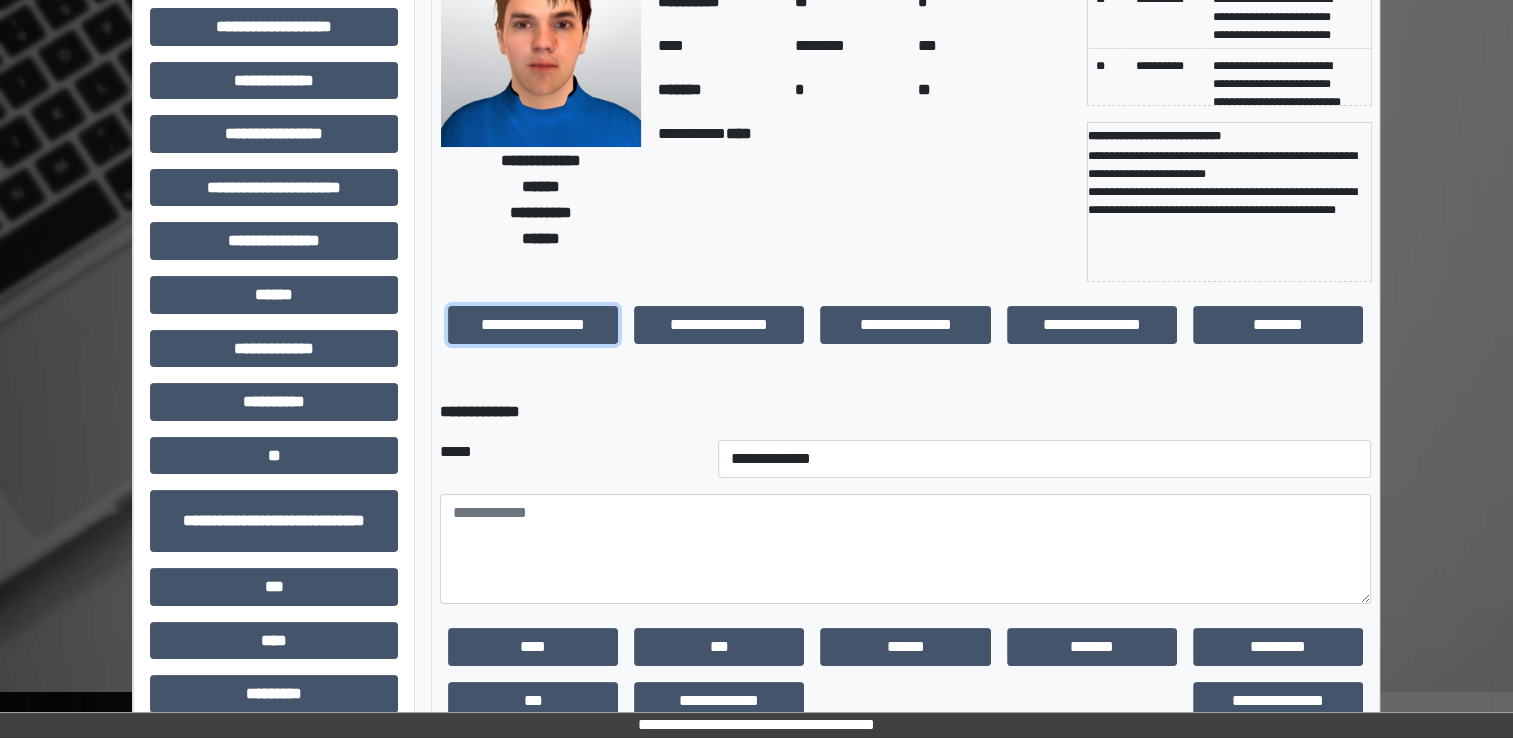 scroll, scrollTop: 162, scrollLeft: 0, axis: vertical 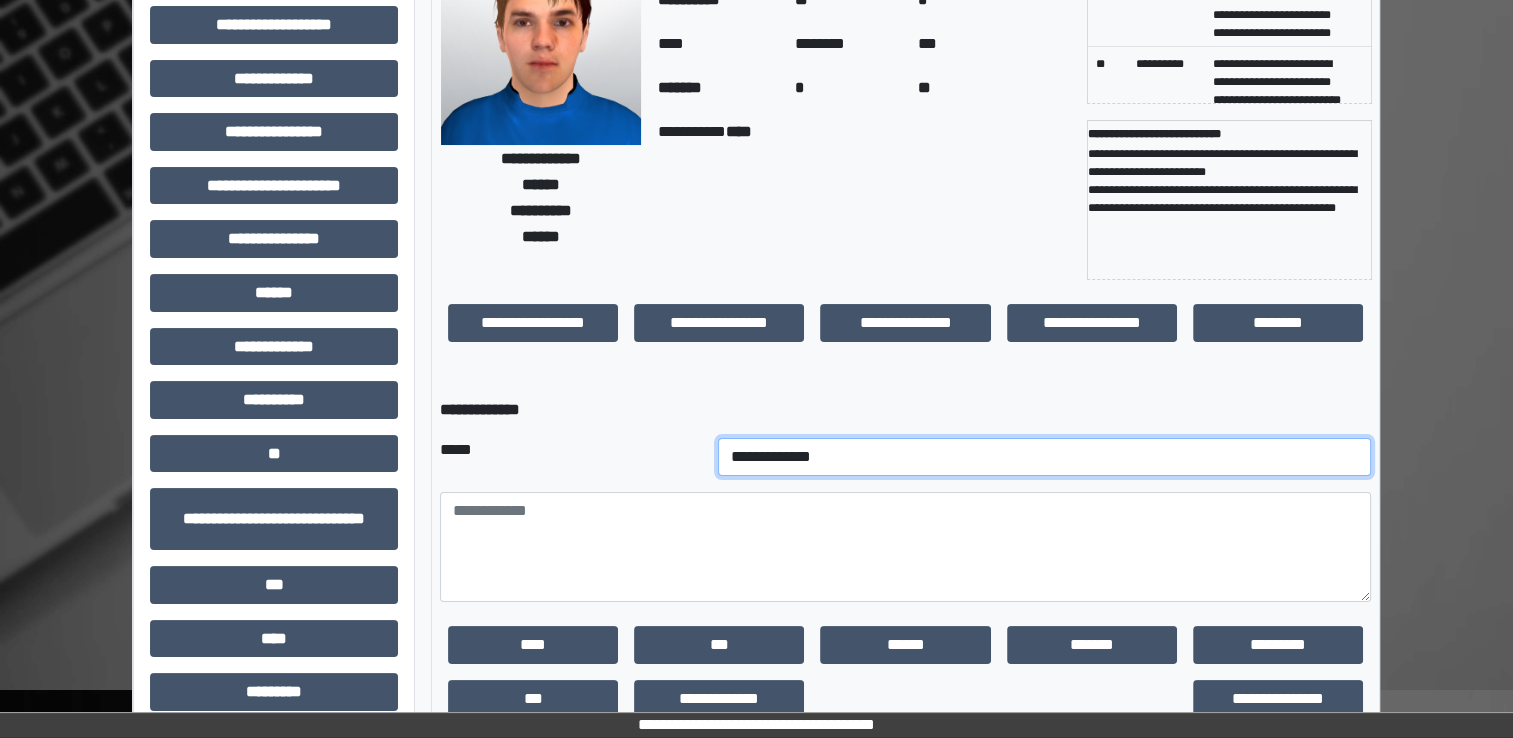 click on "**********" at bounding box center [1045, 457] 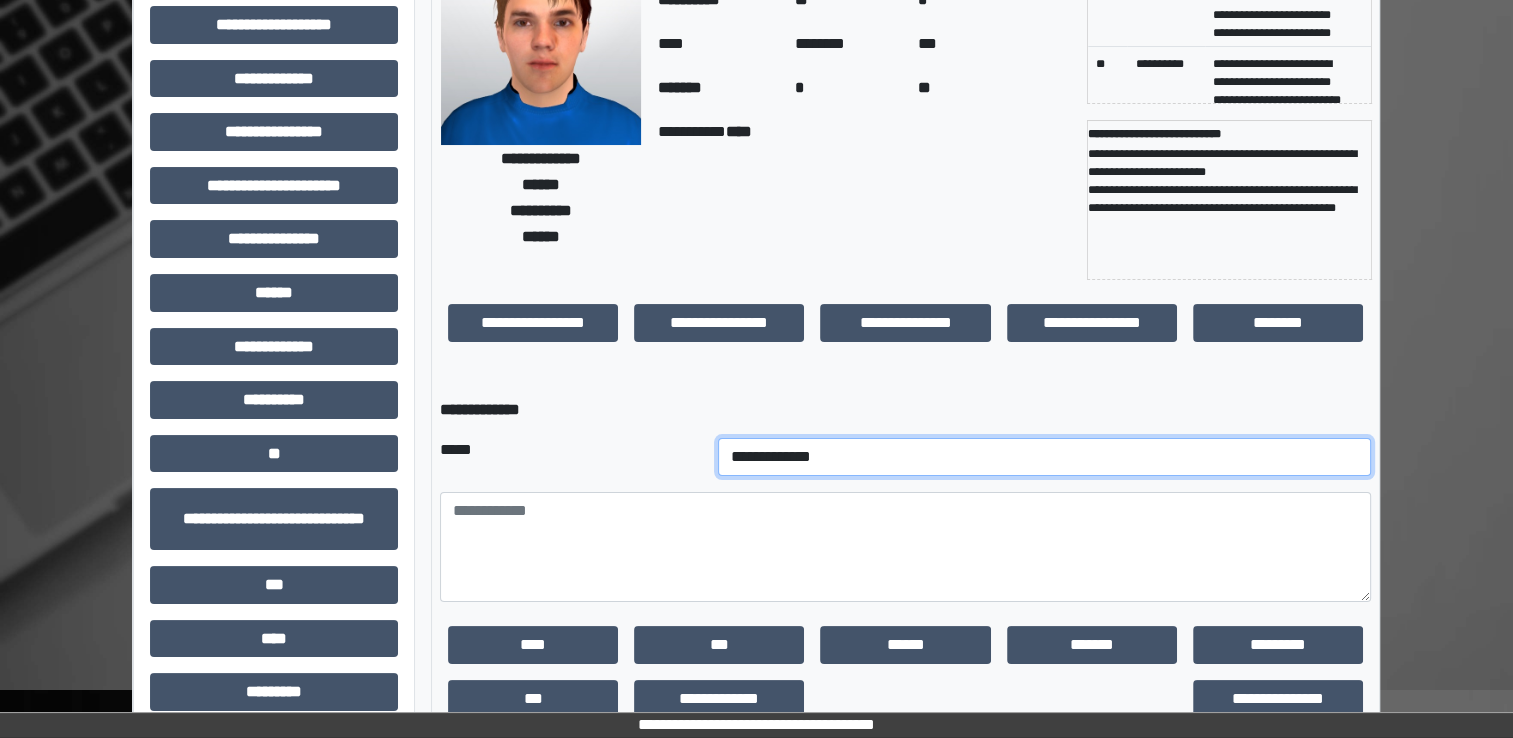 select on "*" 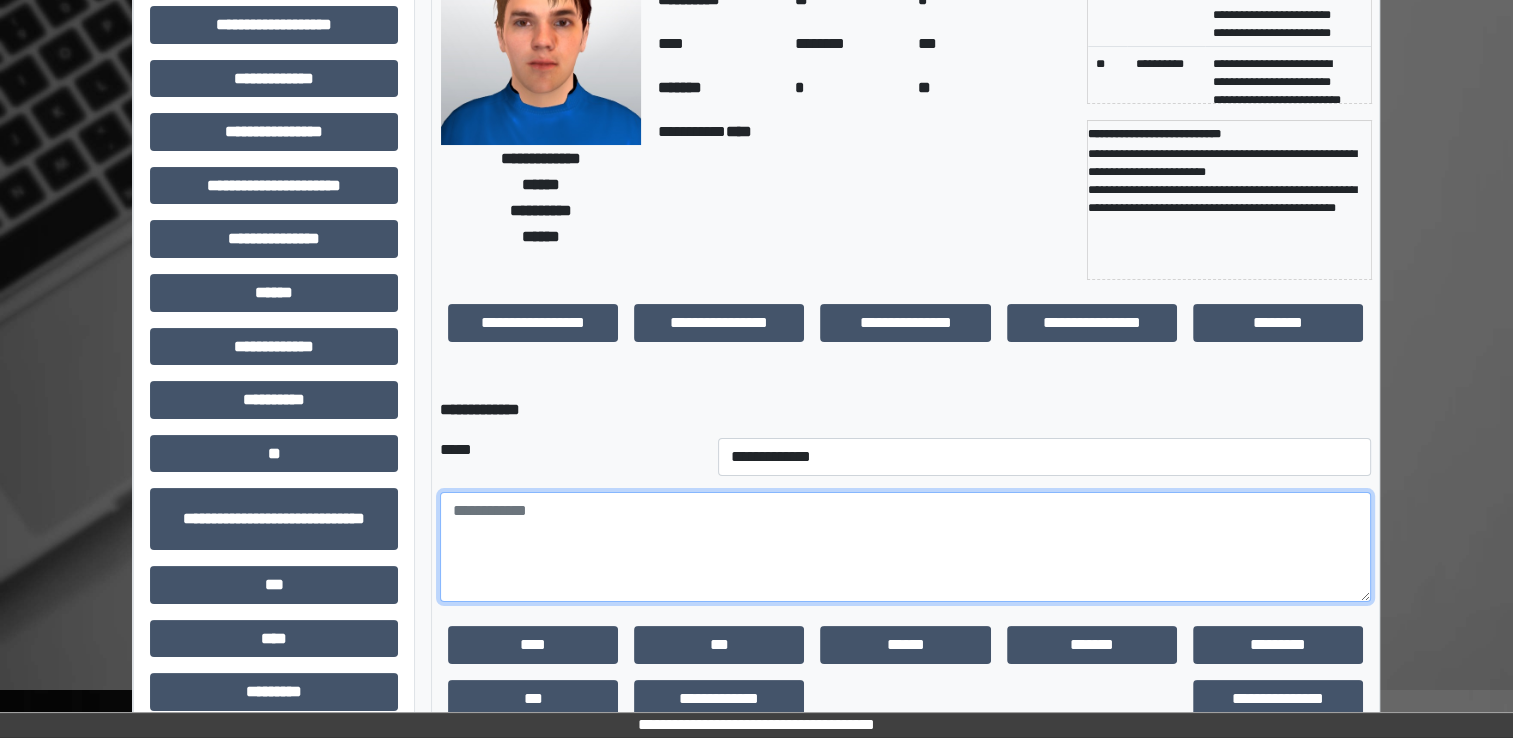 click at bounding box center [905, 547] 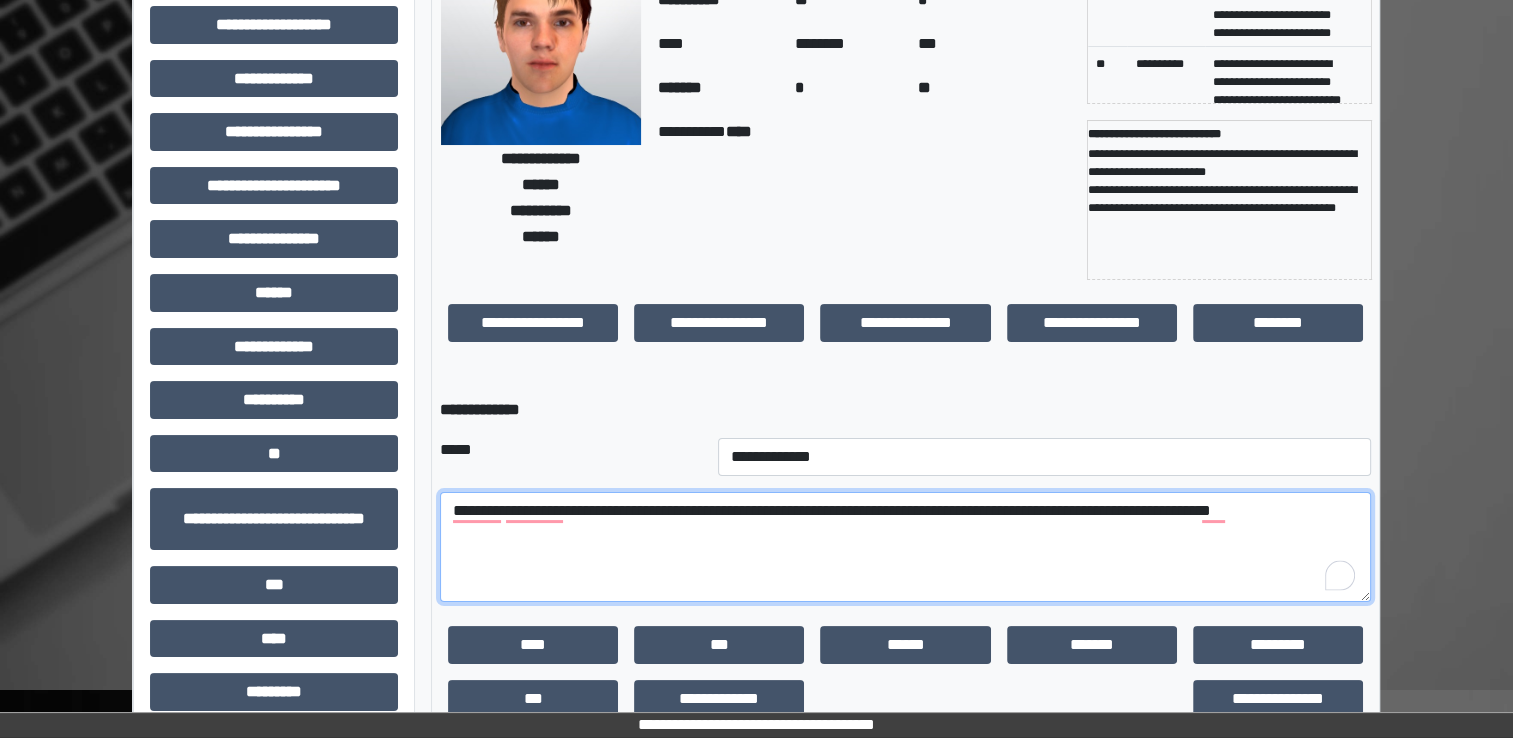 click on "**********" at bounding box center (905, 547) 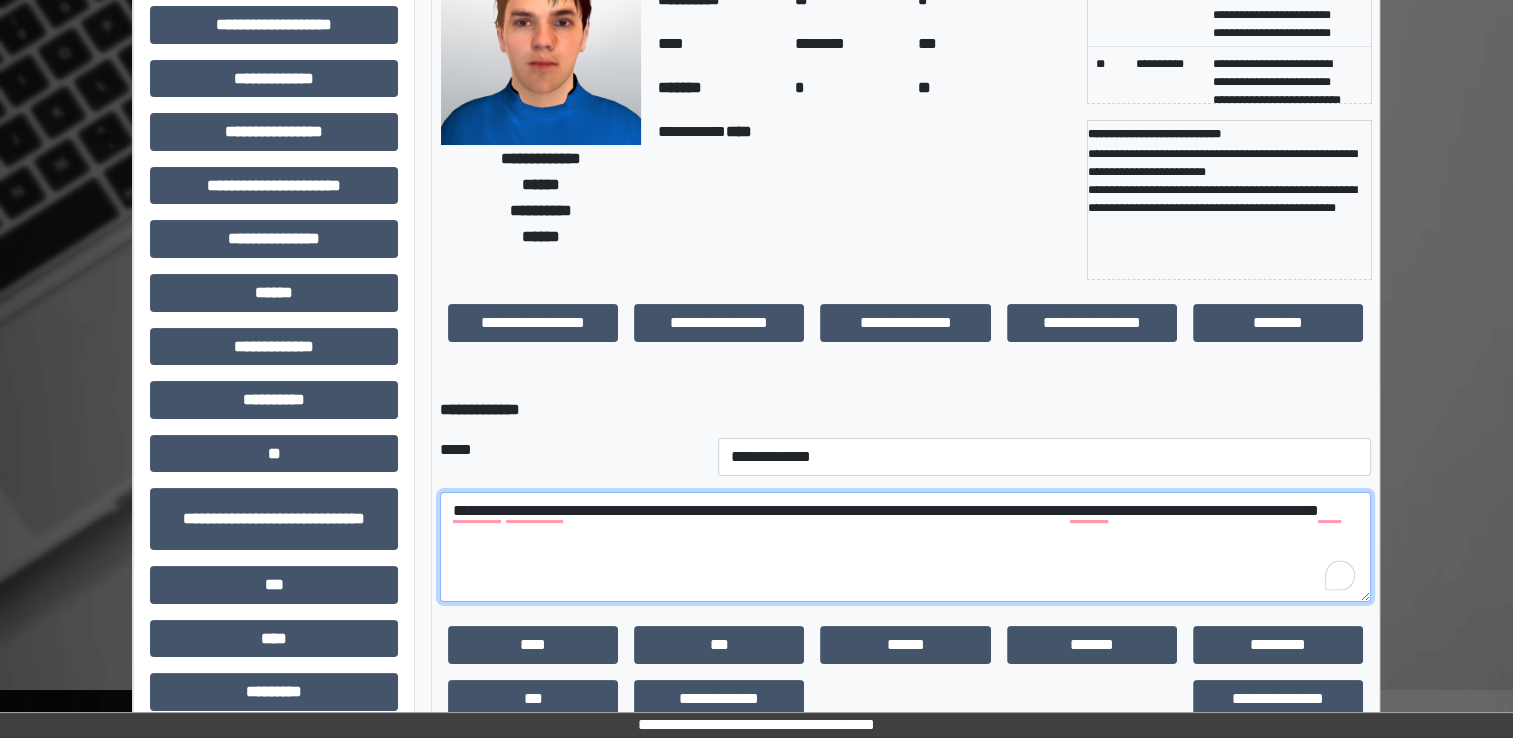 click on "**********" at bounding box center (905, 547) 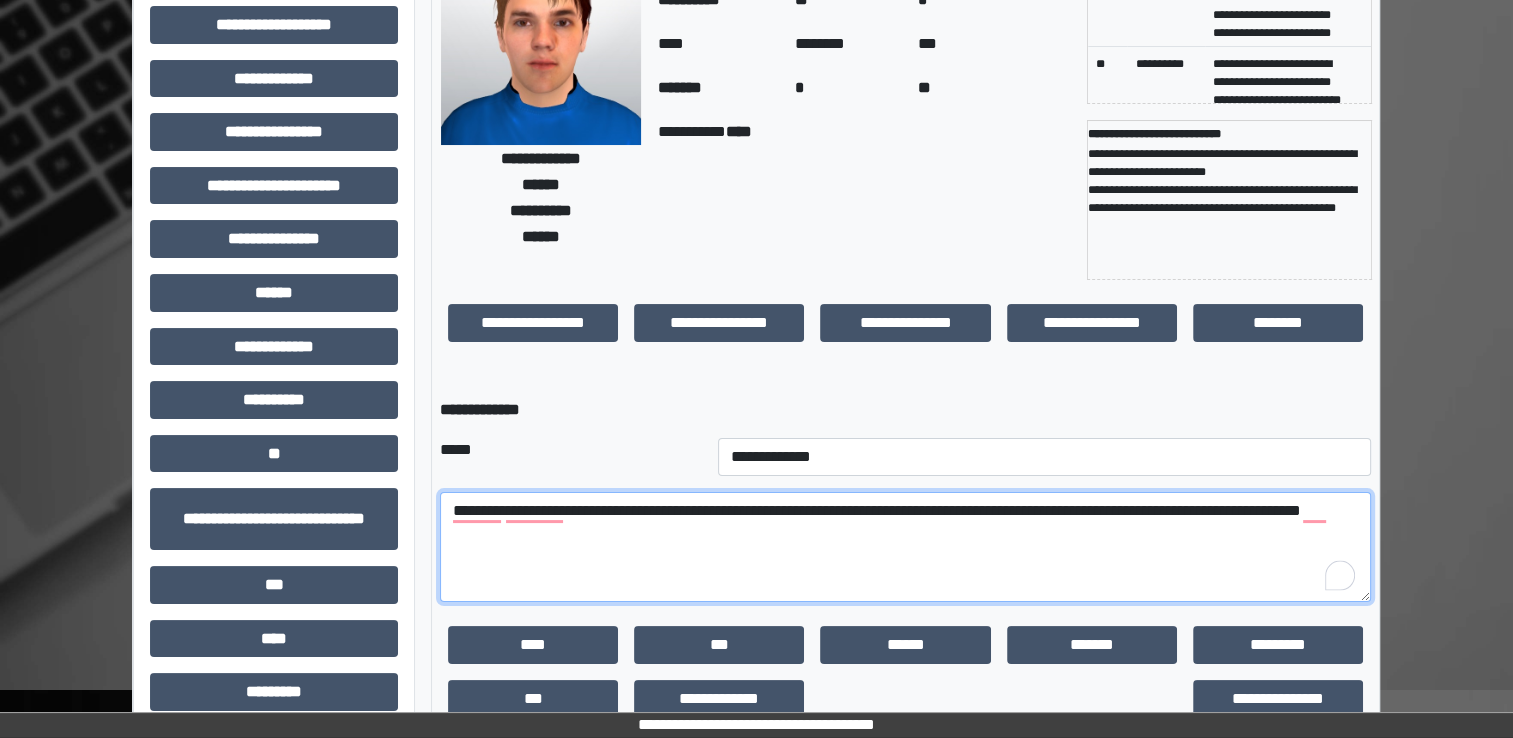 click on "**********" at bounding box center [905, 547] 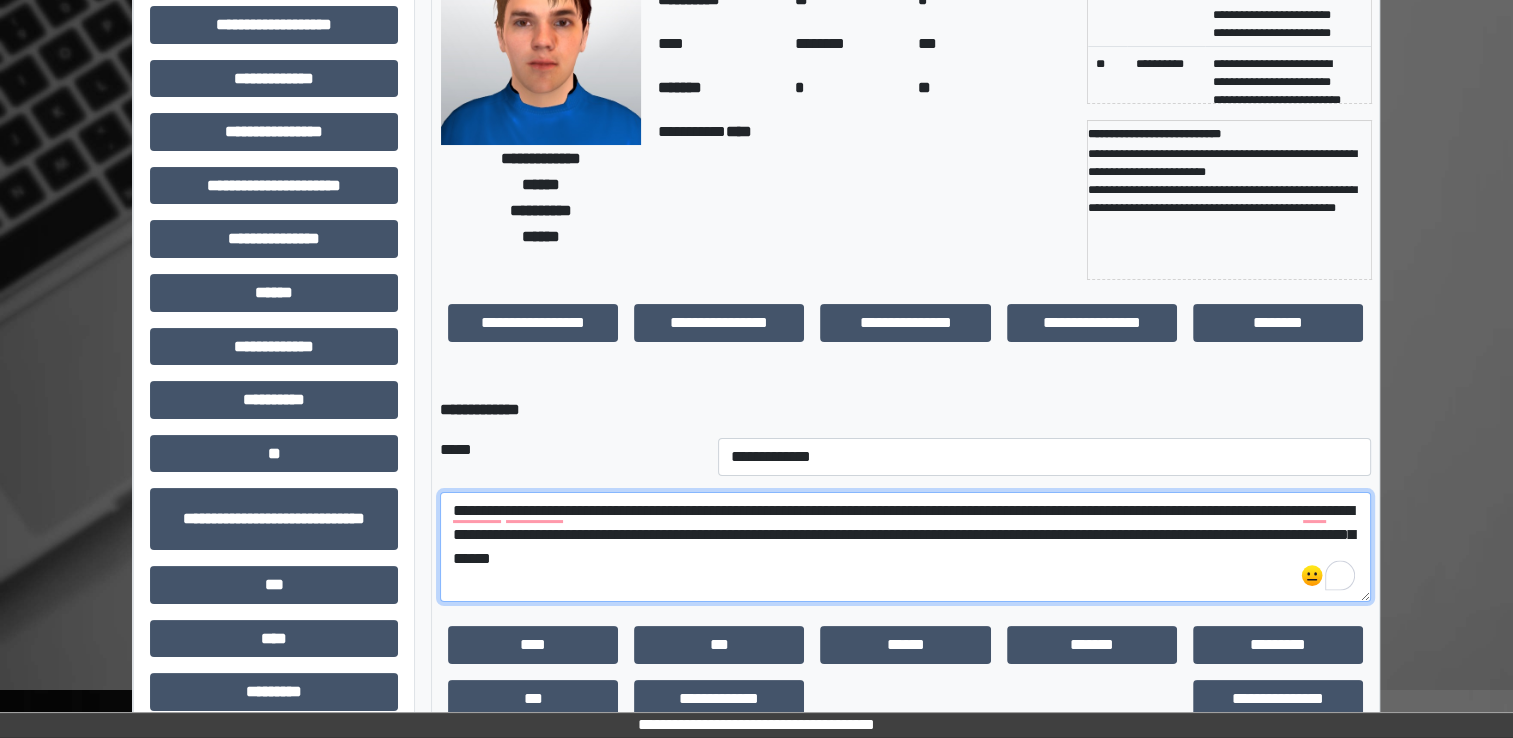 click on "**********" at bounding box center [905, 547] 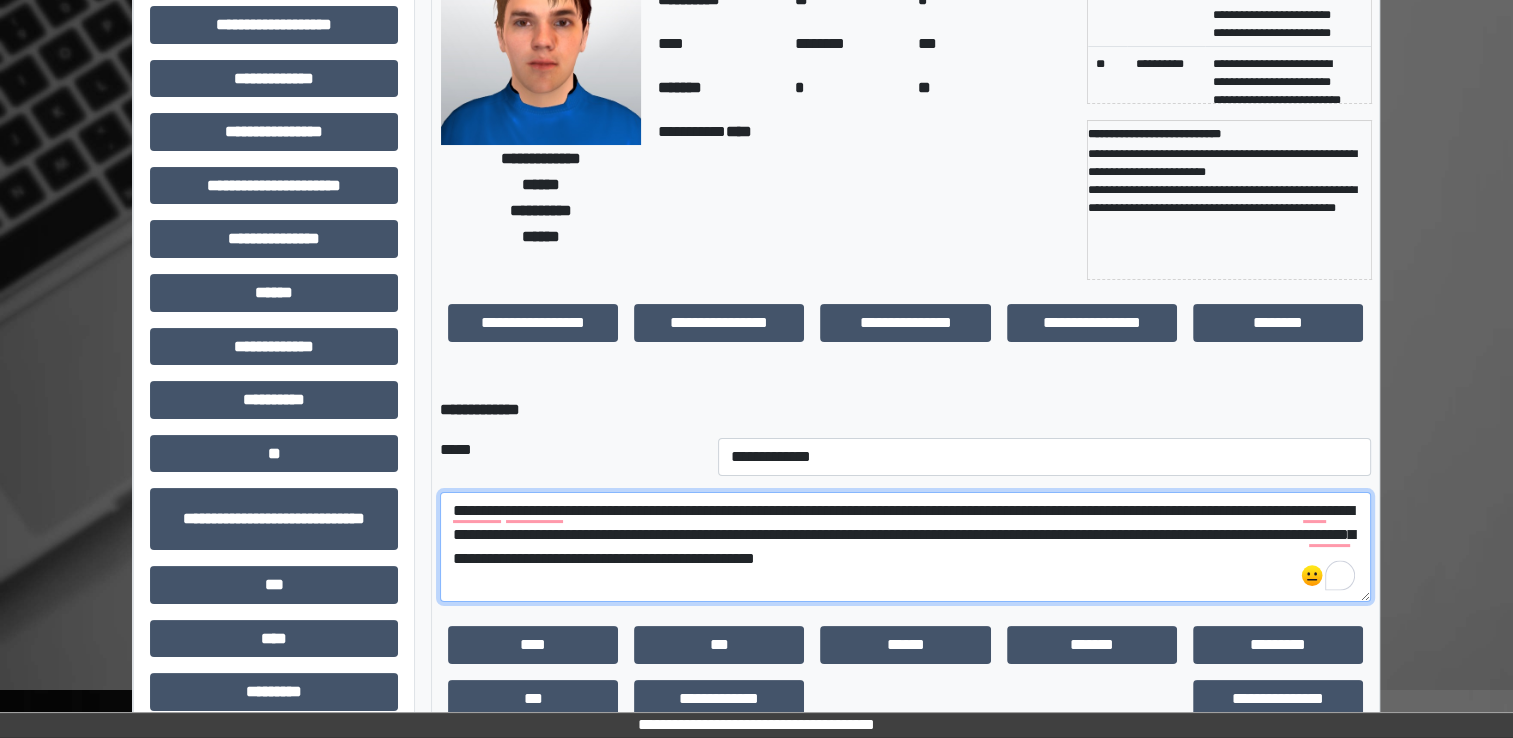 click on "**********" at bounding box center (905, 547) 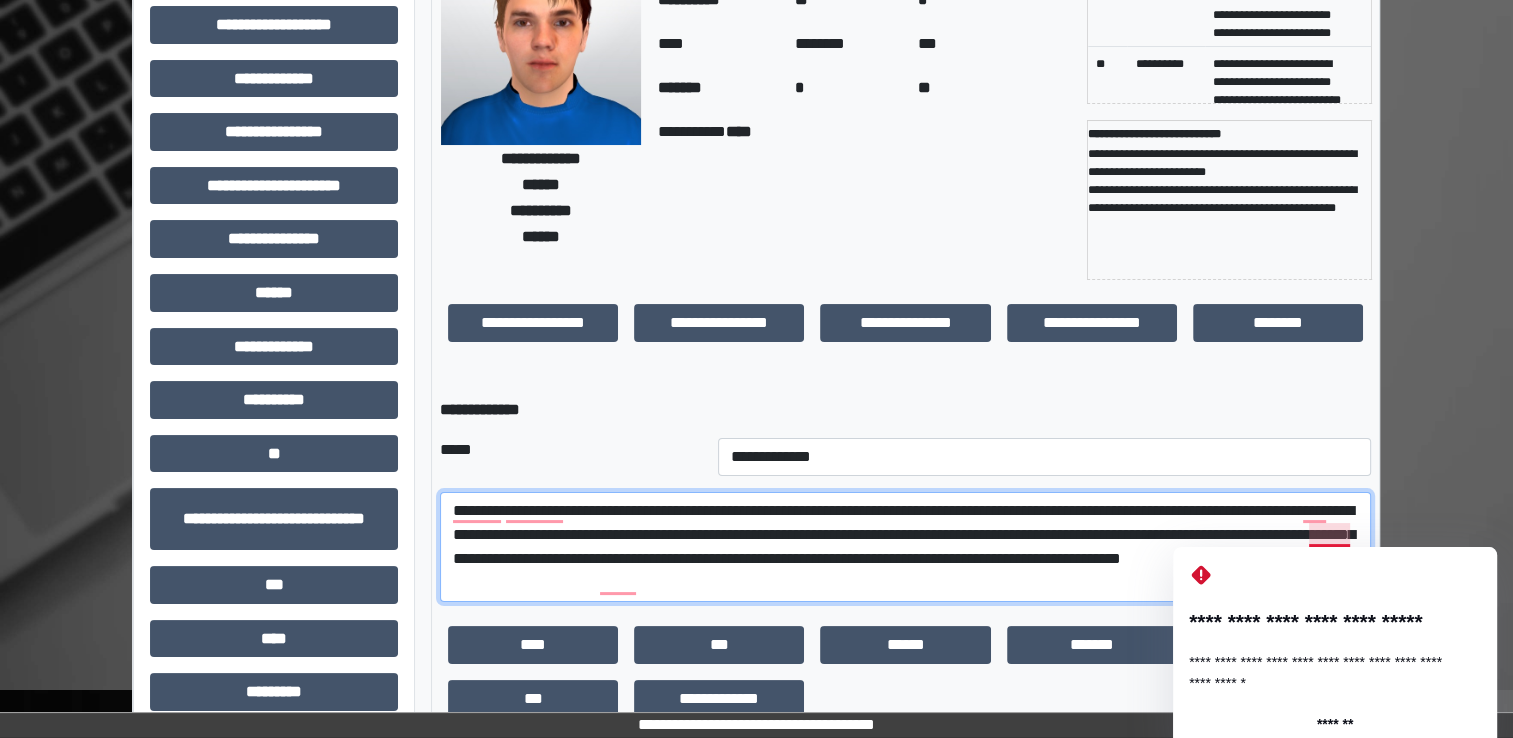 click on "**********" at bounding box center [905, 547] 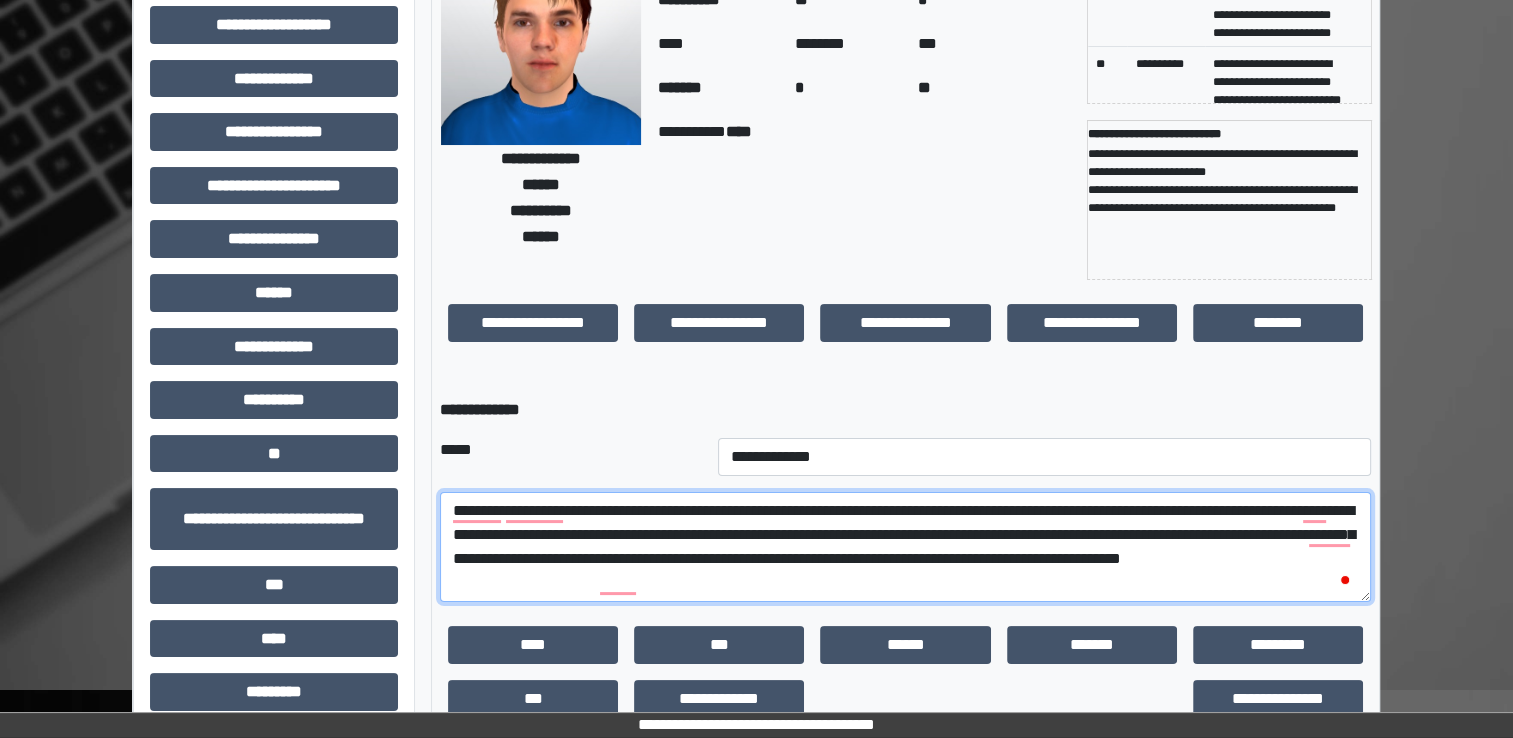 click on "**********" at bounding box center (905, 547) 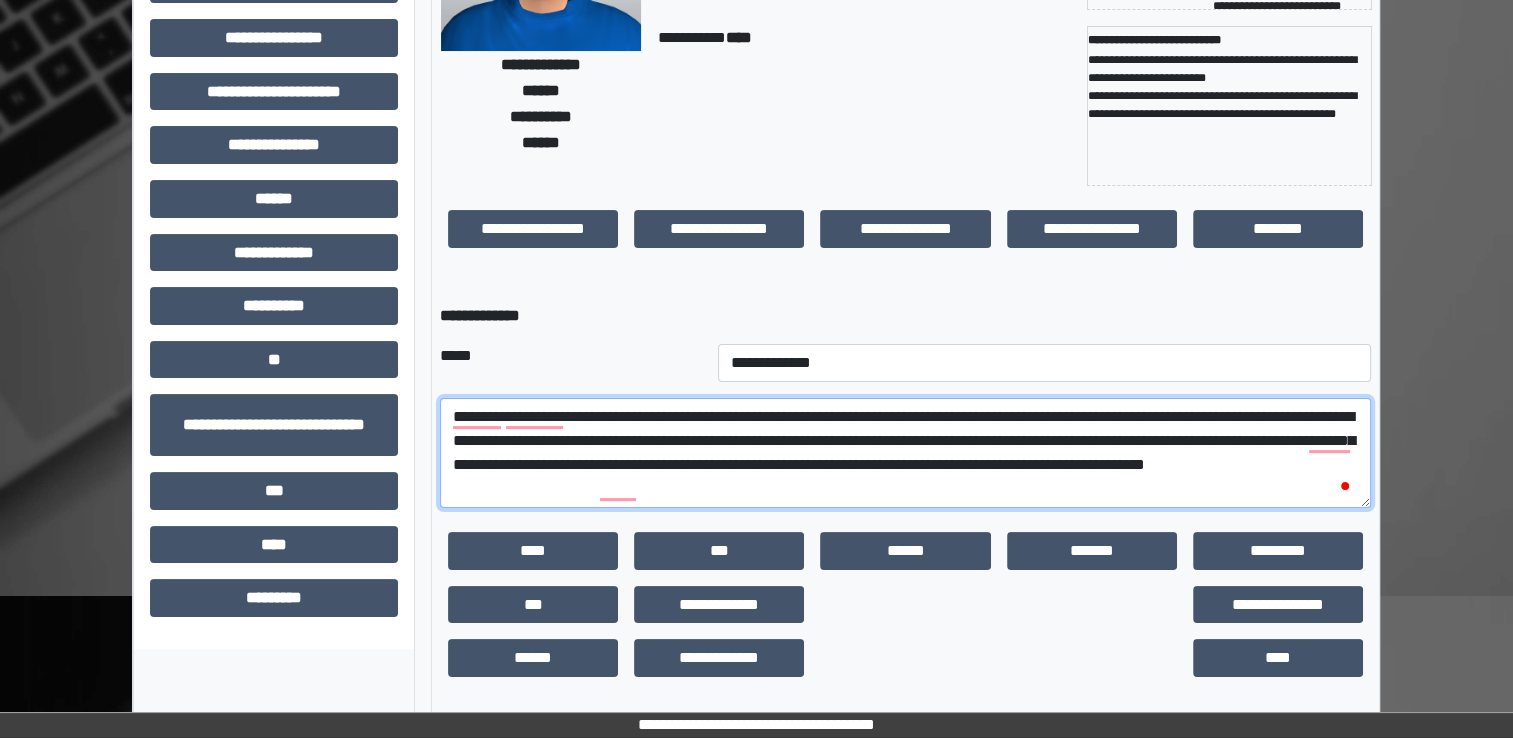 scroll, scrollTop: 256, scrollLeft: 0, axis: vertical 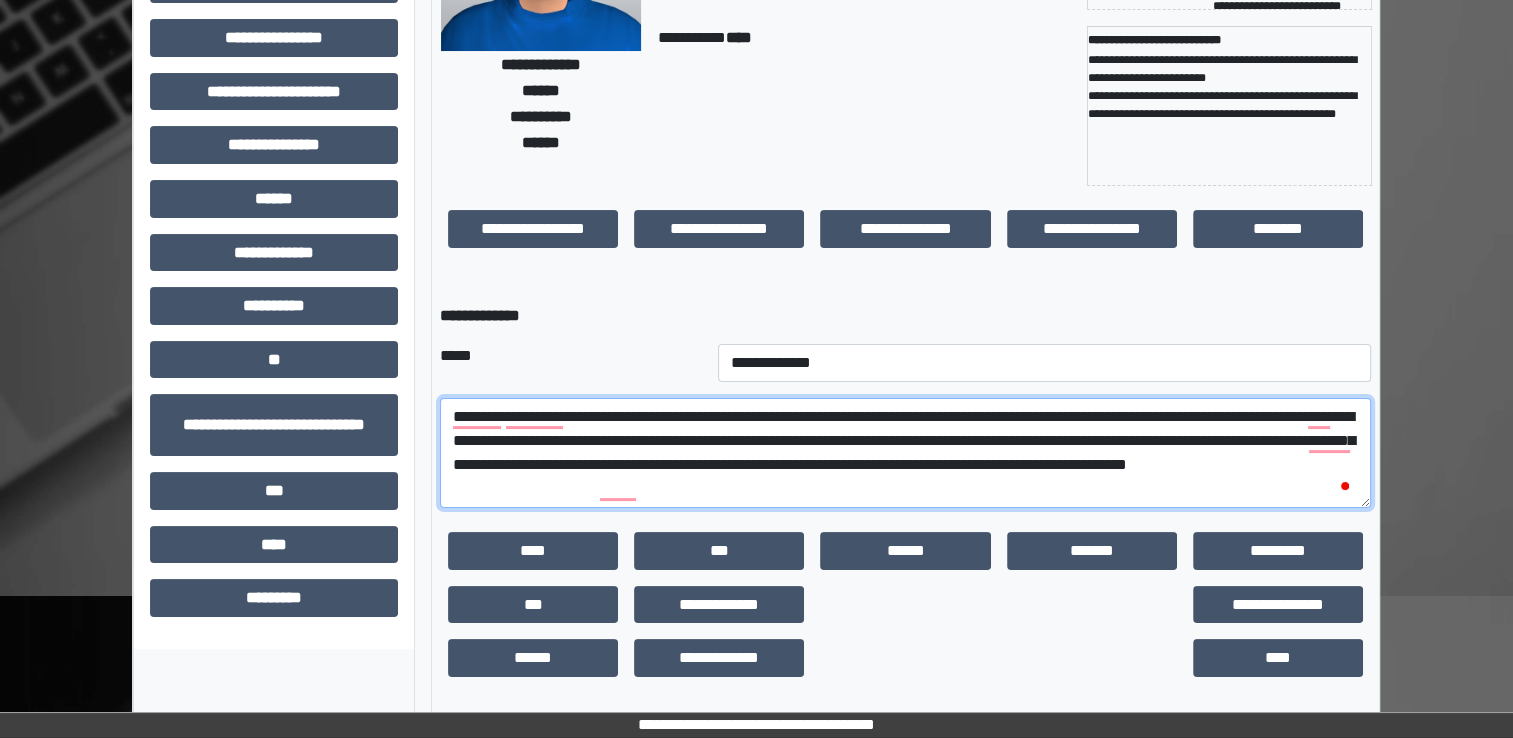 paste on "**********" 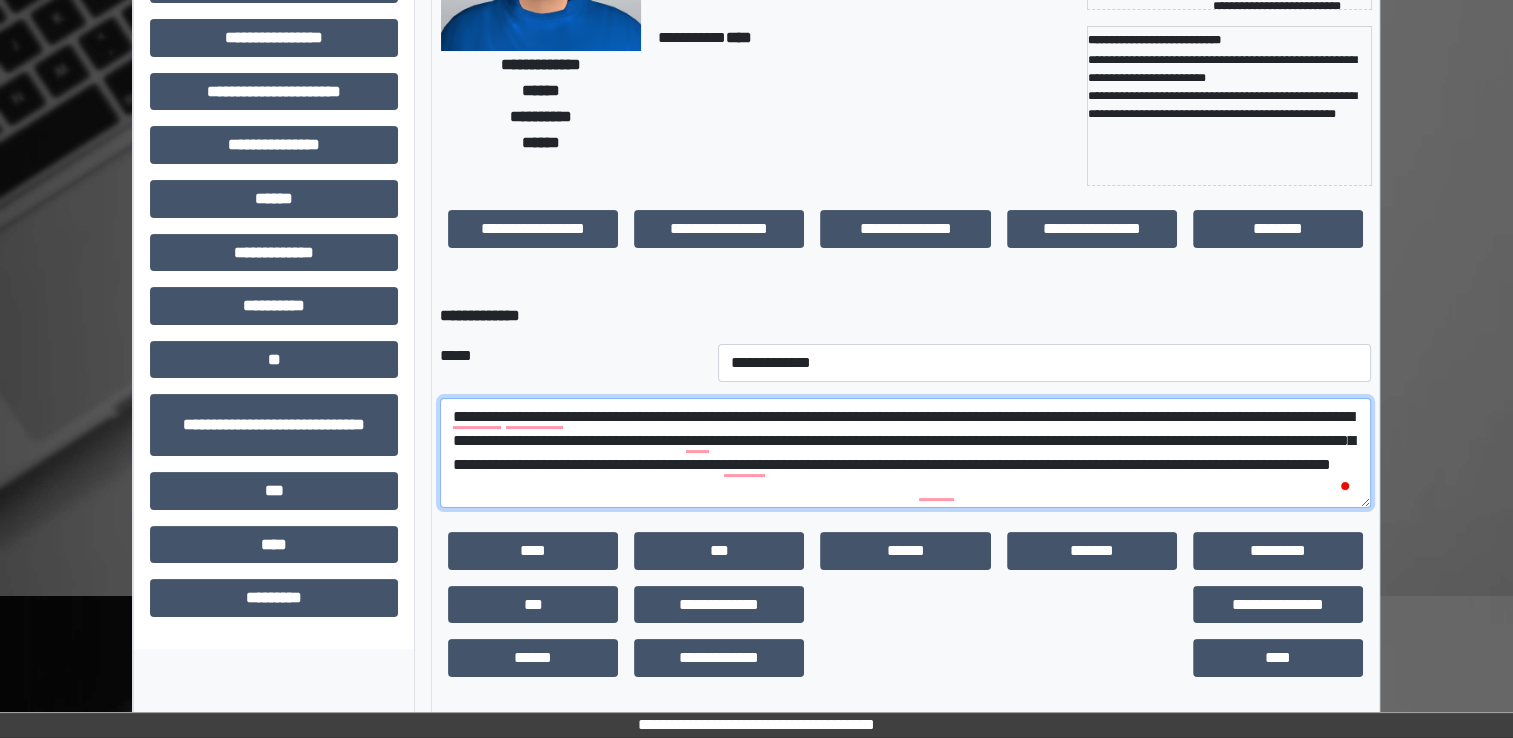 scroll, scrollTop: 259, scrollLeft: 0, axis: vertical 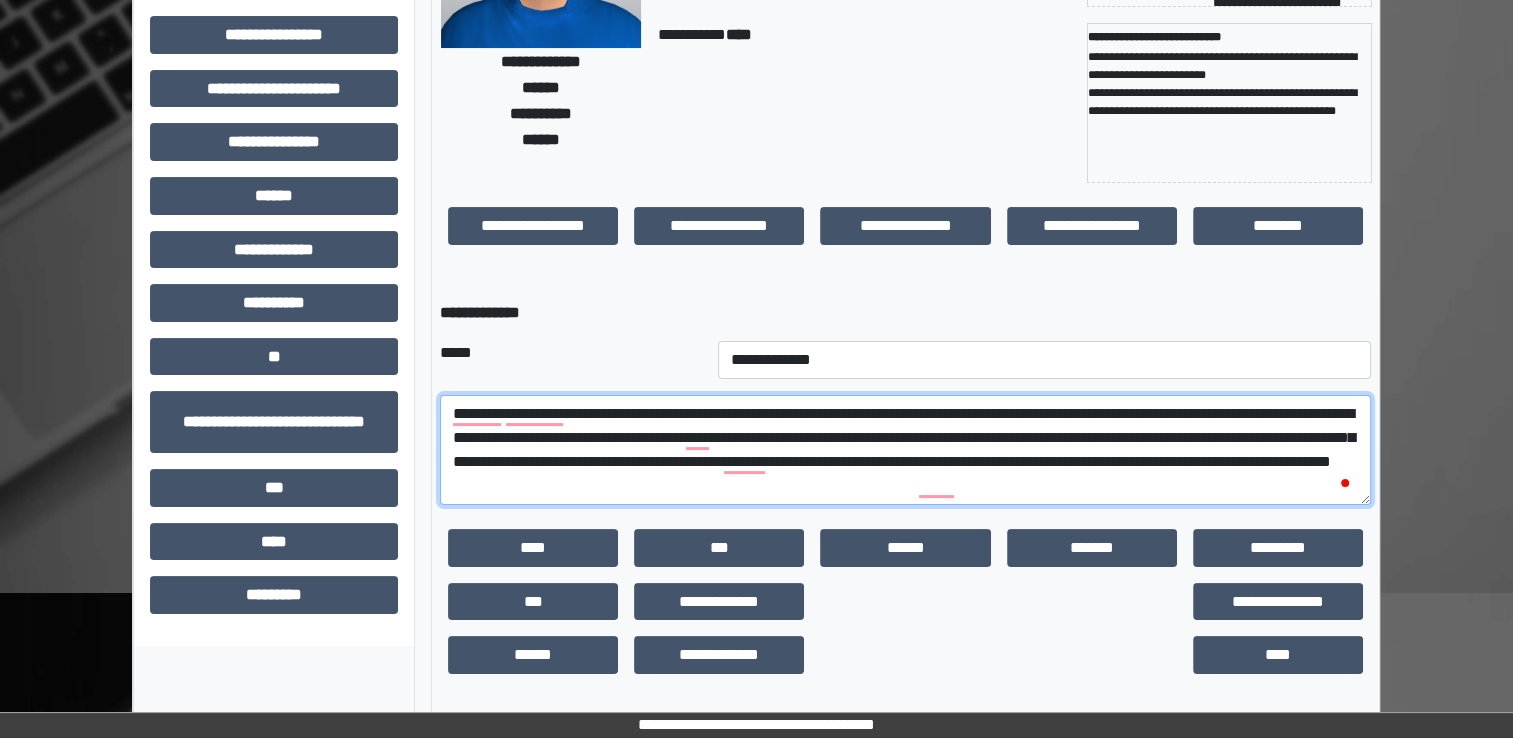 click on "**********" at bounding box center [905, 450] 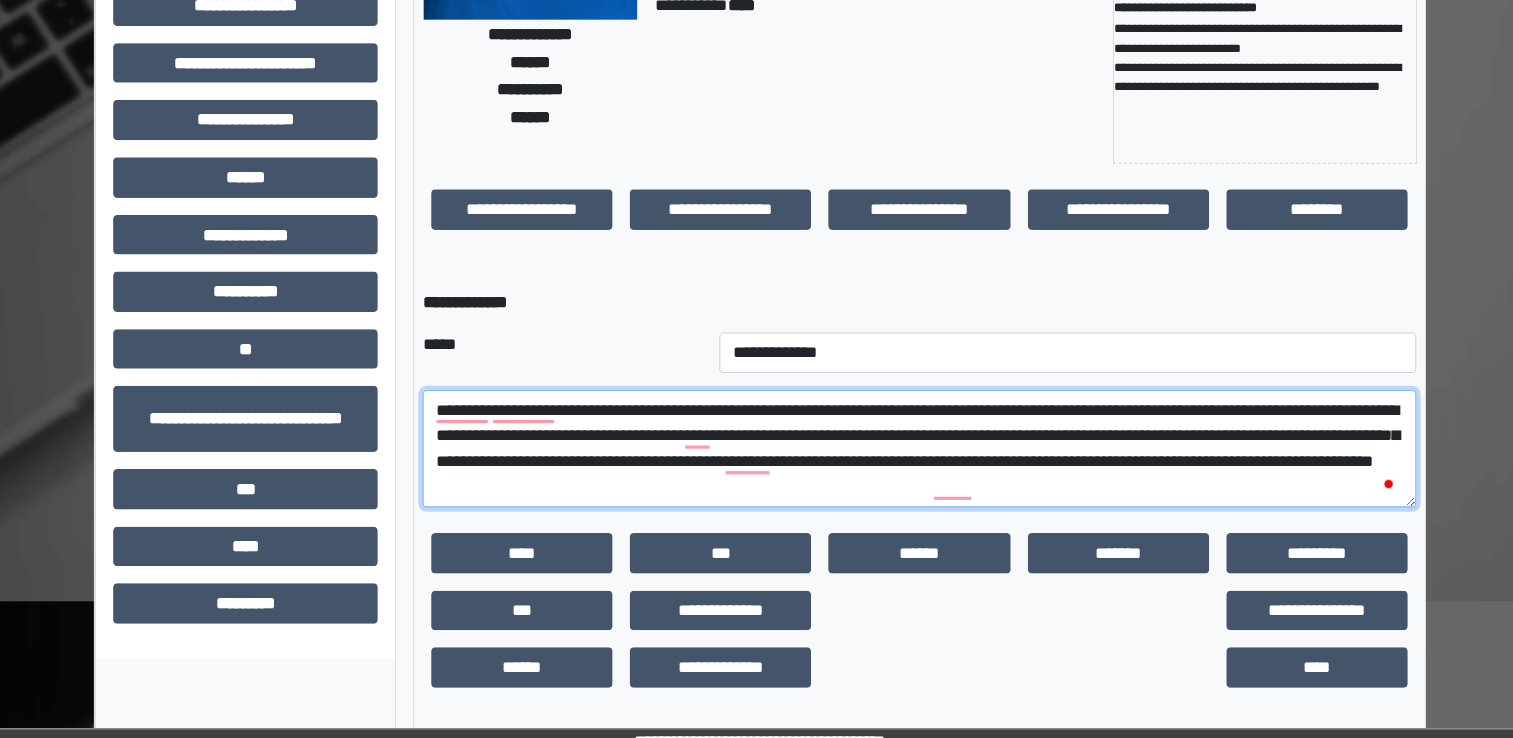 scroll, scrollTop: 259, scrollLeft: 0, axis: vertical 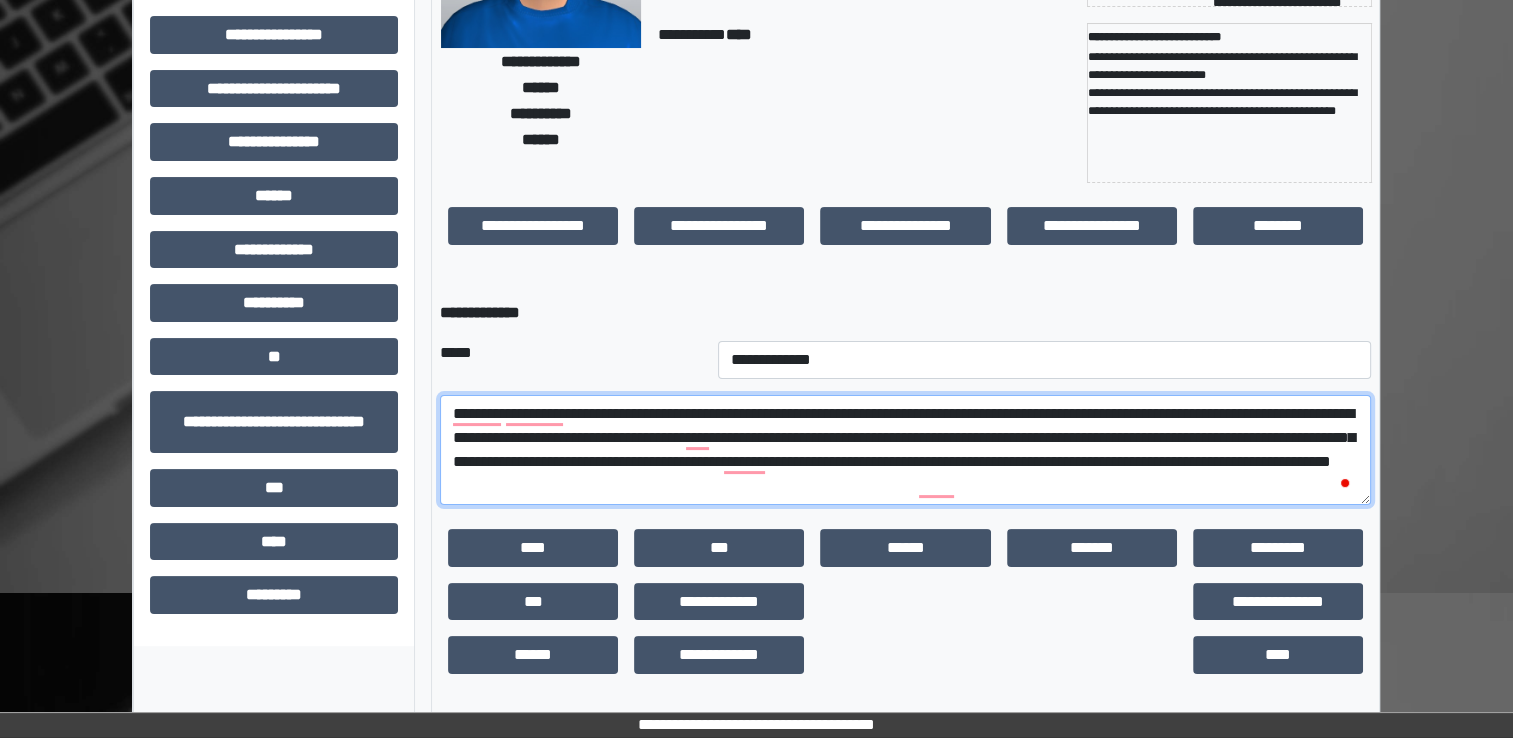 click on "**********" at bounding box center (905, 450) 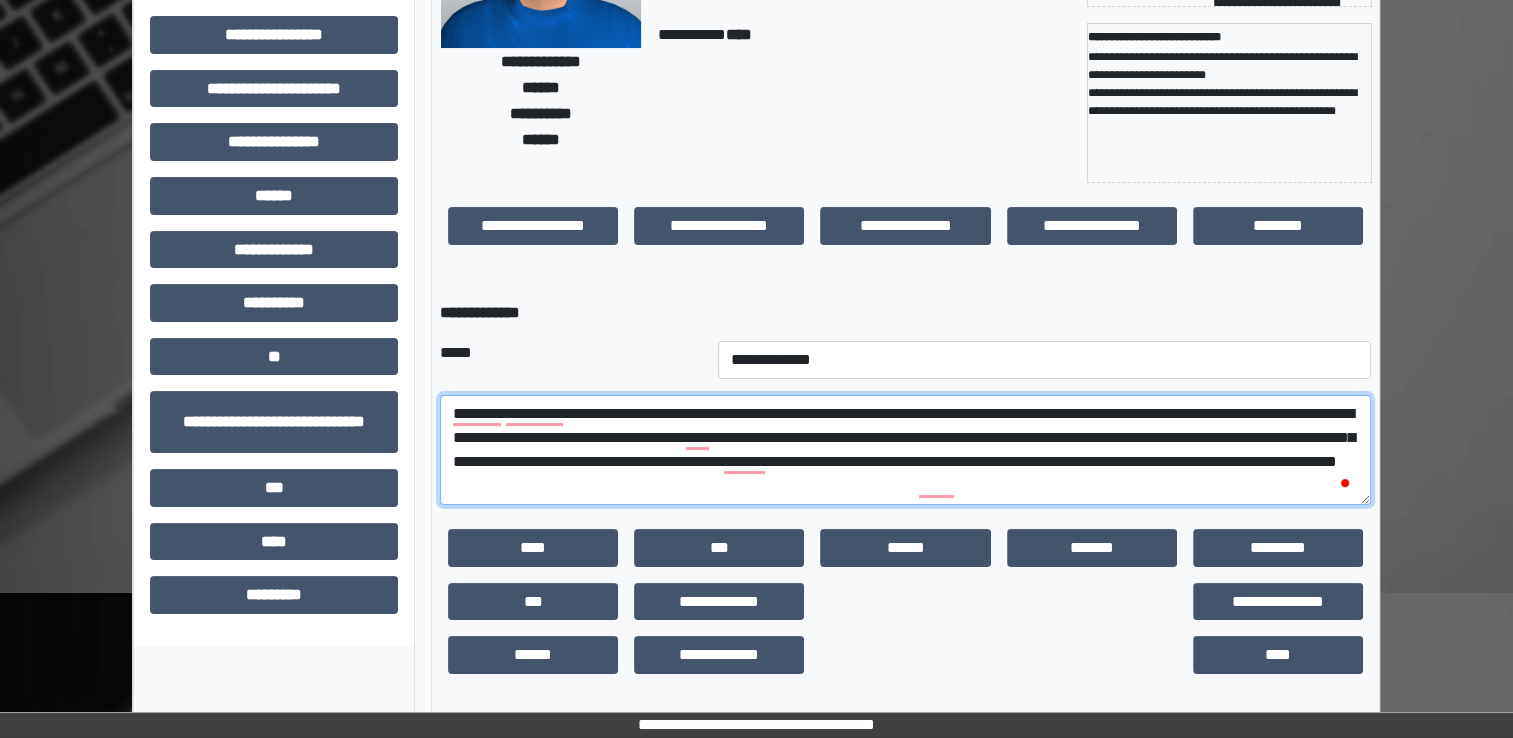 paste on "**********" 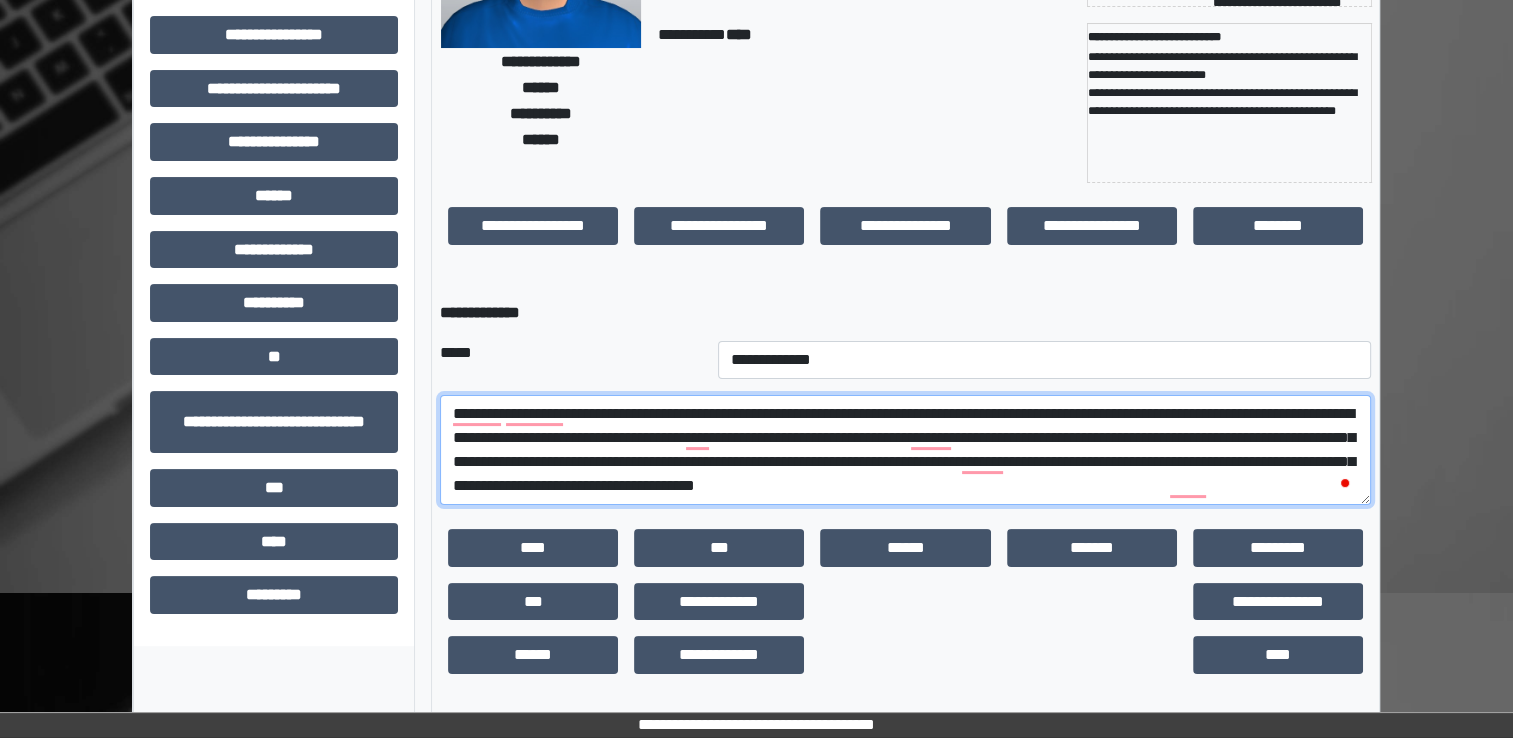 click on "**********" at bounding box center [905, 450] 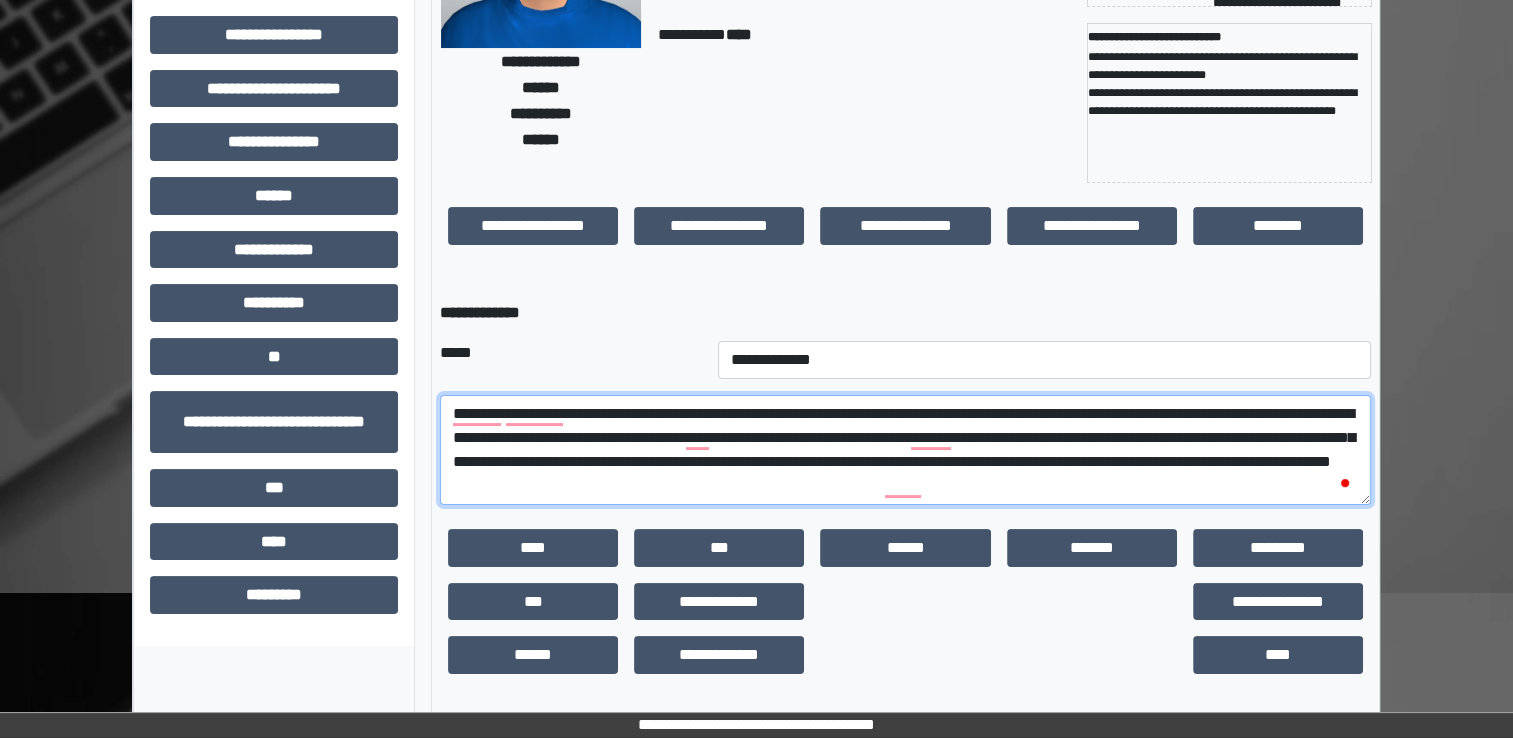 drag, startPoint x: 1092, startPoint y: 462, endPoint x: 1062, endPoint y: 461, distance: 30.016663 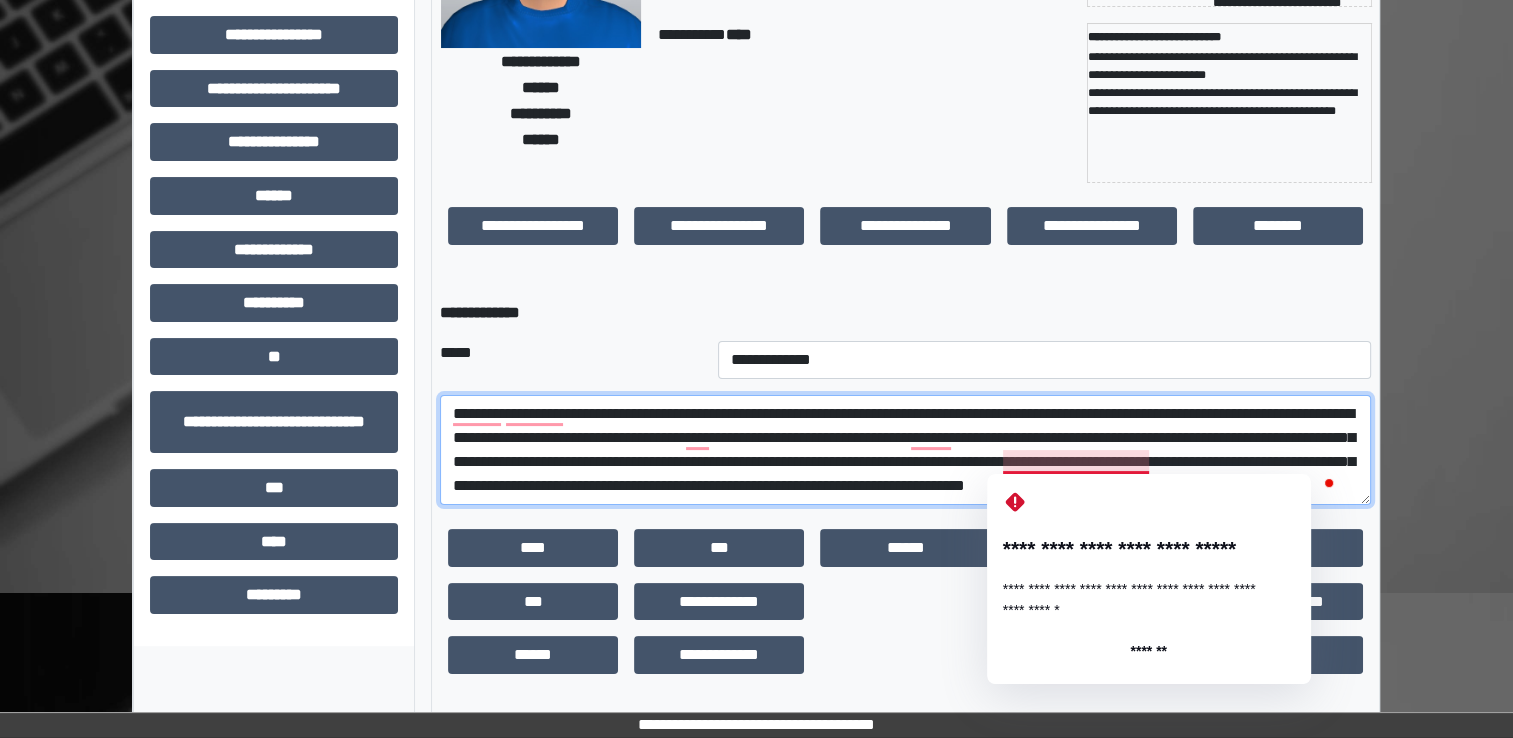click on "**********" at bounding box center [905, 450] 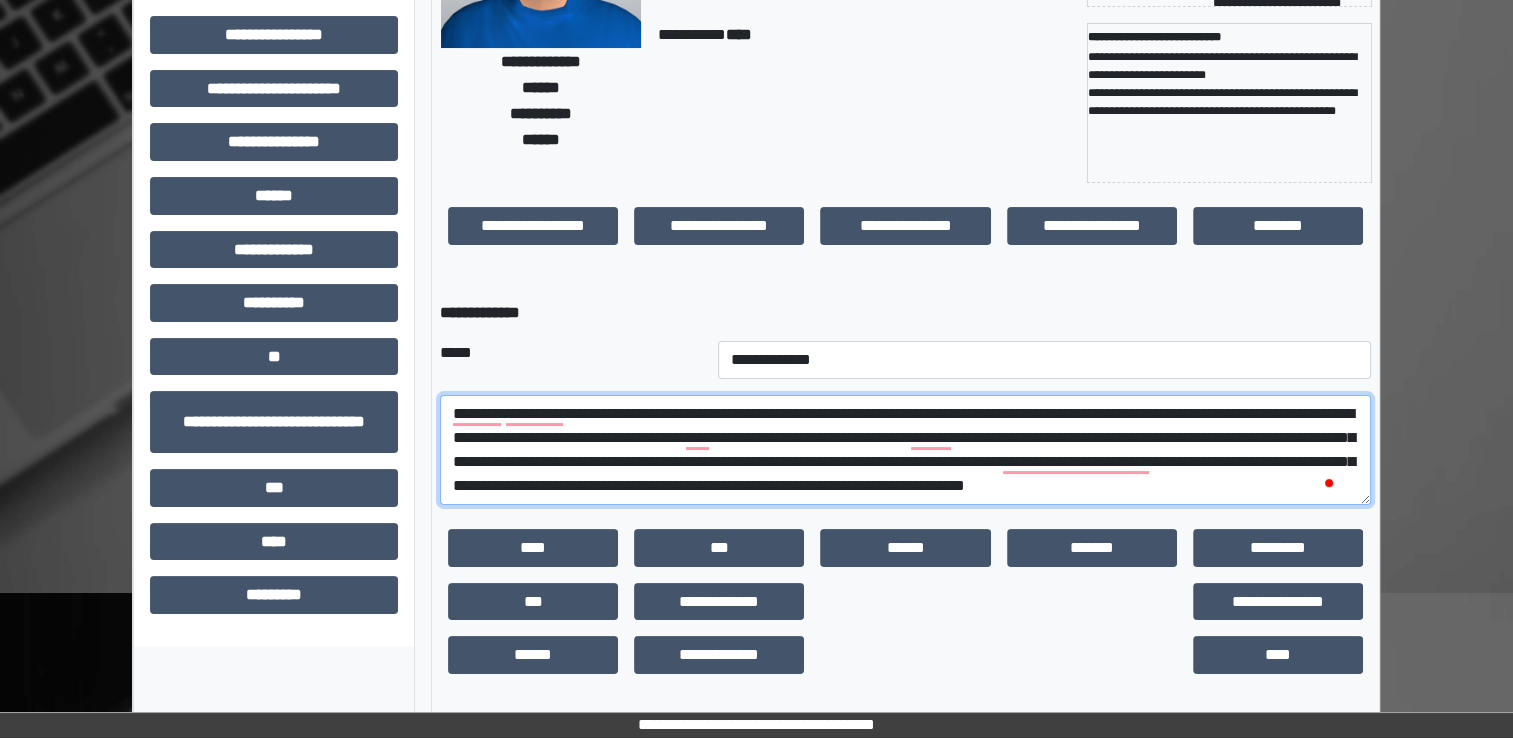 scroll, scrollTop: 24, scrollLeft: 0, axis: vertical 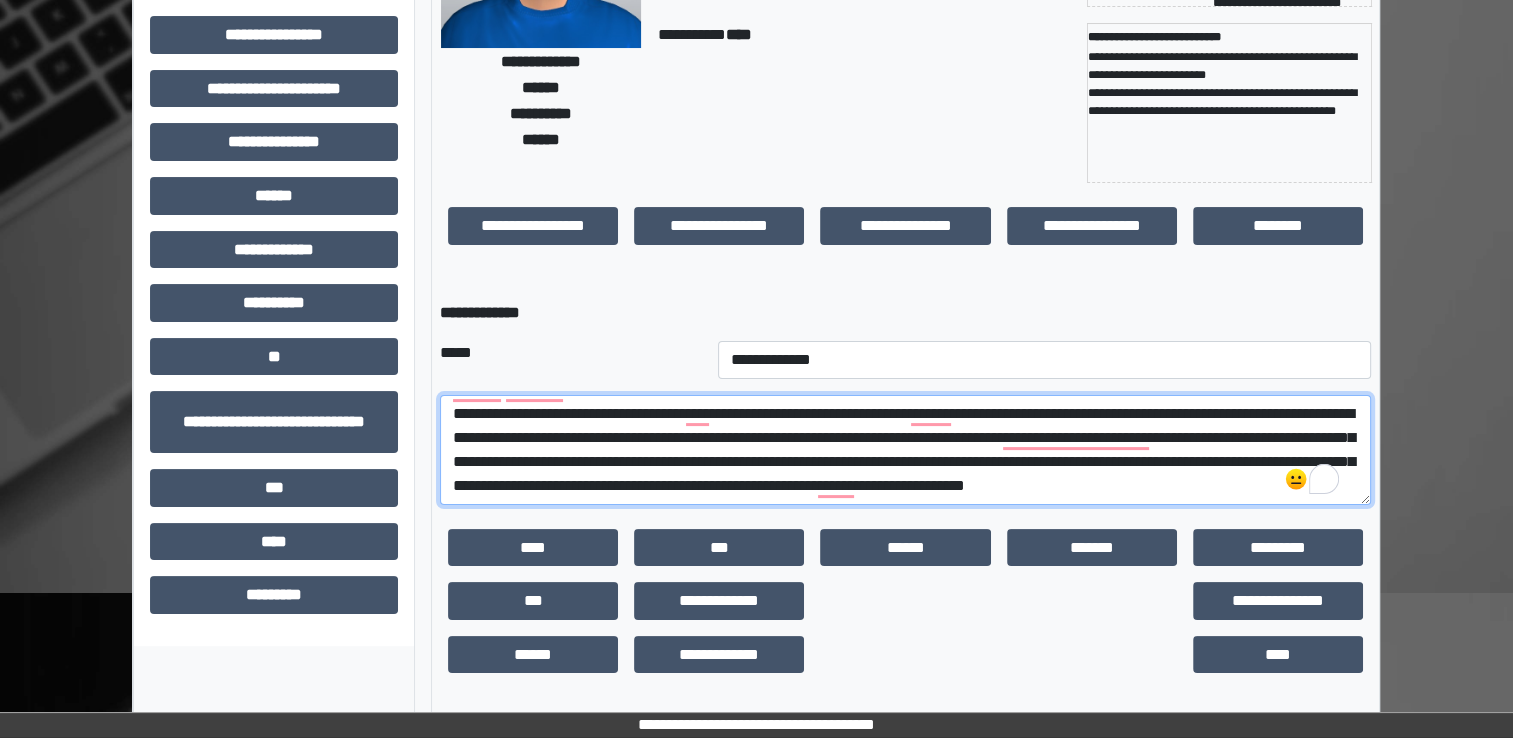 drag, startPoint x: 887, startPoint y: 462, endPoint x: 695, endPoint y: 458, distance: 192.04166 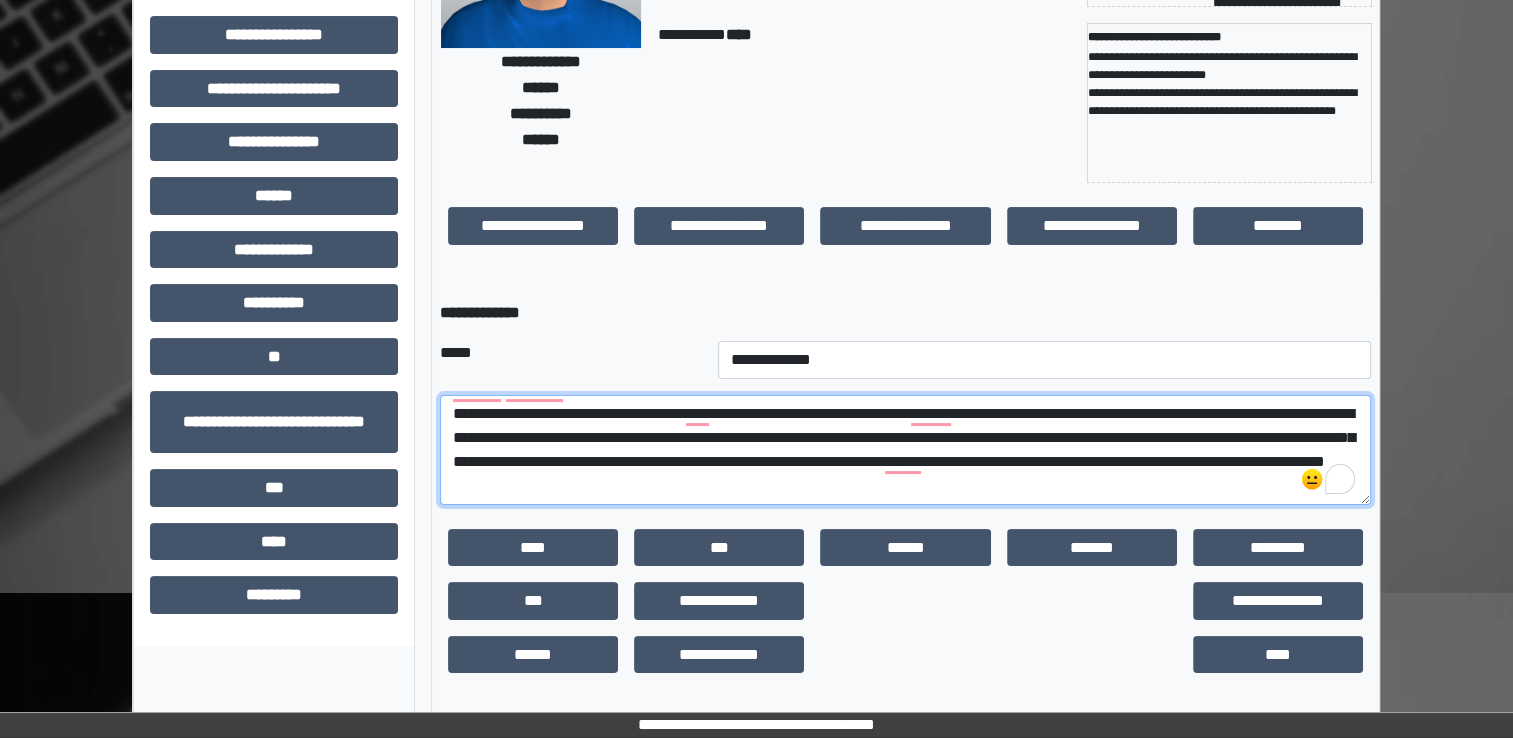 scroll, scrollTop: 0, scrollLeft: 0, axis: both 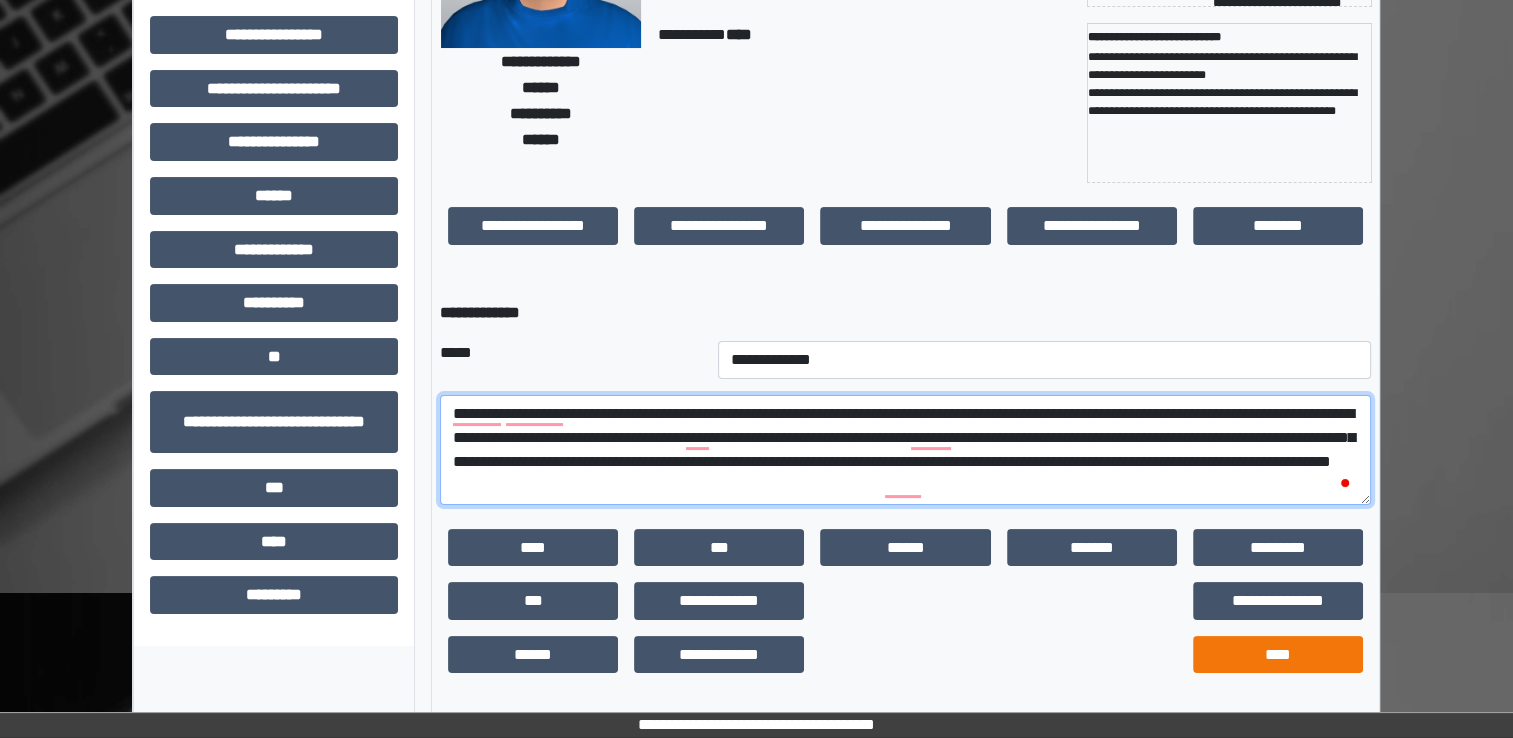 type on "**********" 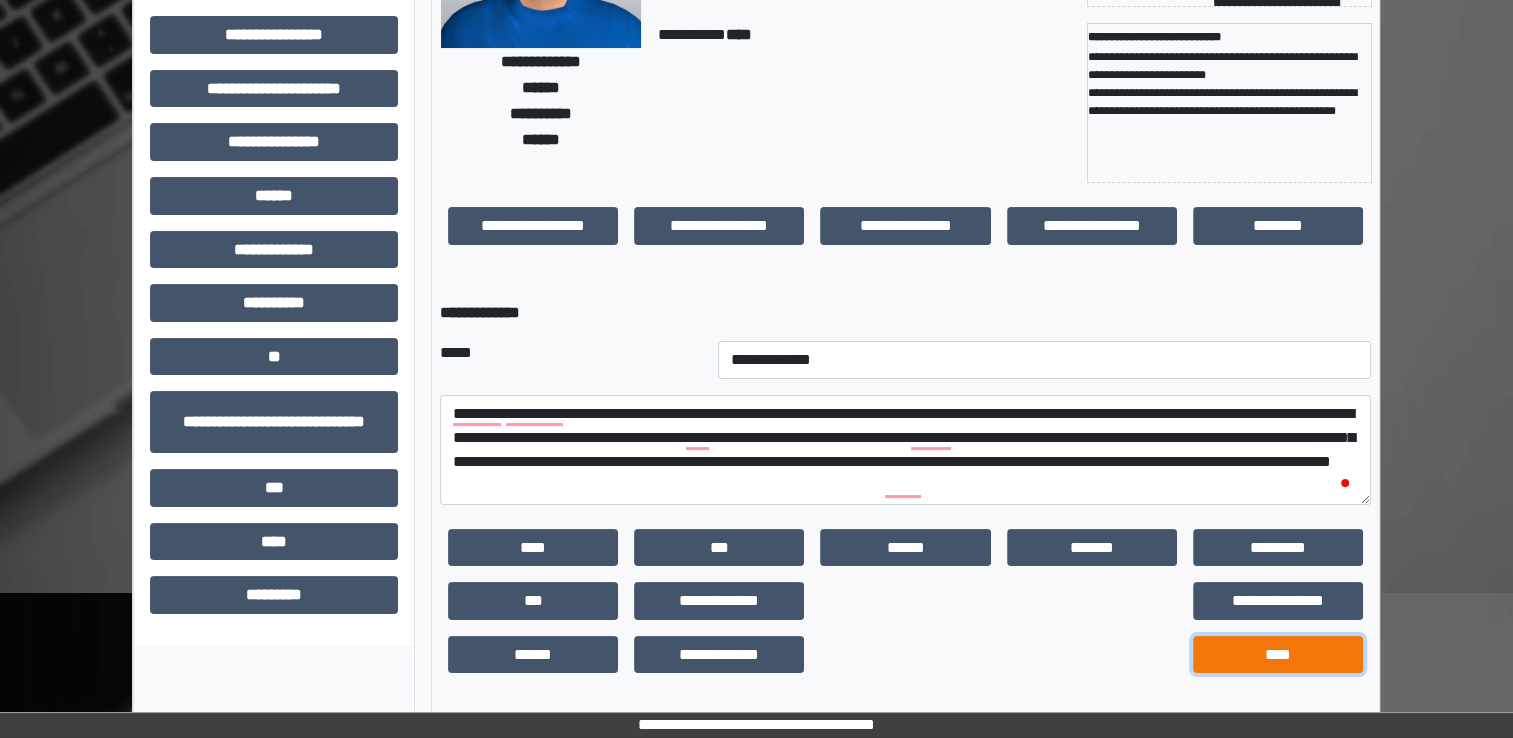 click on "****" at bounding box center (1278, 655) 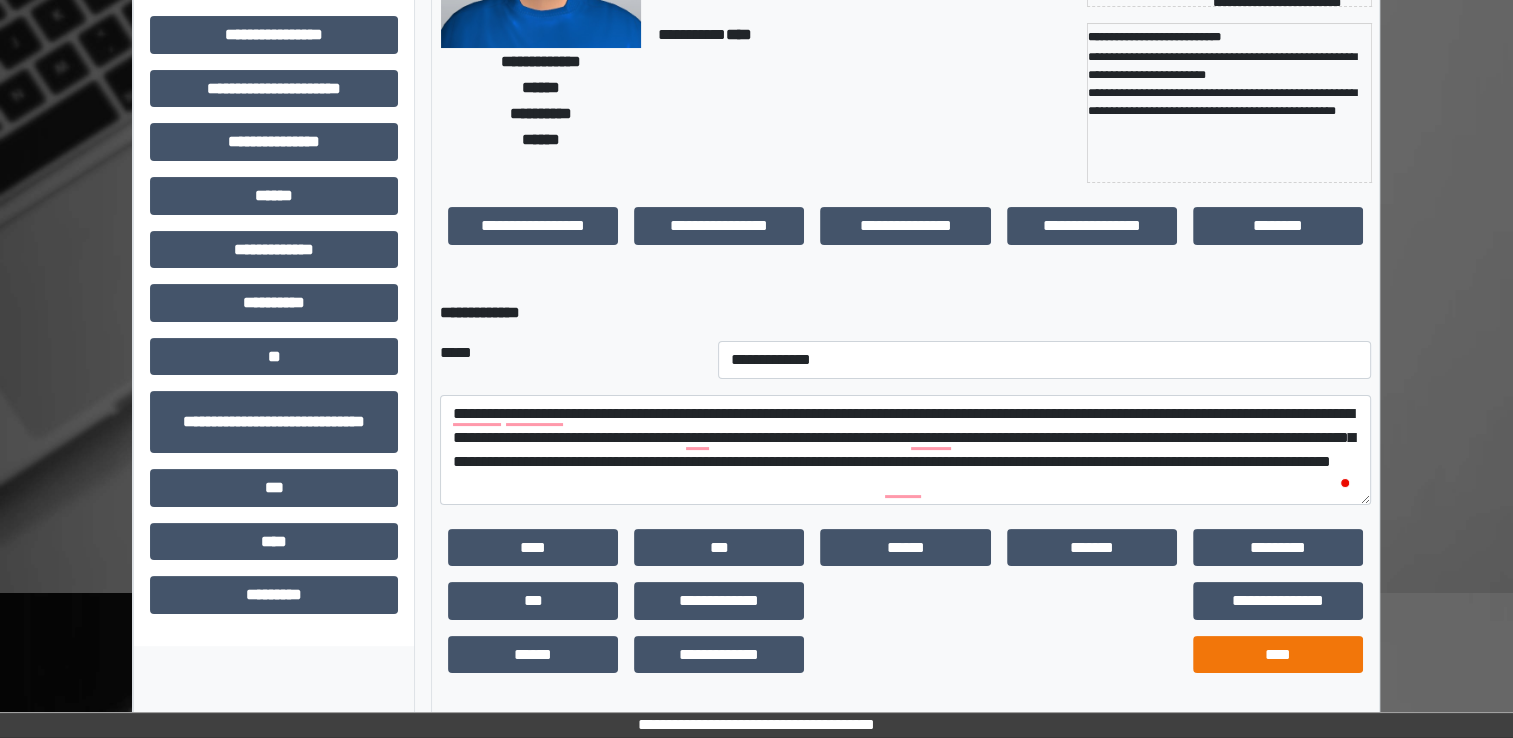 scroll, scrollTop: 184, scrollLeft: 0, axis: vertical 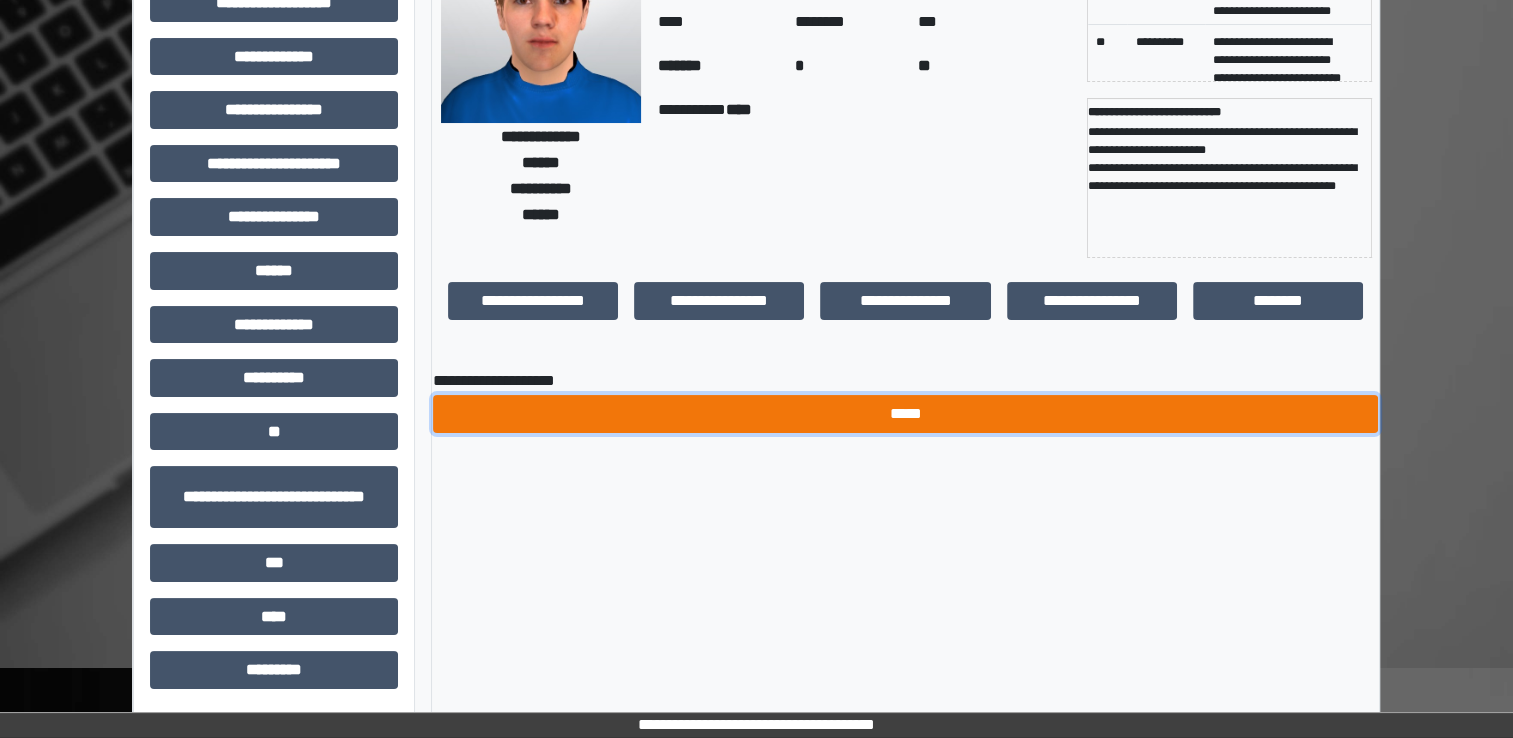 click on "*****" at bounding box center (905, 414) 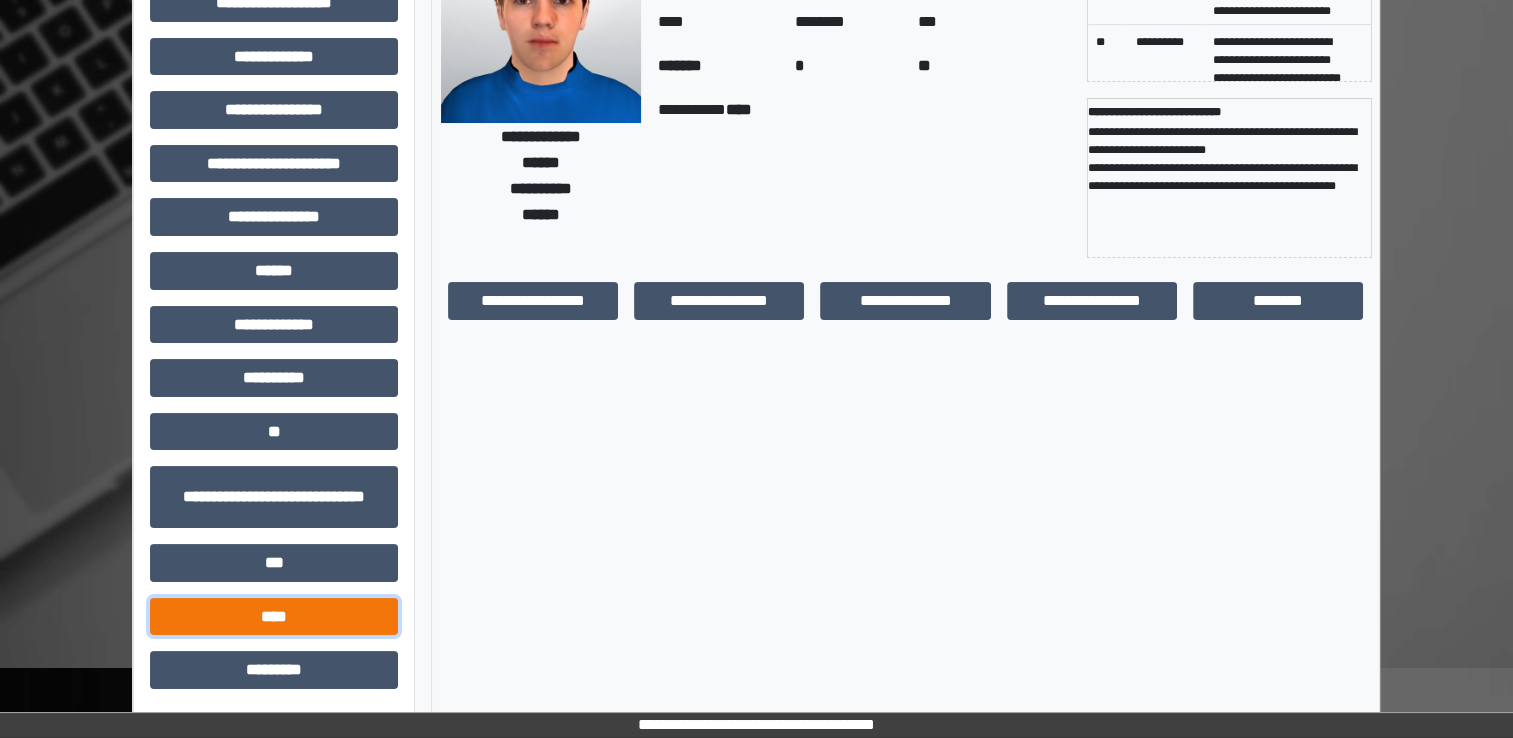 click on "****" at bounding box center (274, 617) 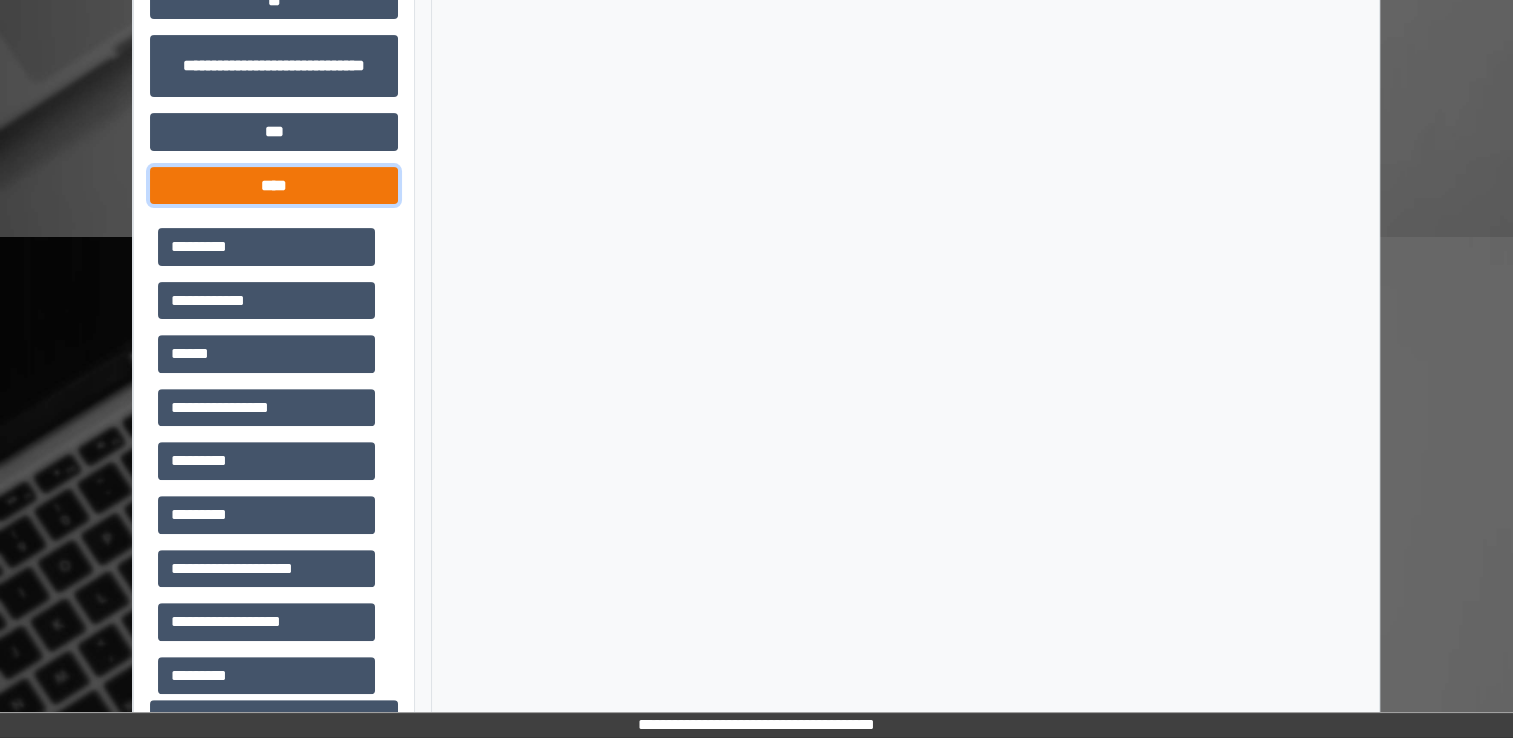 scroll, scrollTop: 616, scrollLeft: 0, axis: vertical 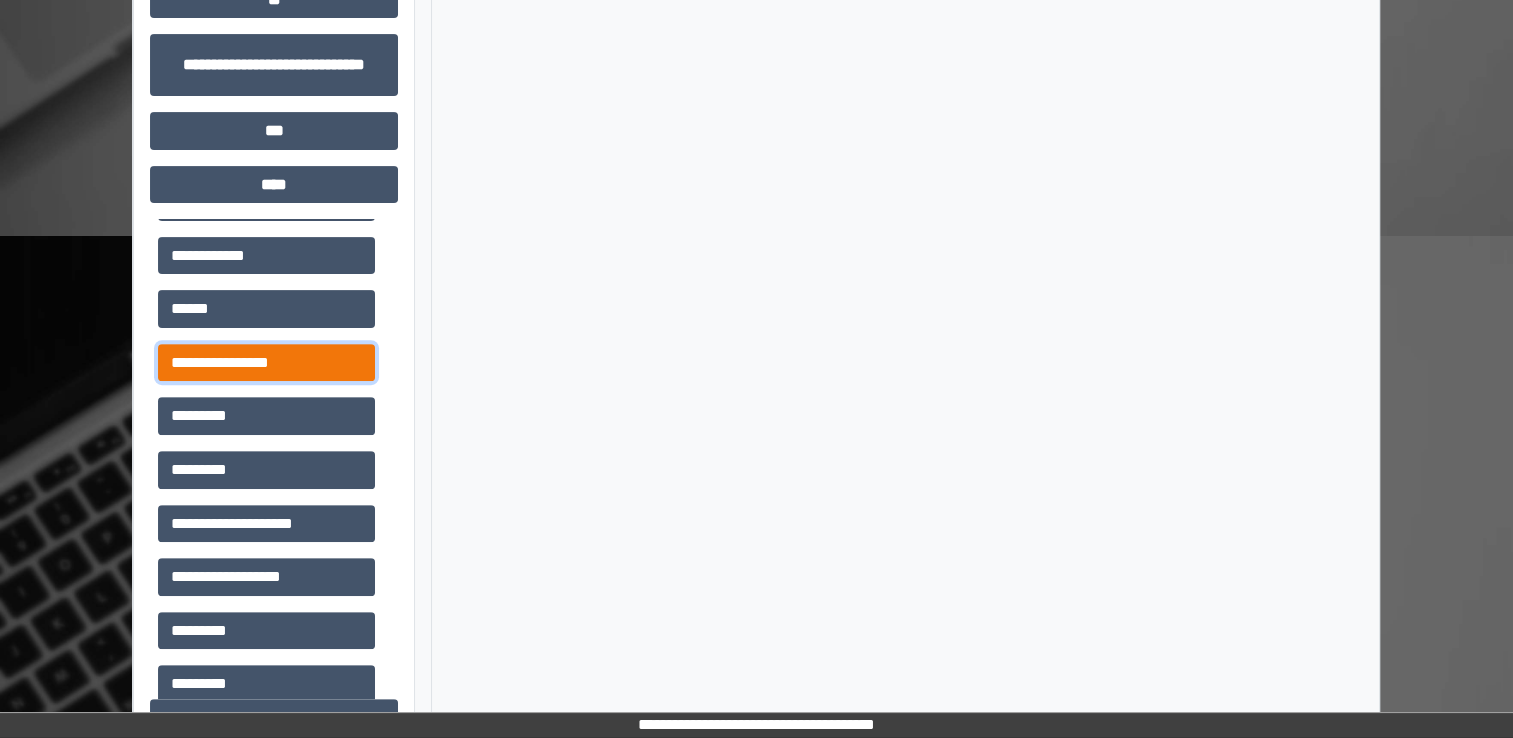 click on "**********" at bounding box center [266, 363] 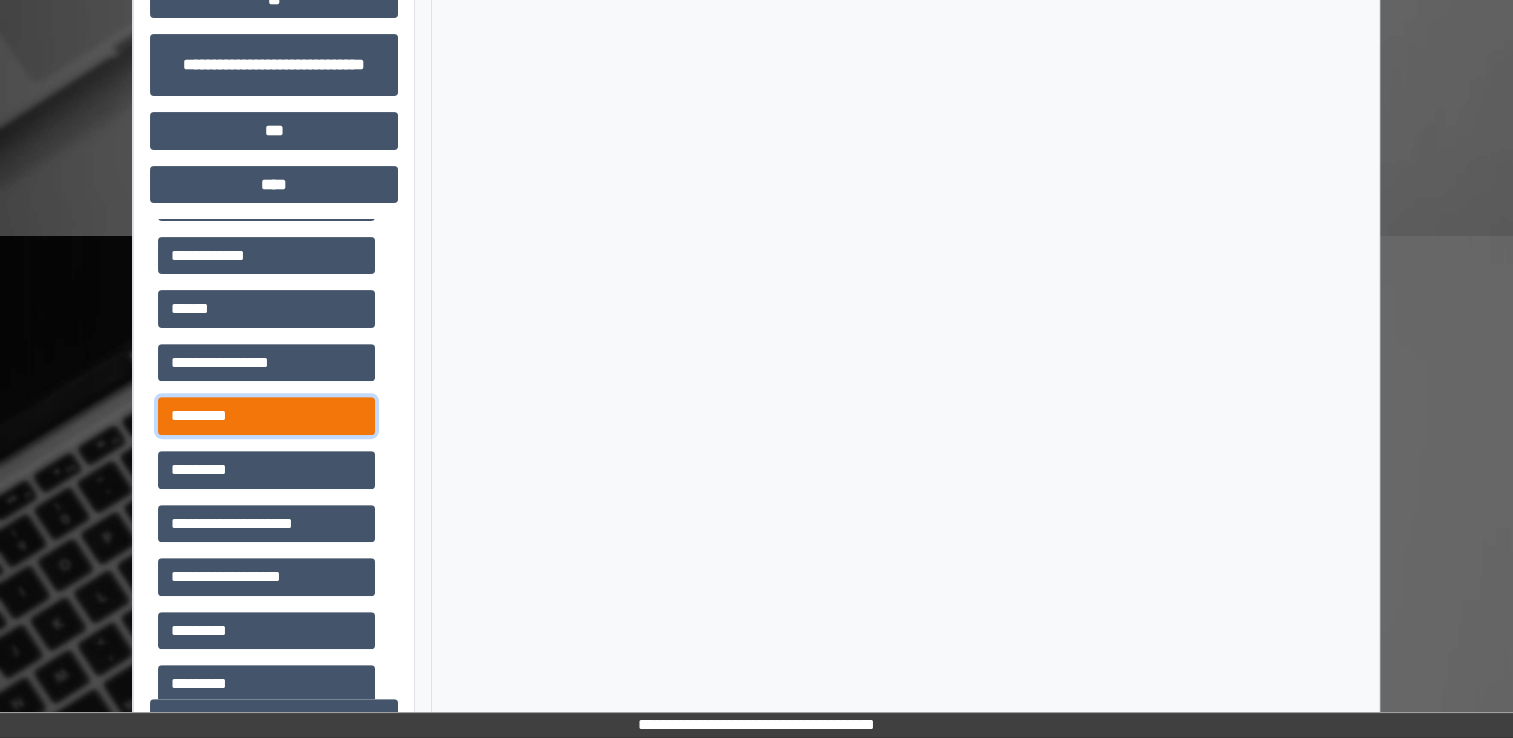 click on "*********" at bounding box center [266, 416] 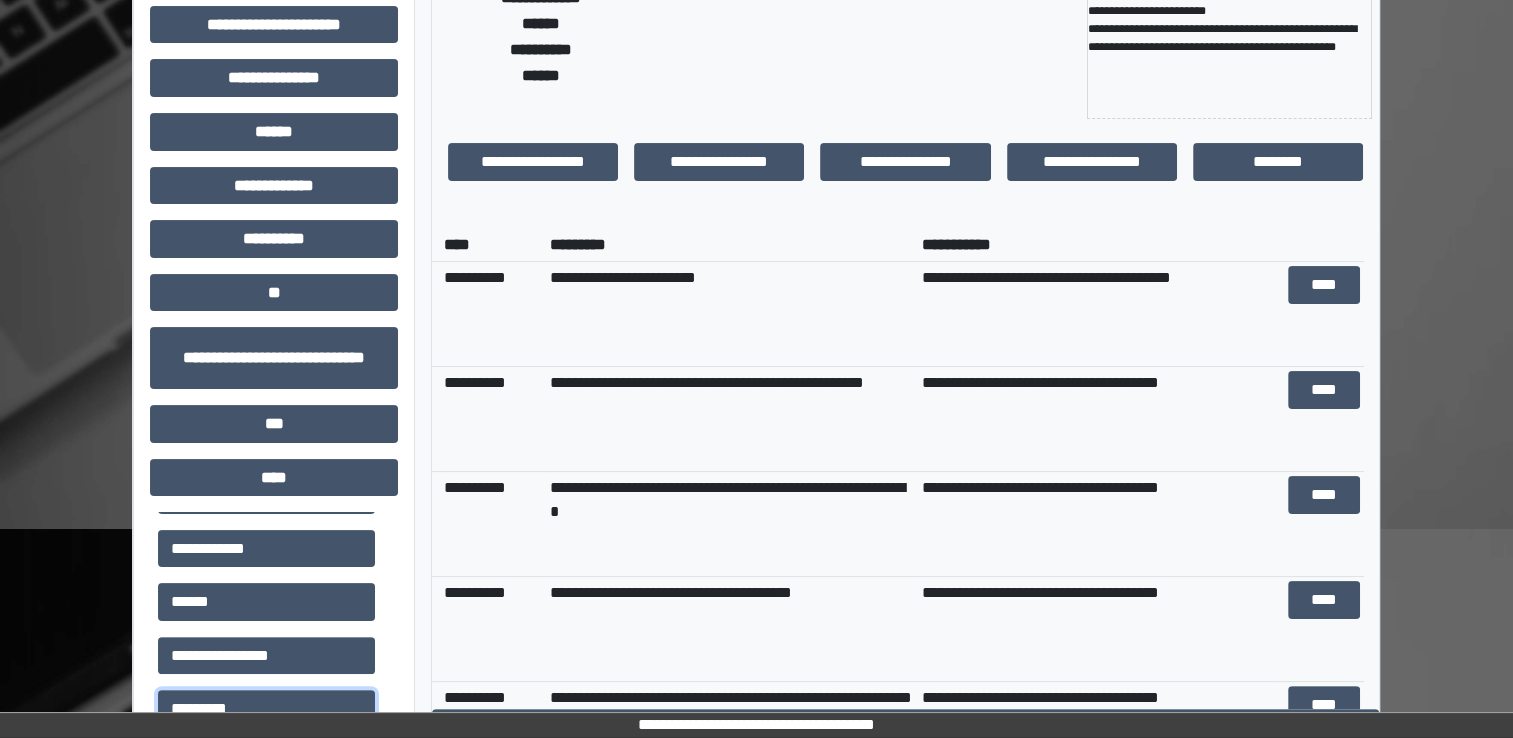 scroll, scrollTop: 284, scrollLeft: 0, axis: vertical 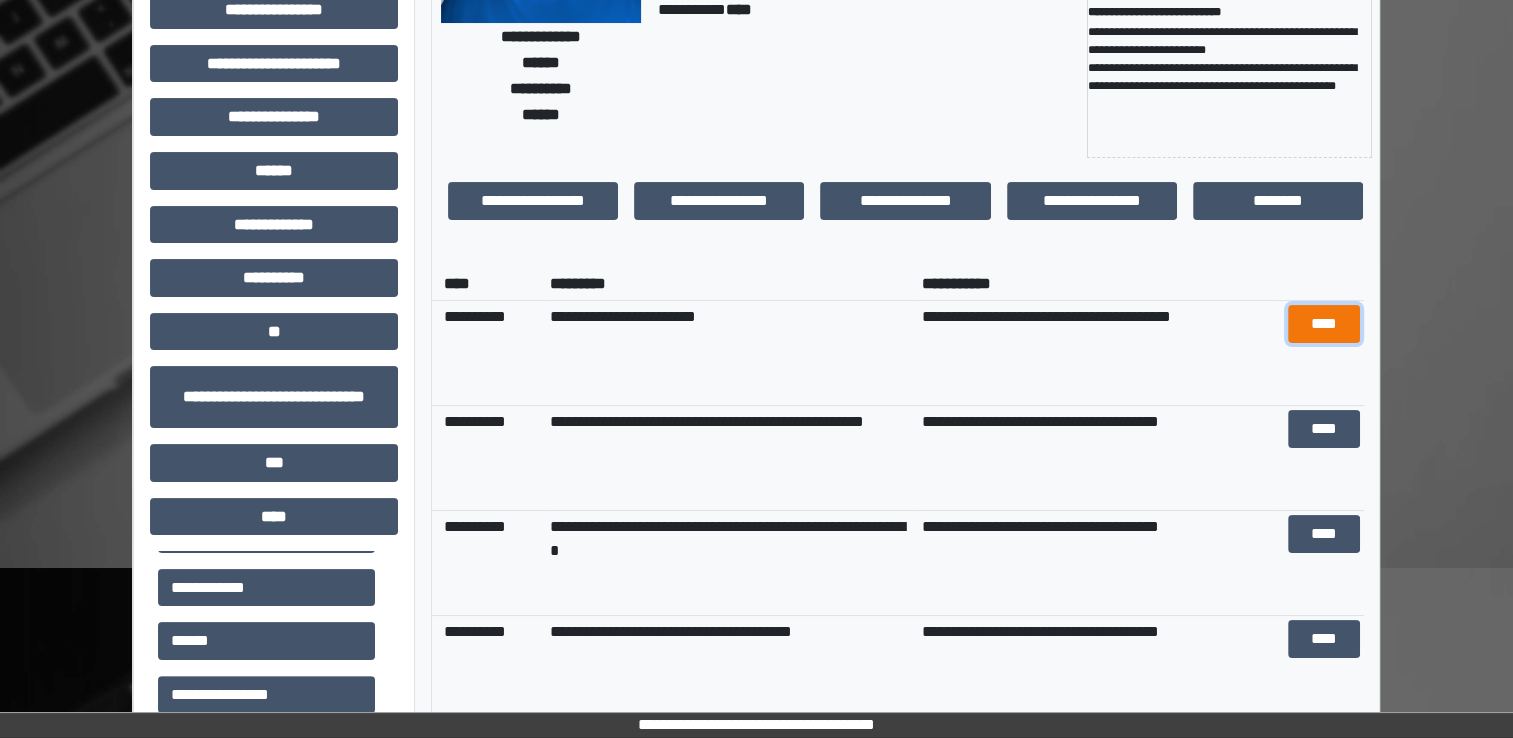 click on "****" at bounding box center (1323, 324) 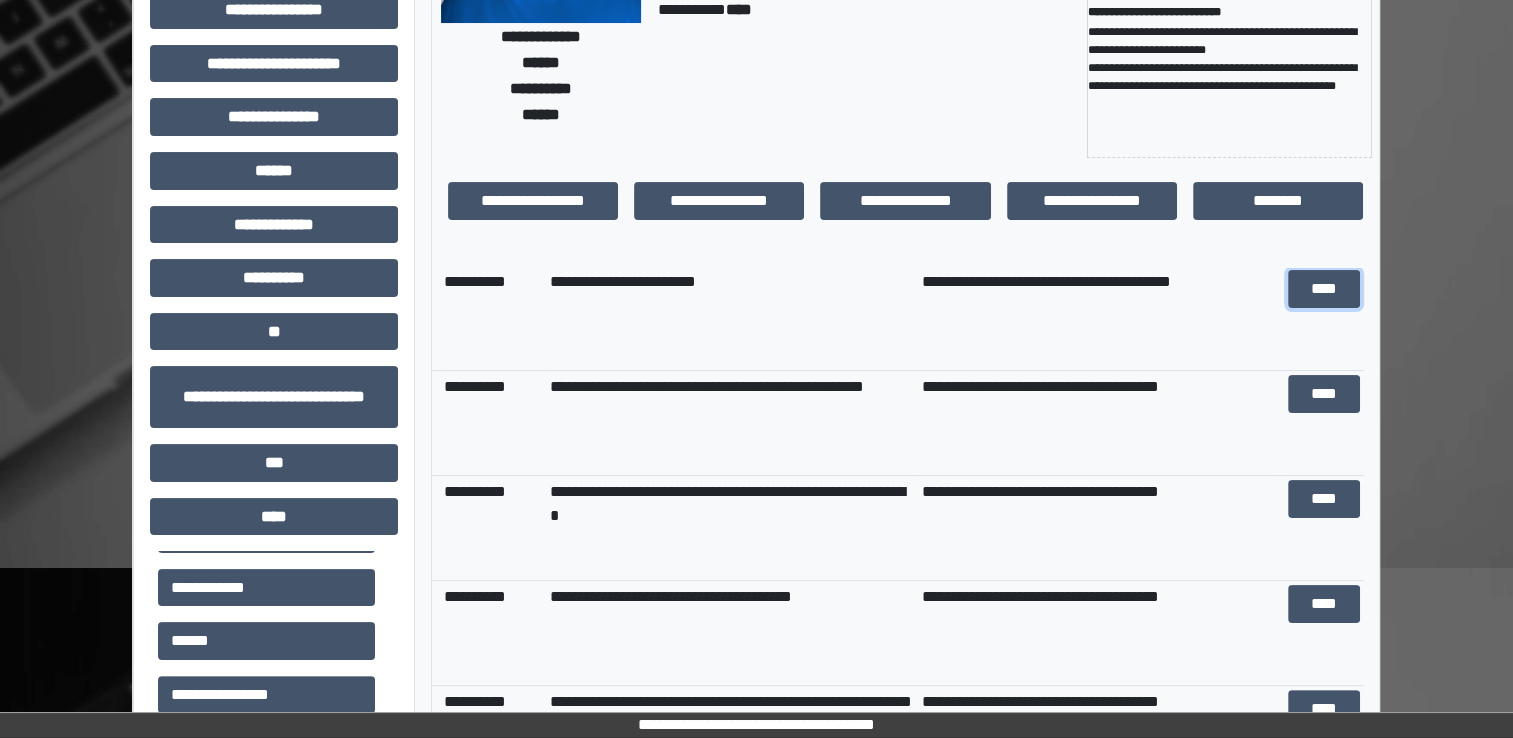 scroll, scrollTop: 0, scrollLeft: 0, axis: both 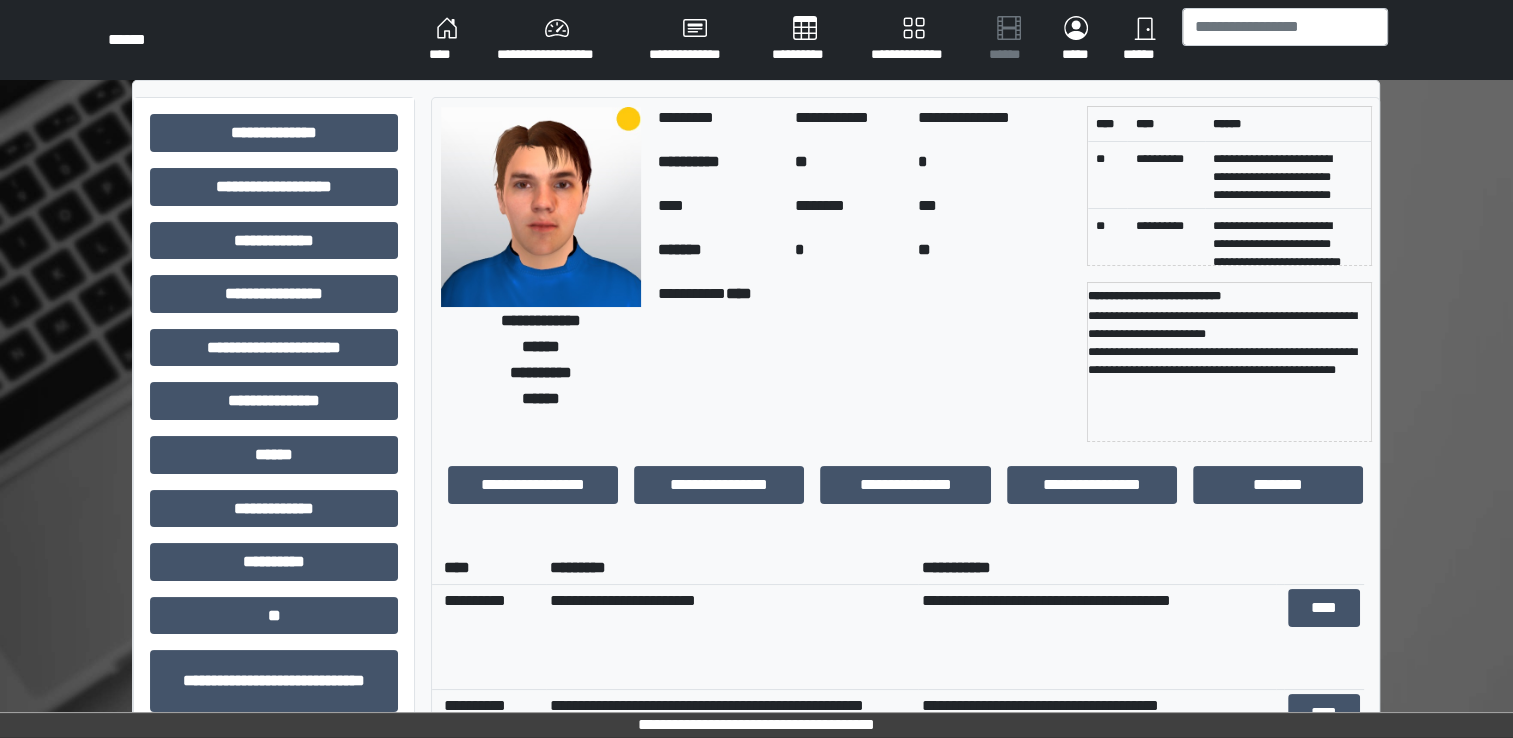 click on "****" at bounding box center [447, 40] 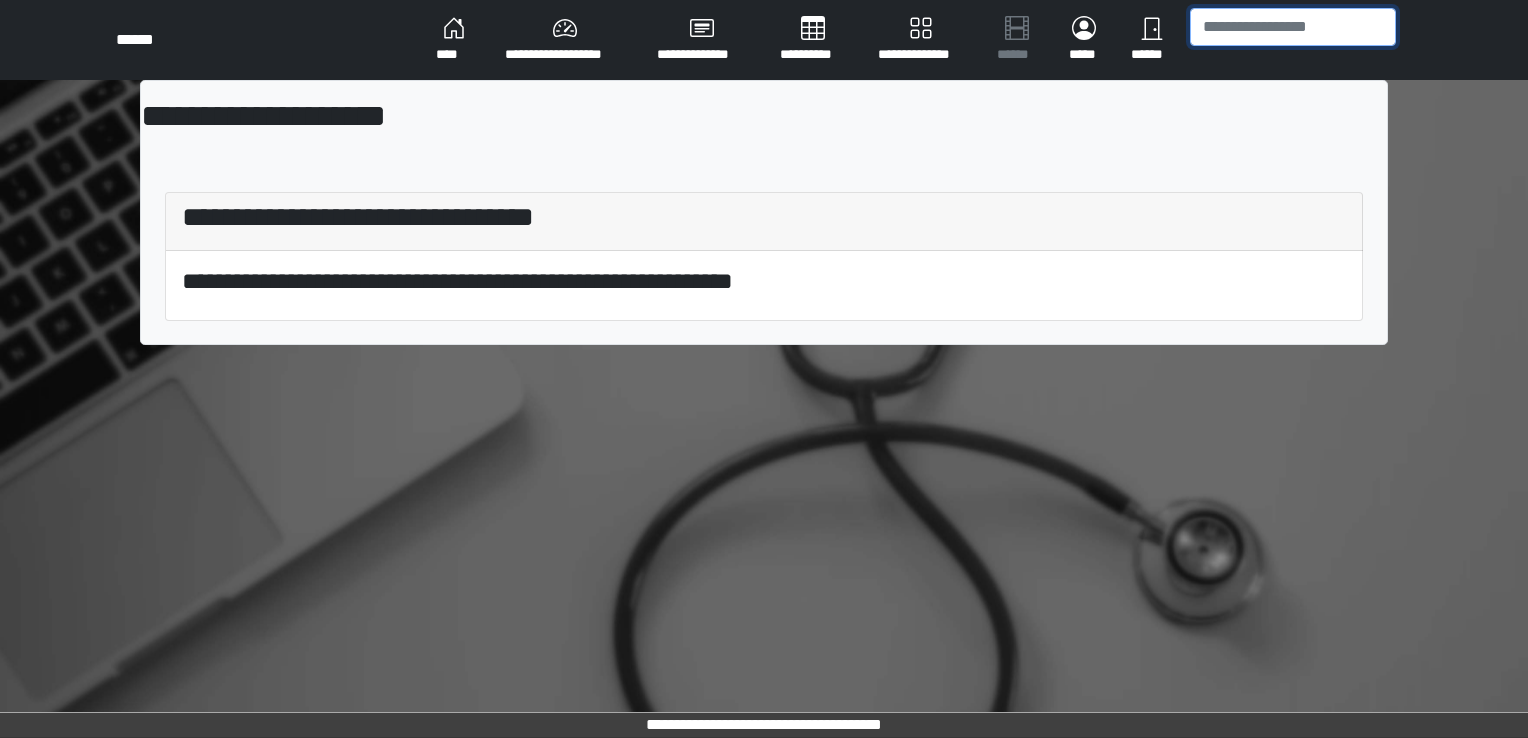 click at bounding box center (1293, 27) 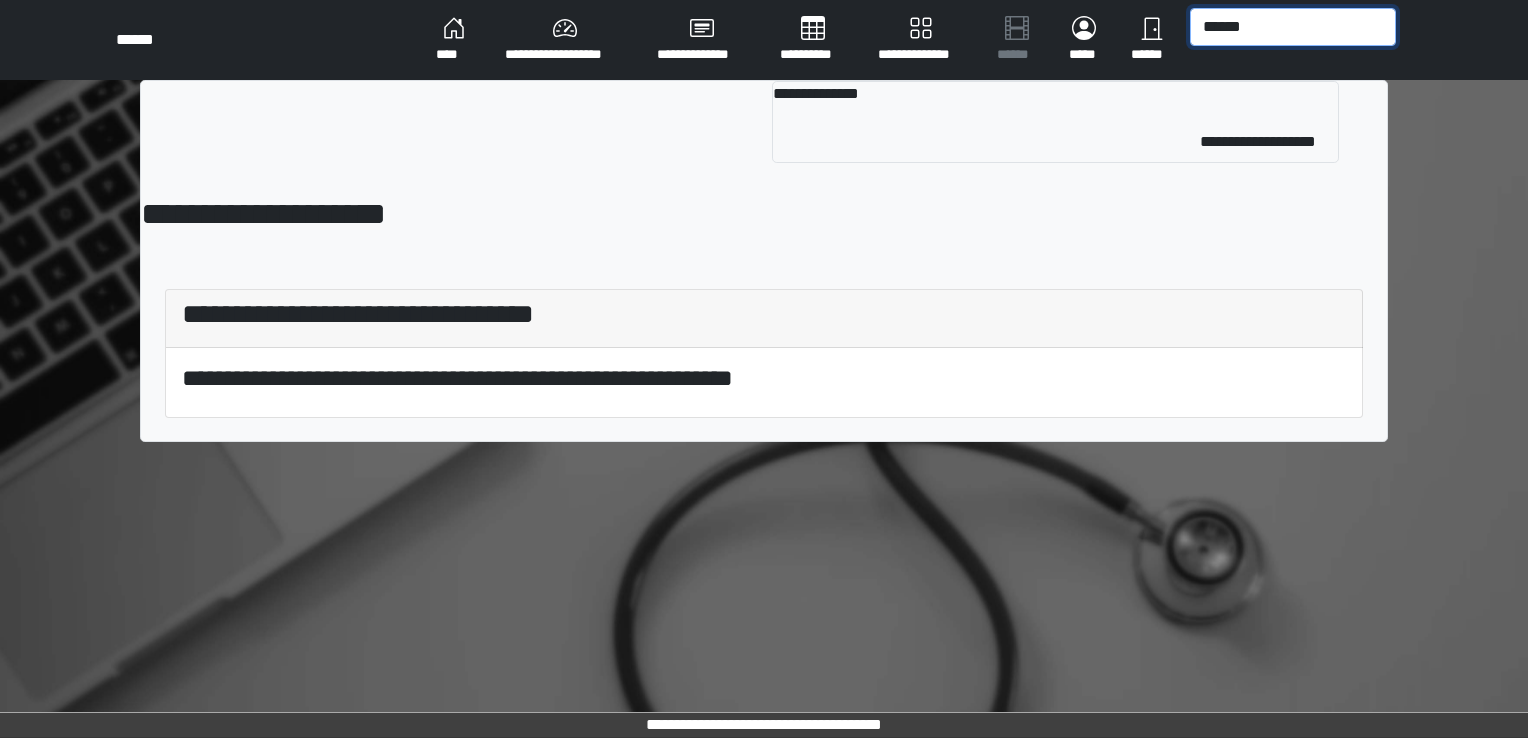 type on "******" 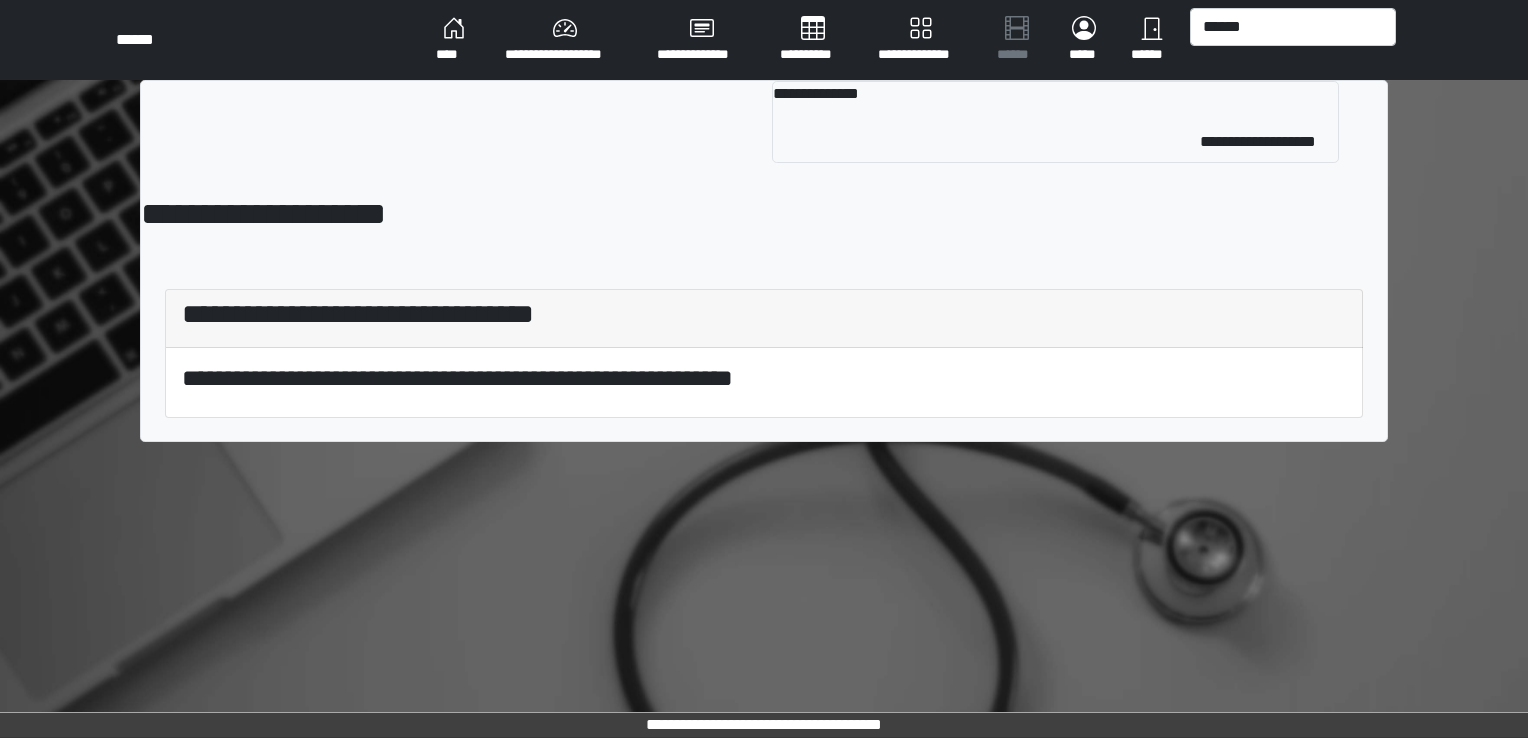 click on "**********" at bounding box center (764, 129) 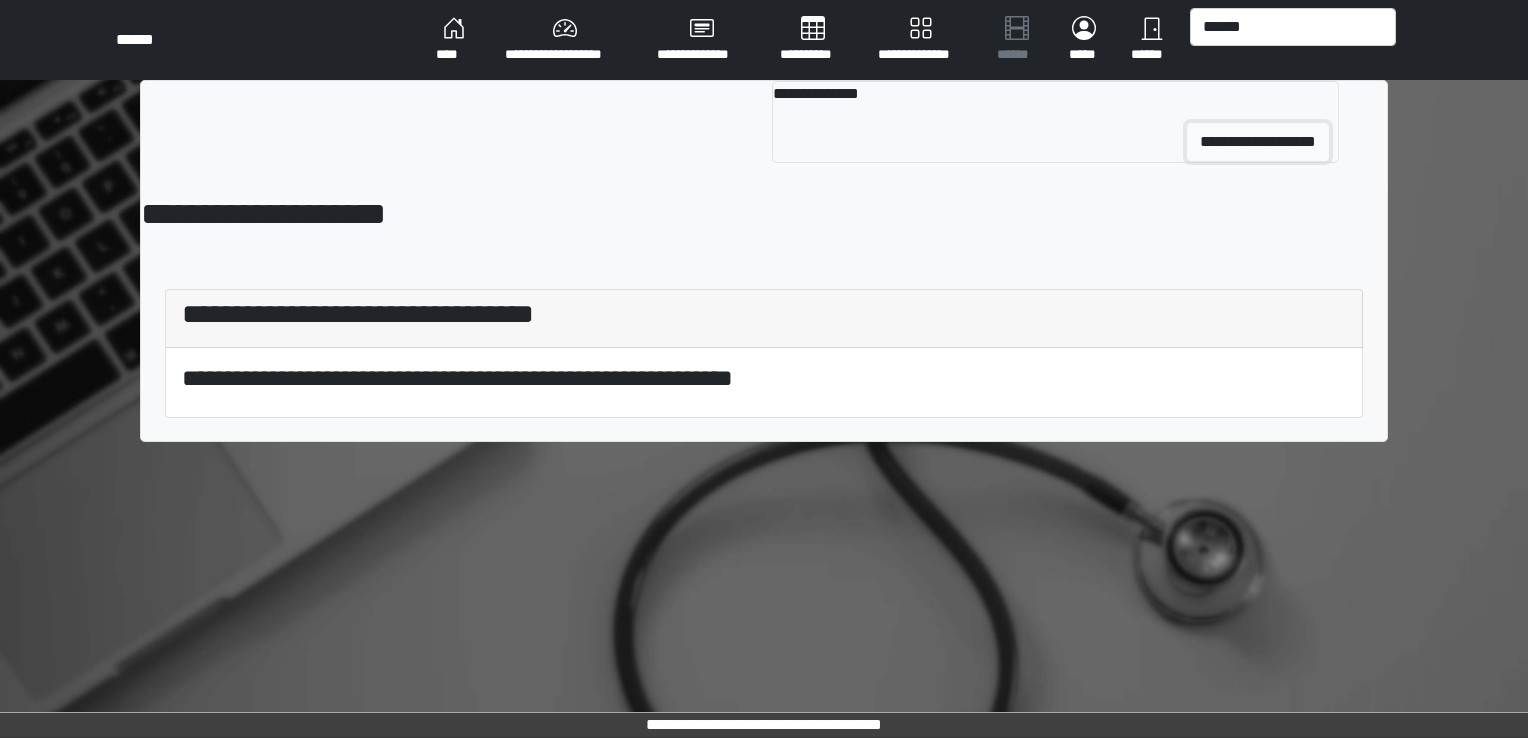click on "**********" at bounding box center (1258, 142) 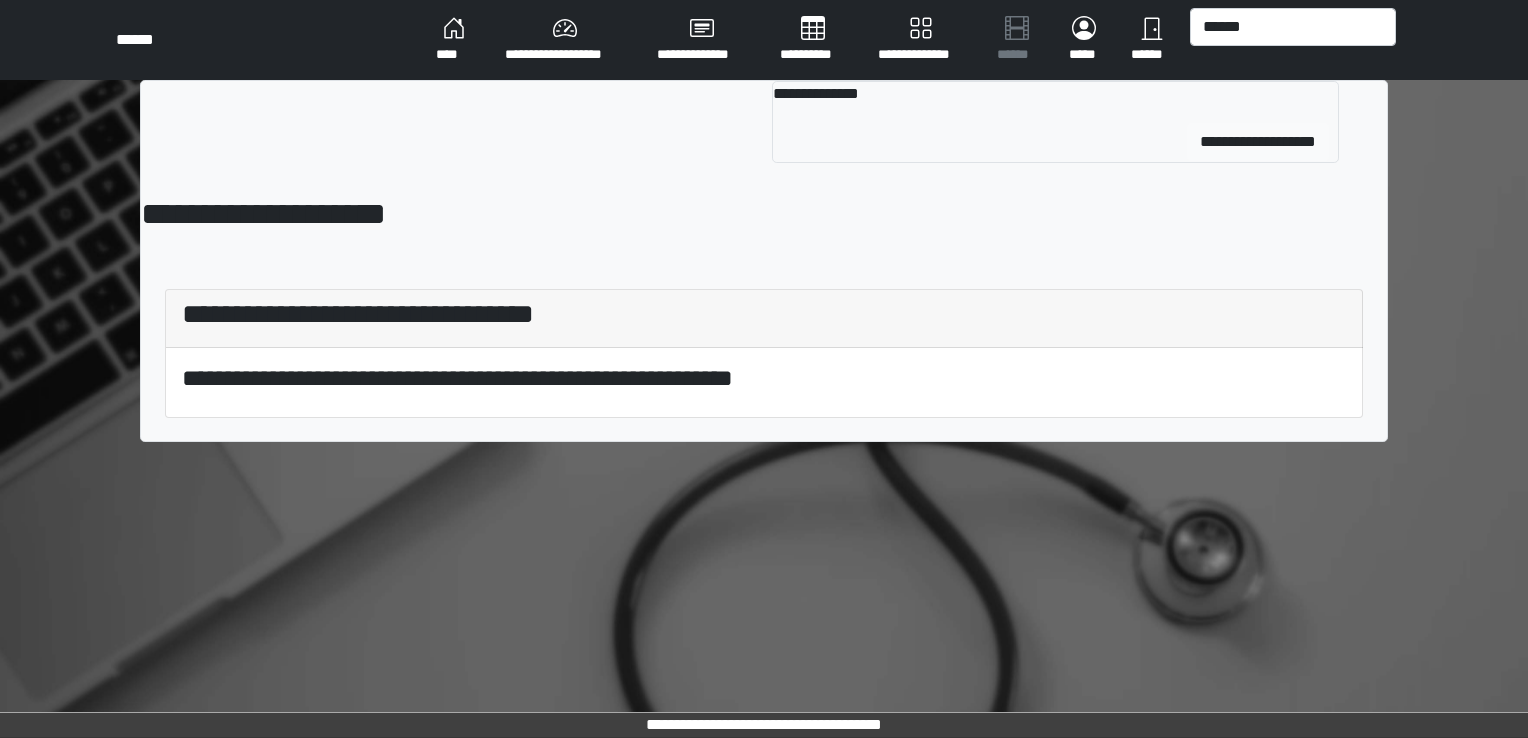 type 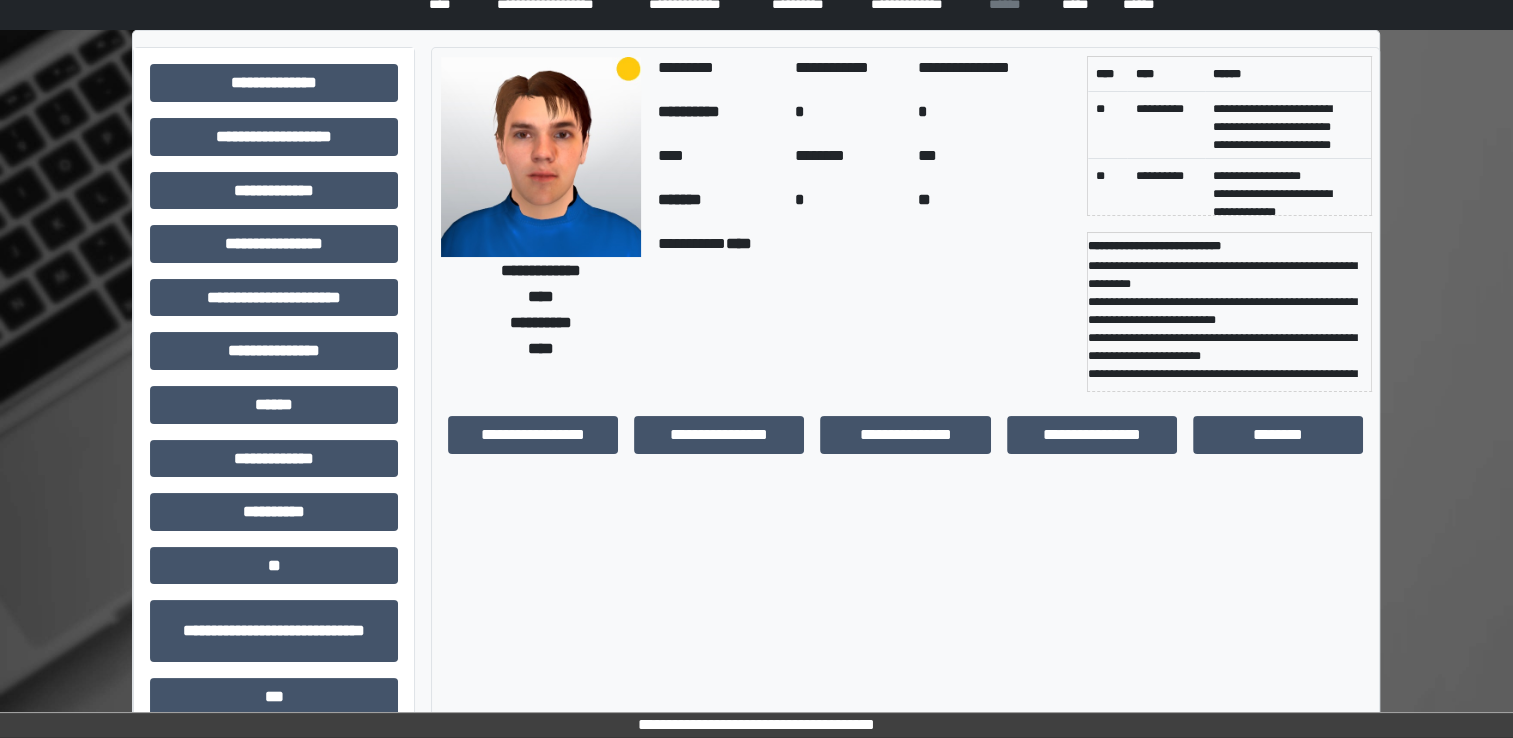 scroll, scrollTop: 28, scrollLeft: 0, axis: vertical 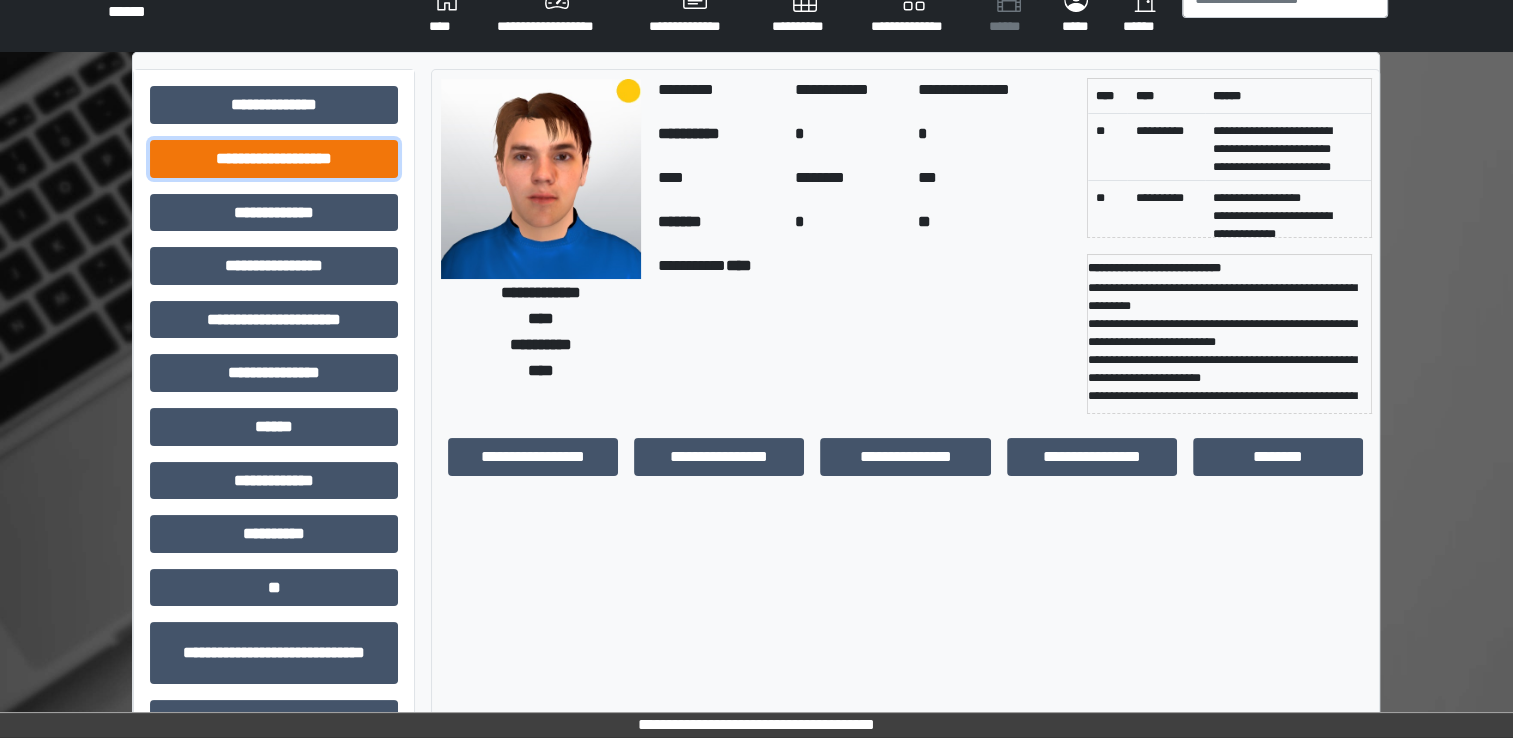 click on "**********" at bounding box center [274, 159] 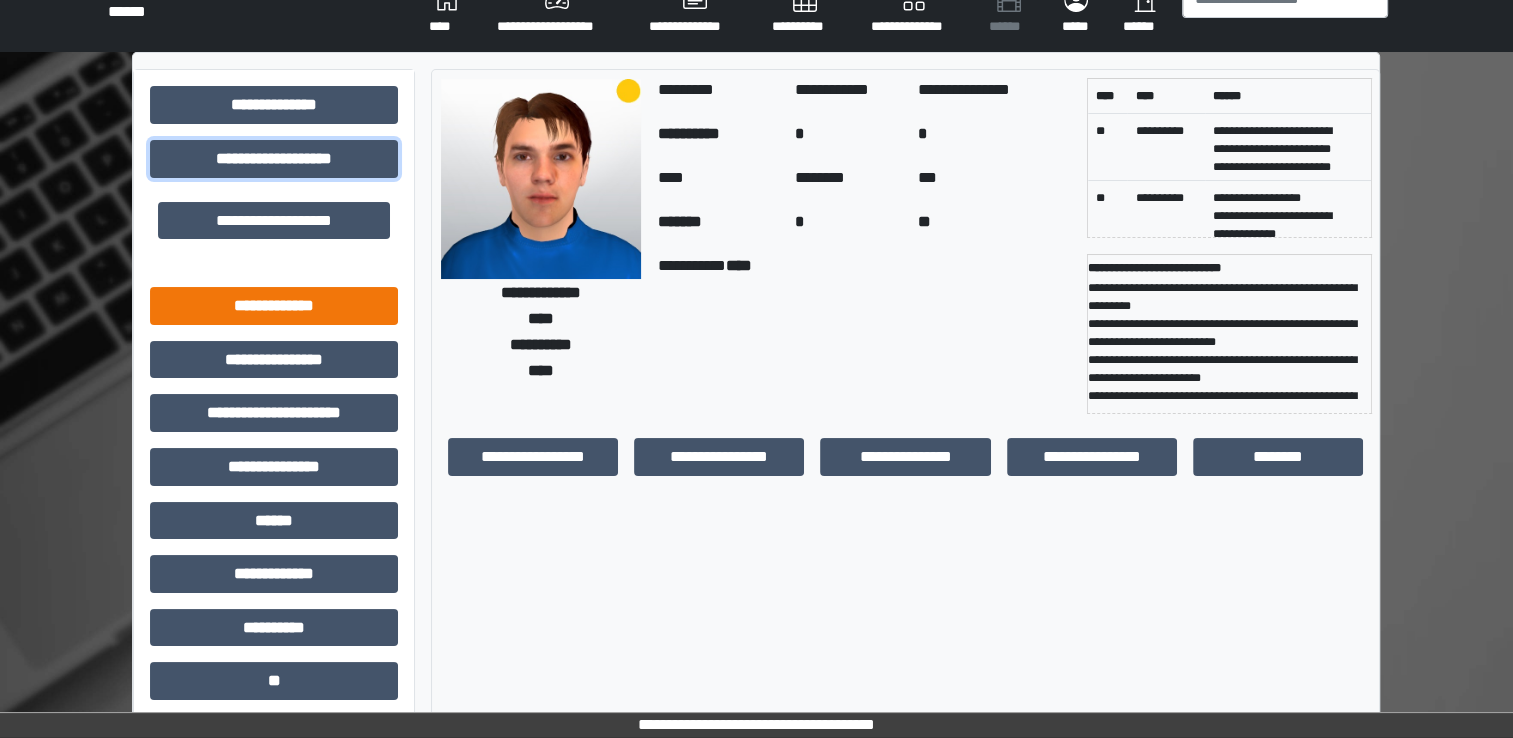drag, startPoint x: 286, startPoint y: 152, endPoint x: 298, endPoint y: 306, distance: 154.46683 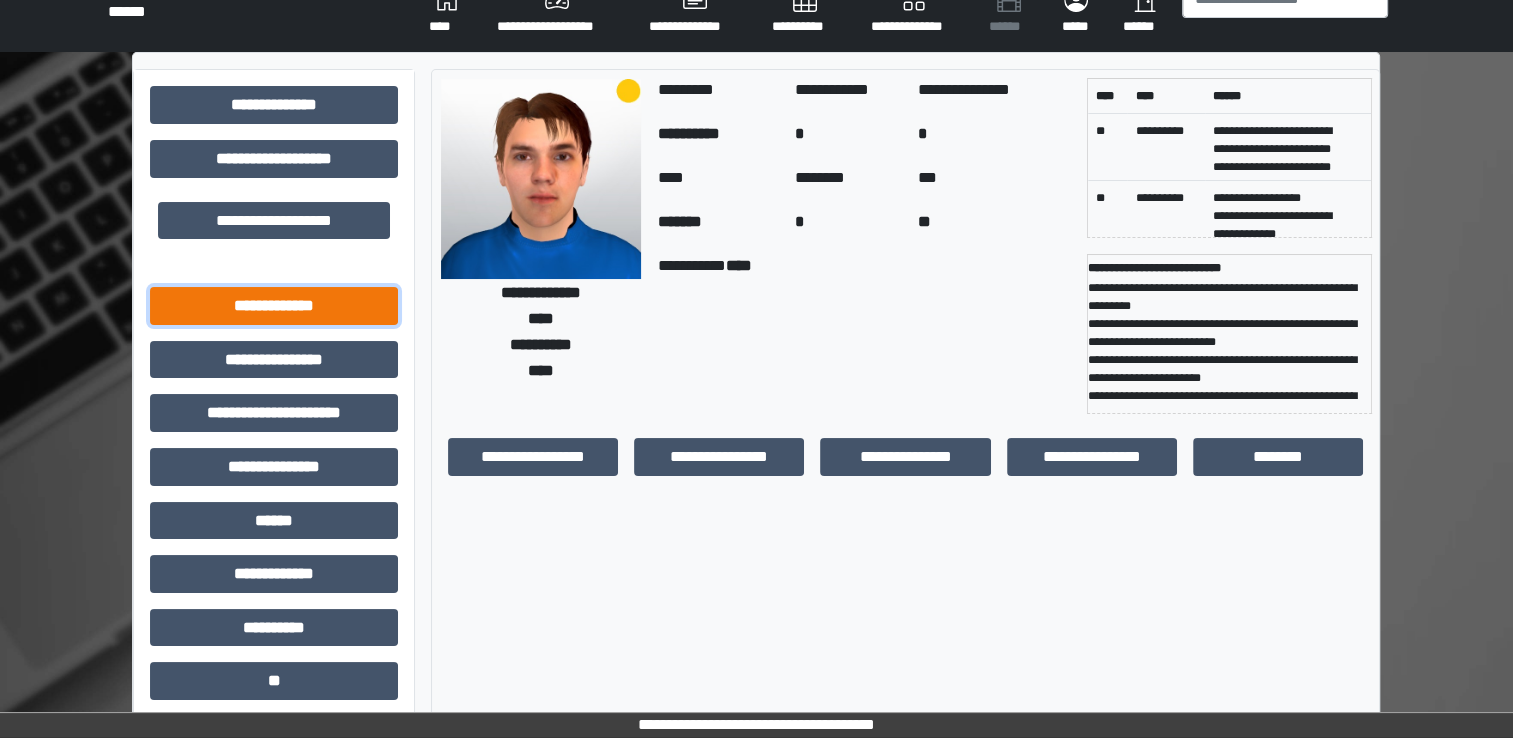 click on "**********" at bounding box center (274, 306) 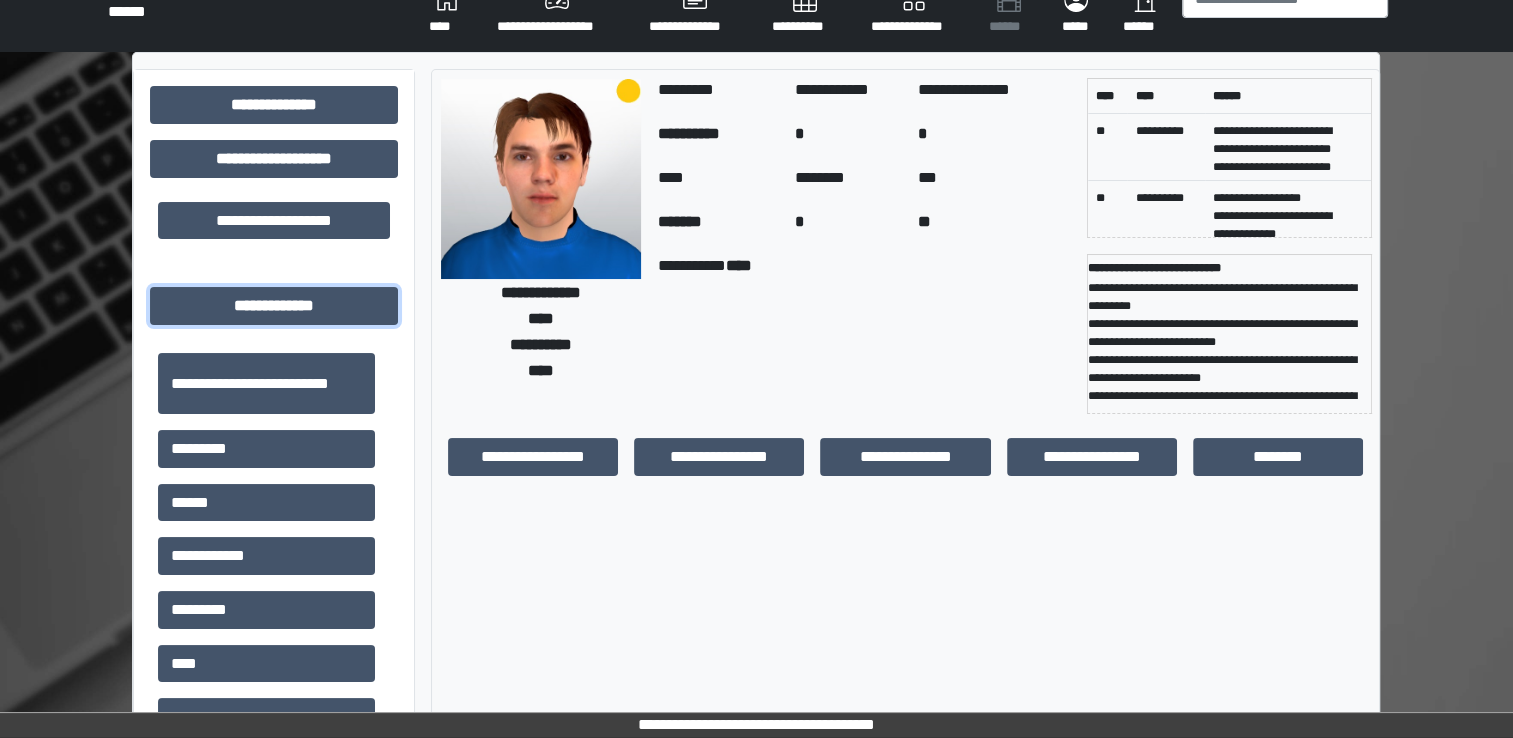 scroll, scrollTop: 535, scrollLeft: 0, axis: vertical 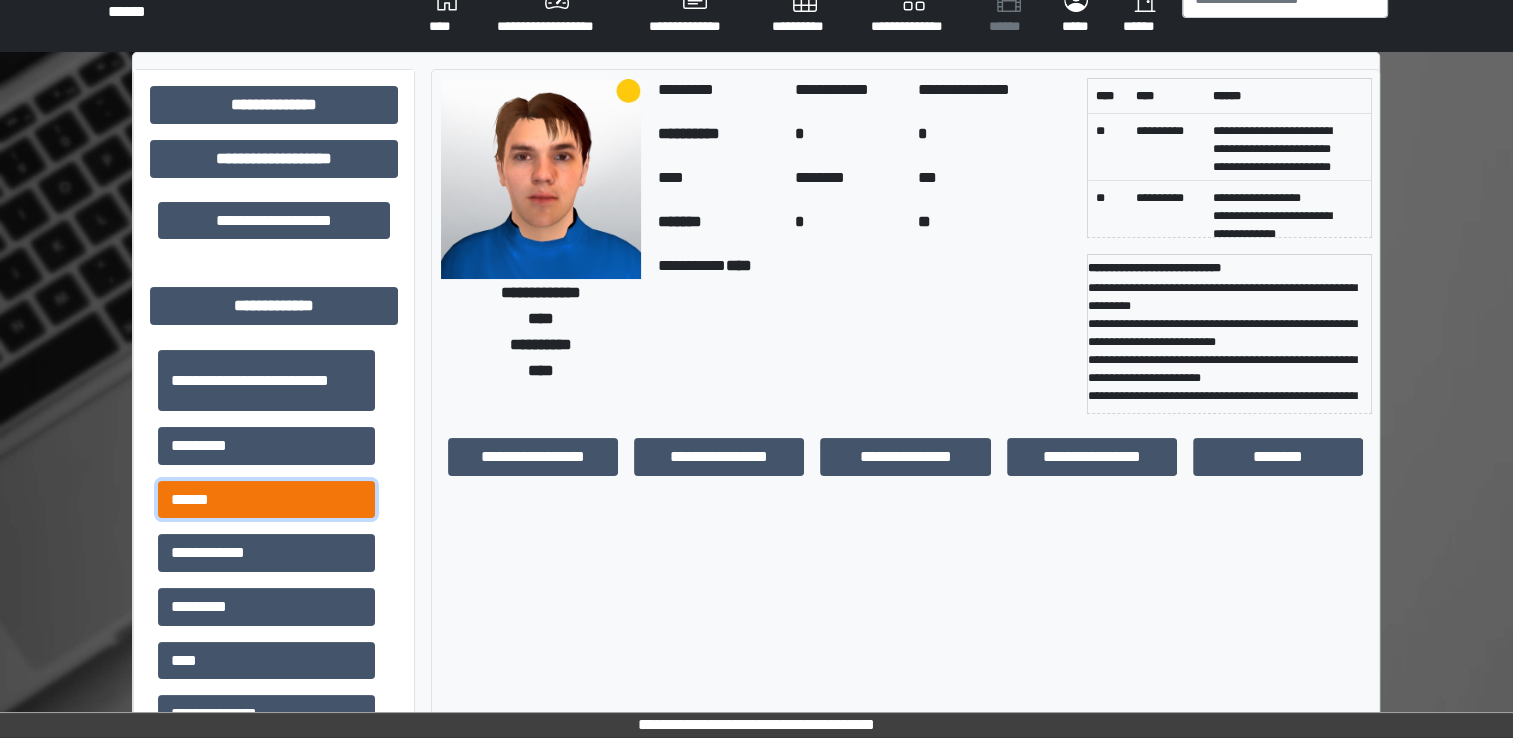 click on "******" at bounding box center [266, 500] 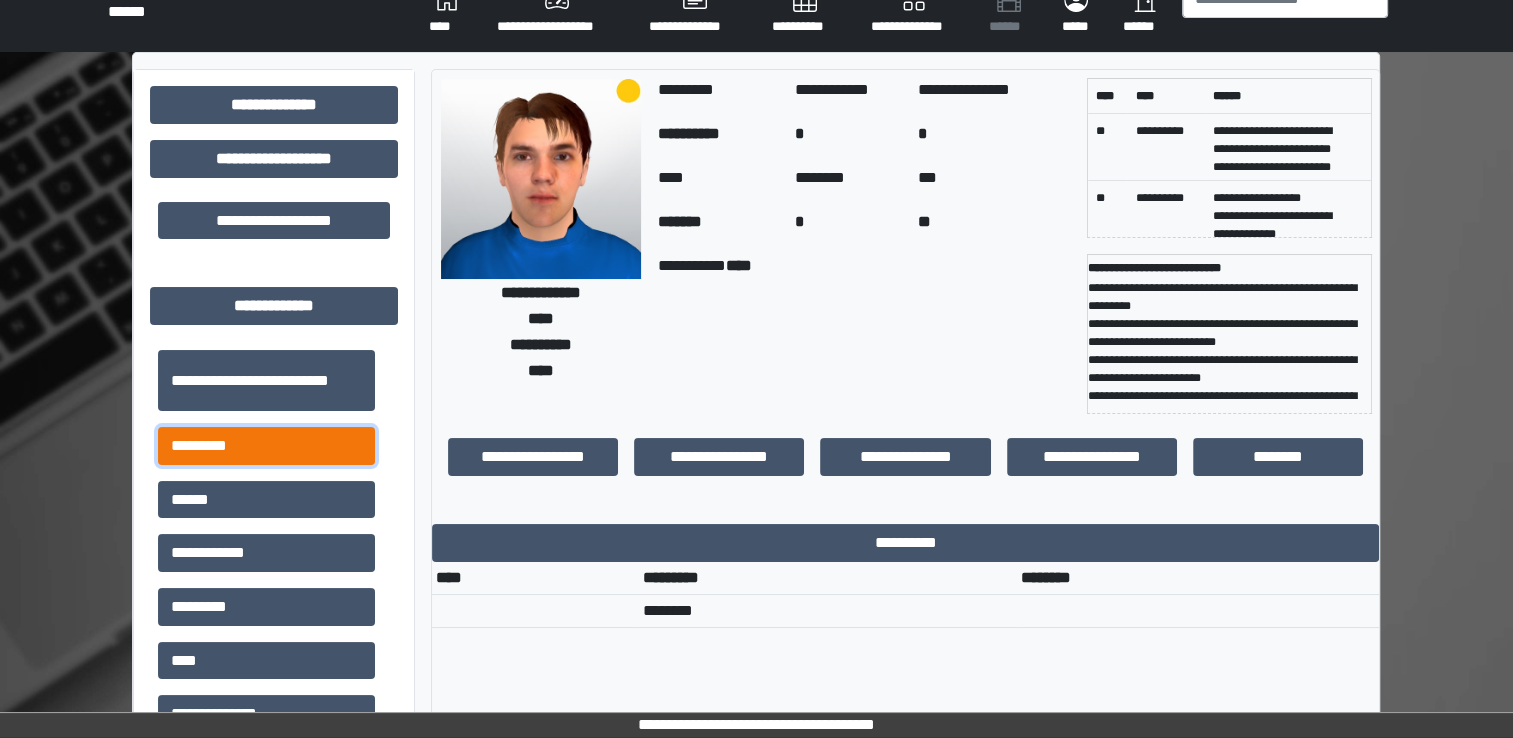 click on "*********" at bounding box center (266, 446) 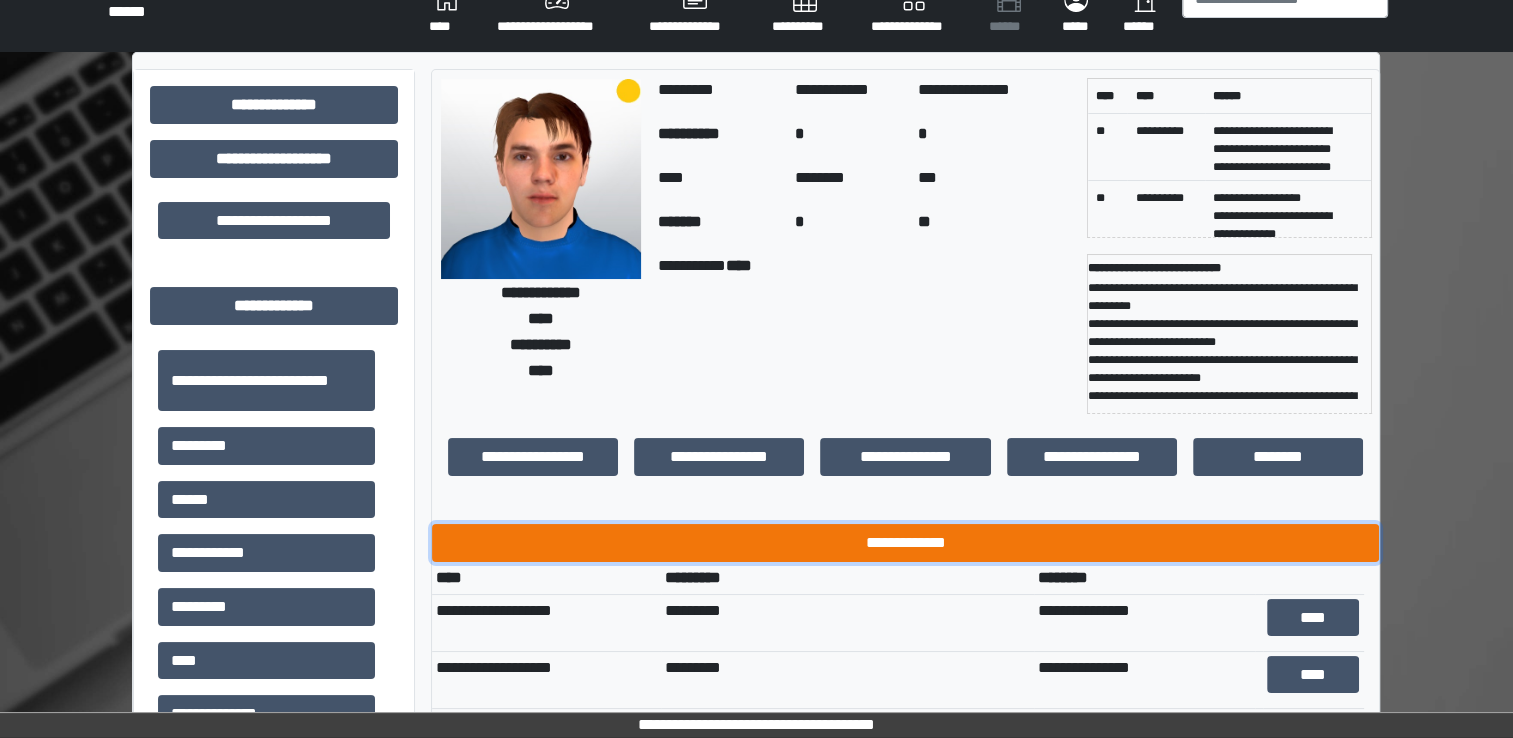 click on "**********" at bounding box center (905, 543) 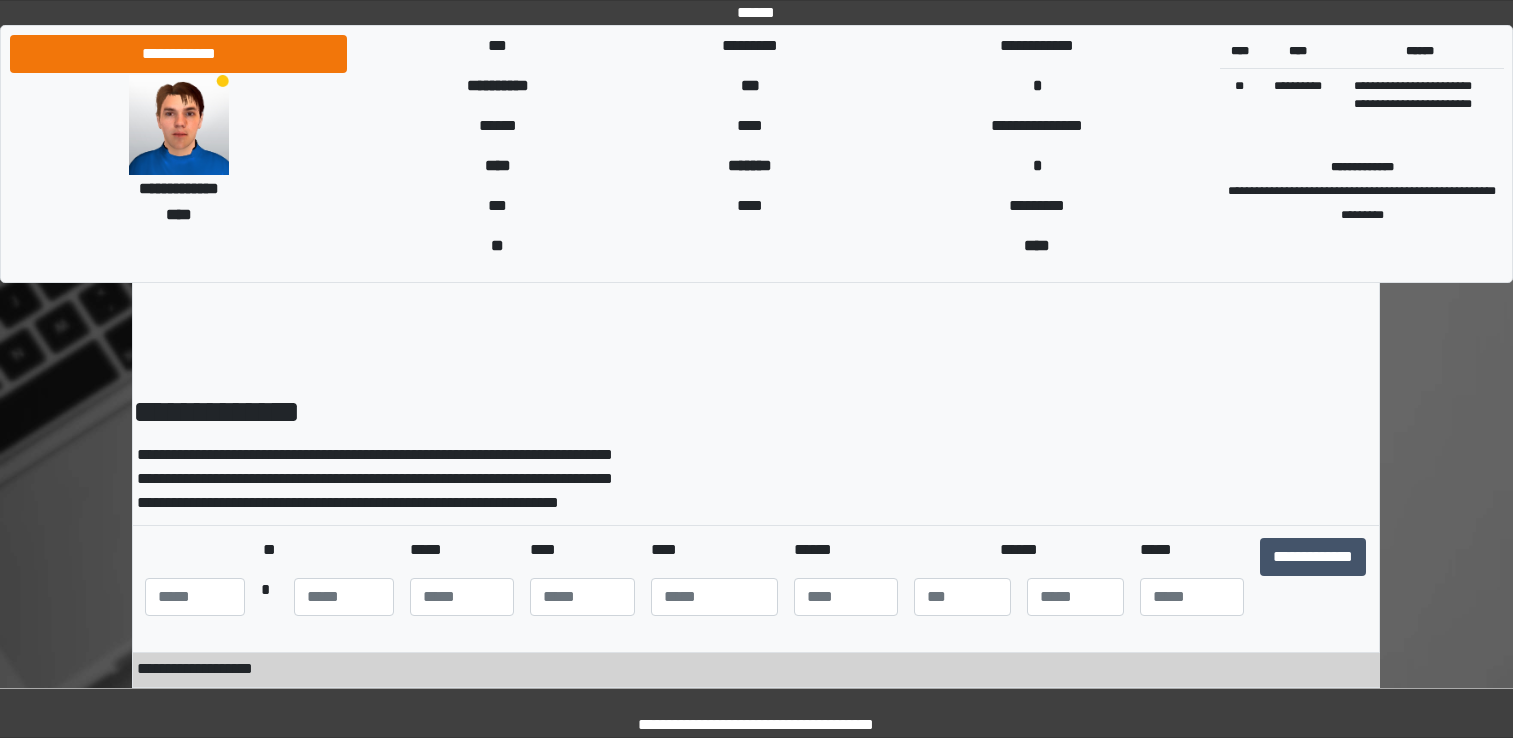 scroll, scrollTop: 0, scrollLeft: 0, axis: both 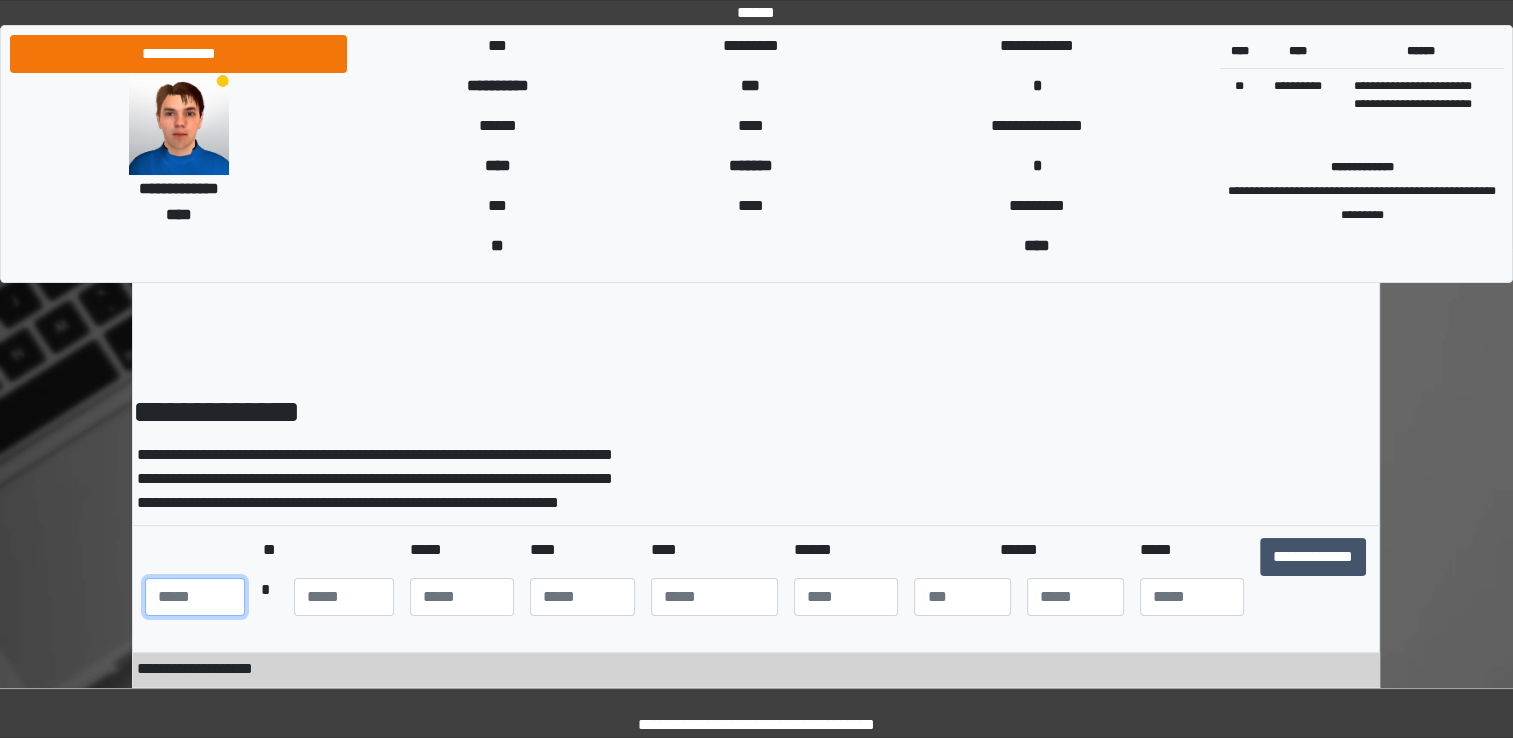 click at bounding box center [195, 597] 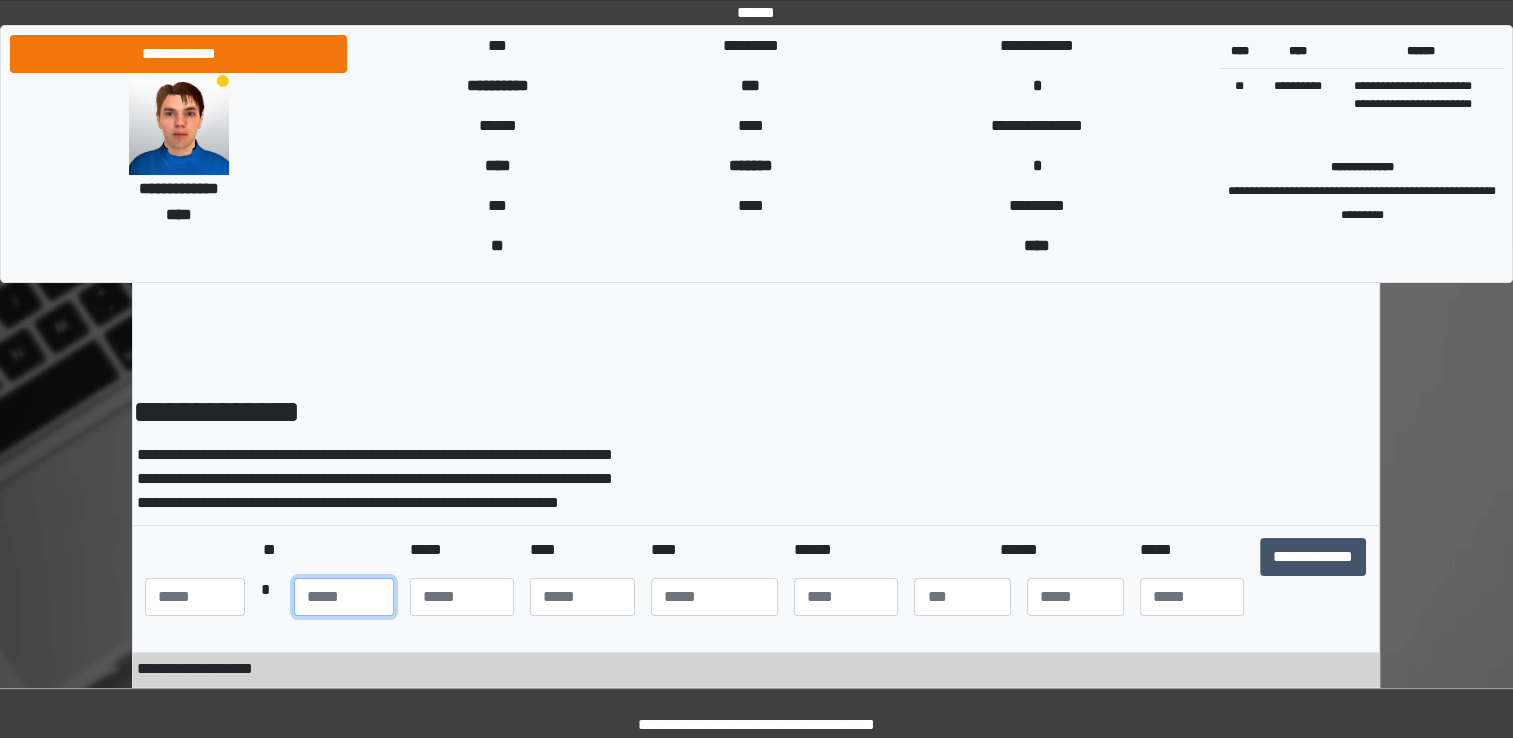 type on "**" 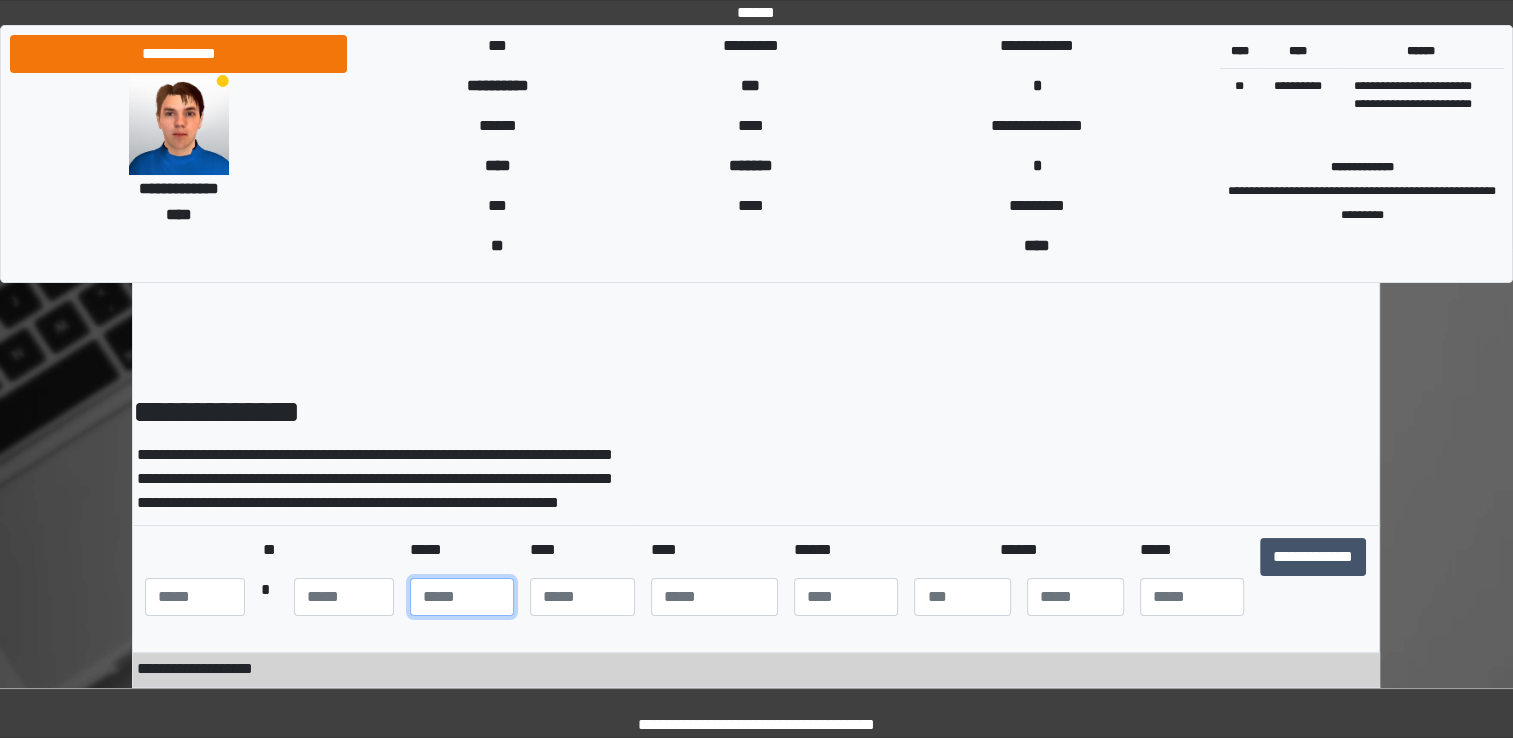 type on "**" 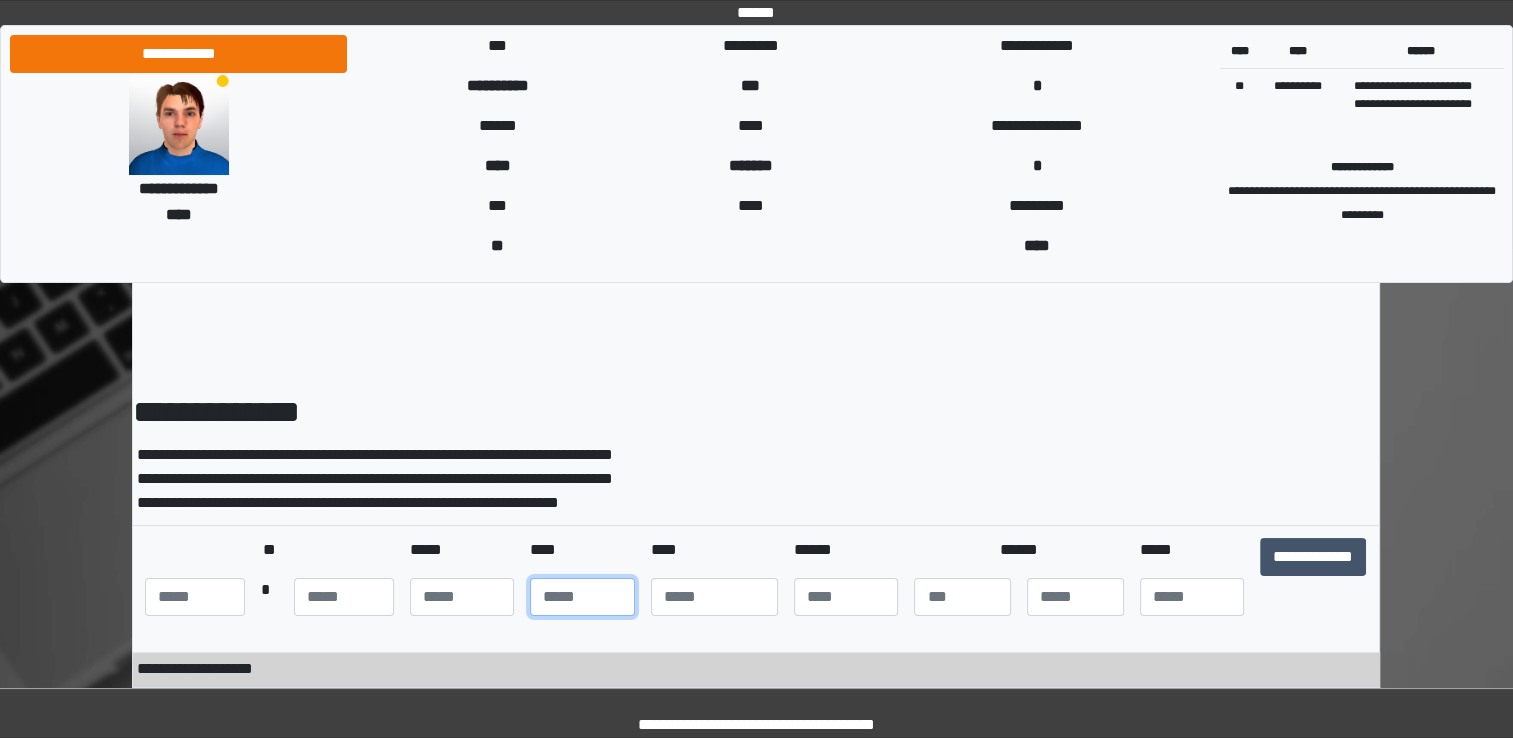 type on "*" 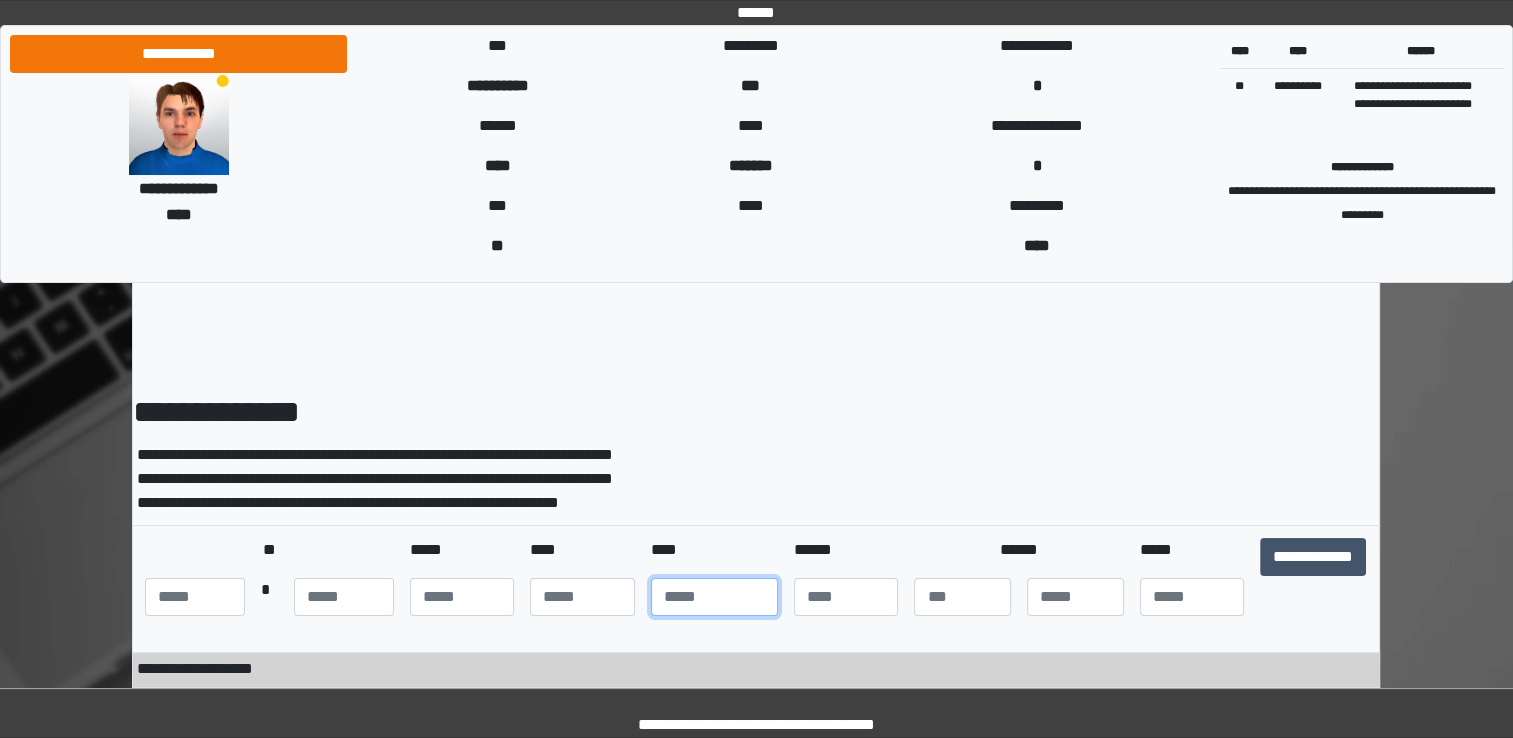 type on "****" 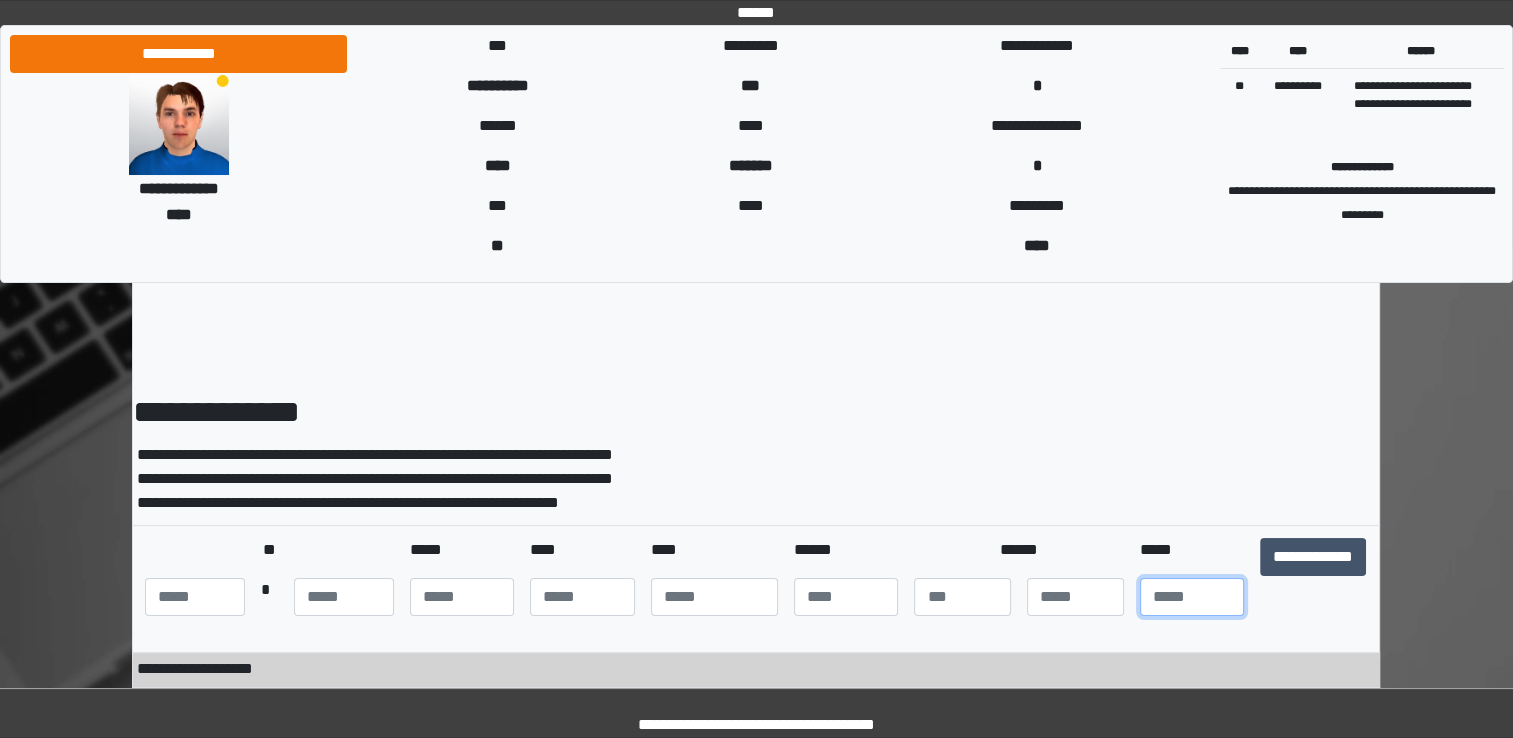 type on "**" 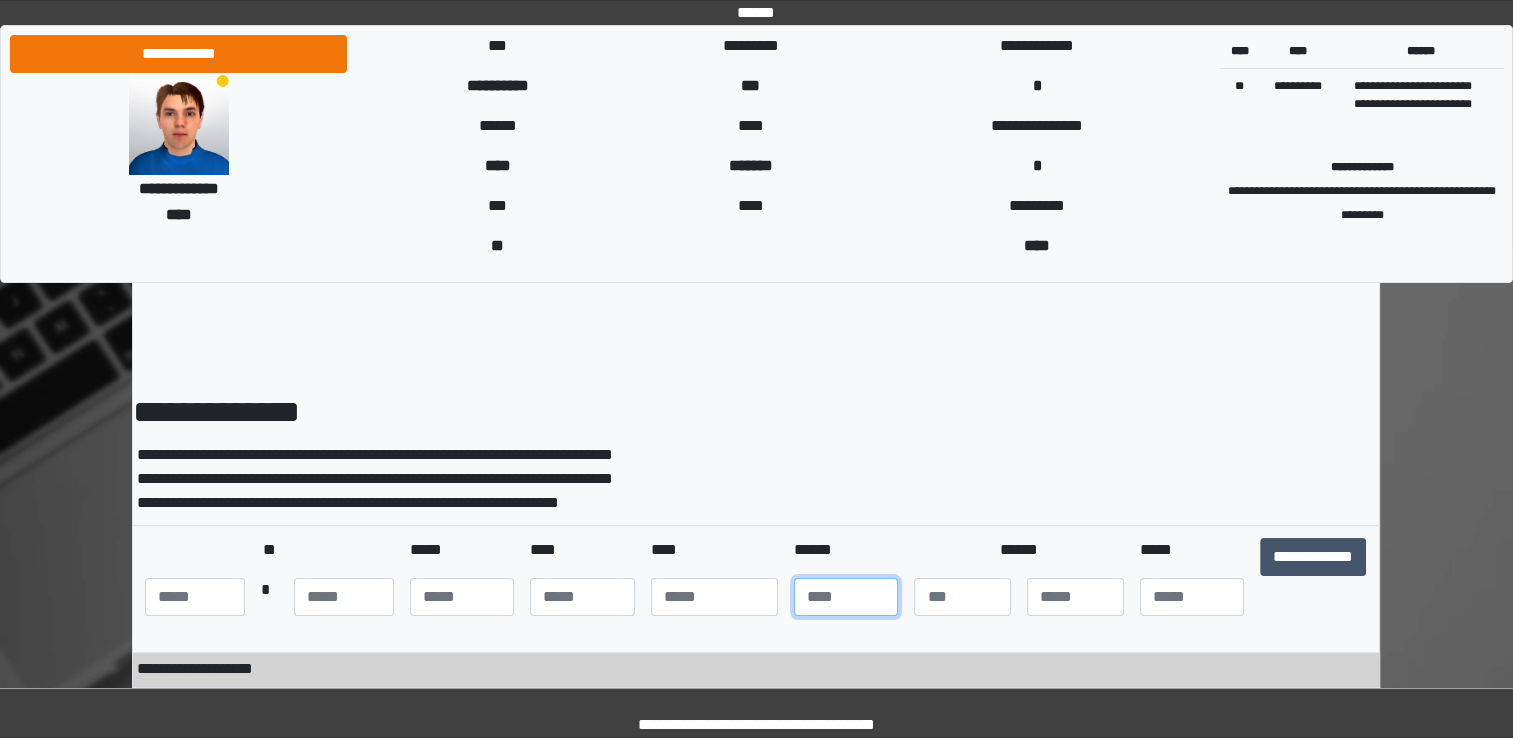 click at bounding box center (846, 597) 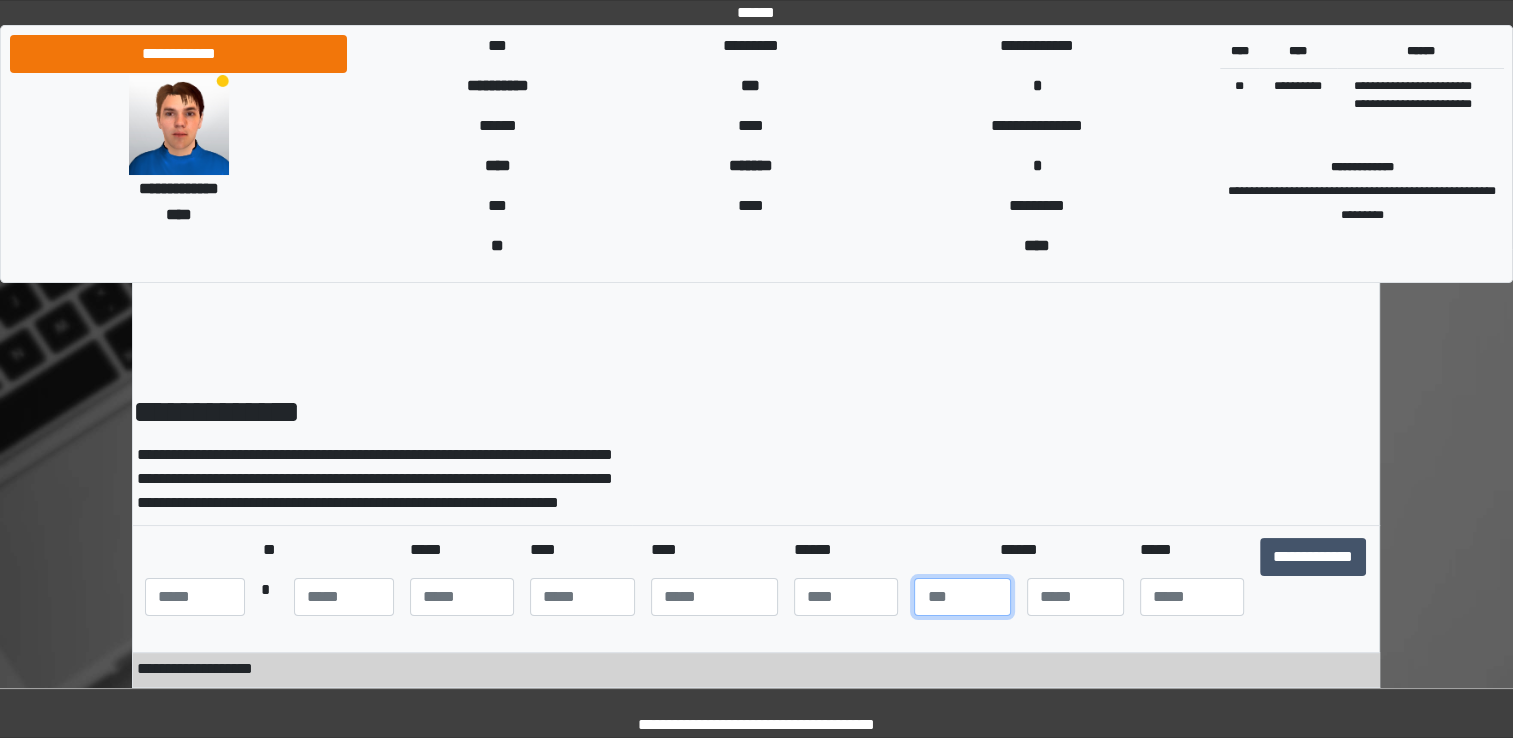 type on "*" 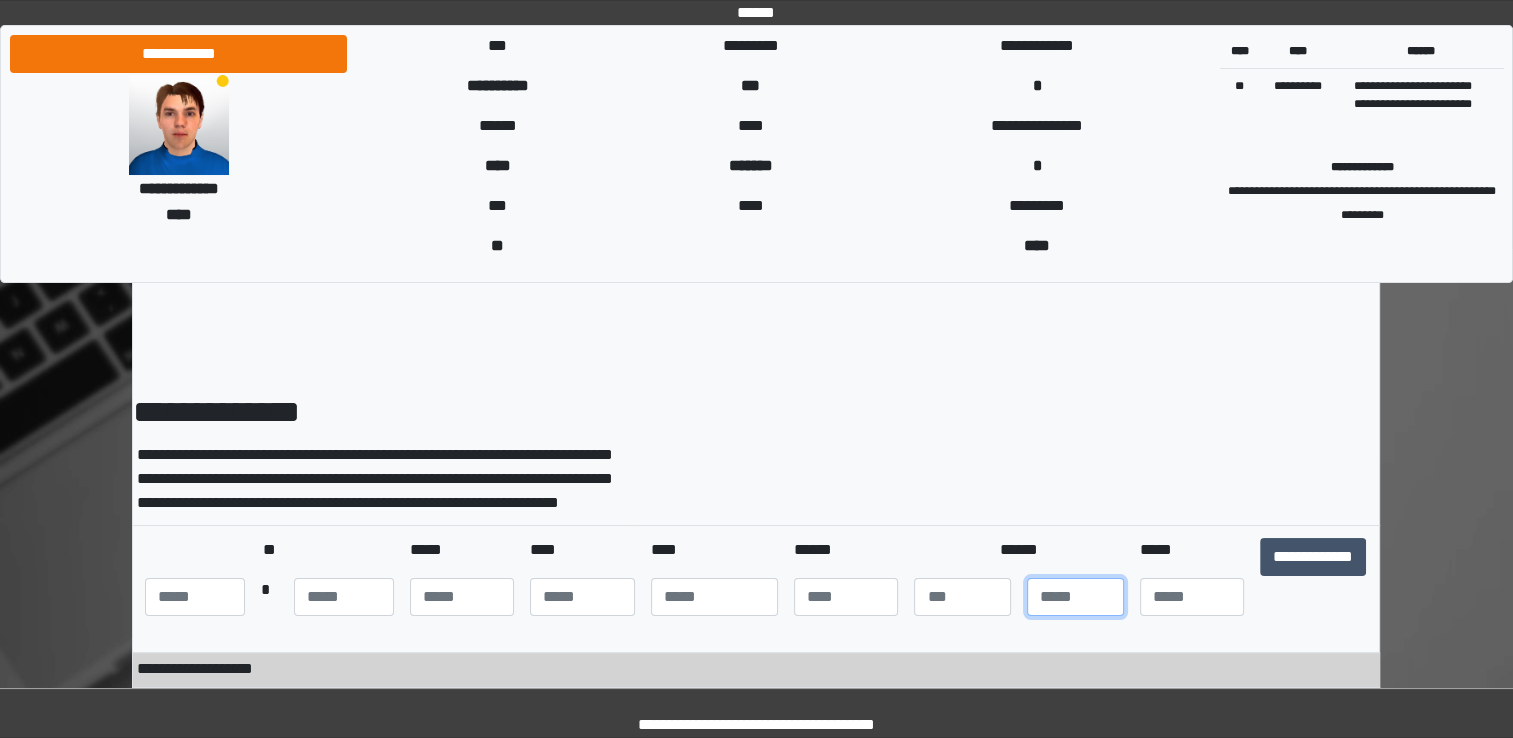 type on "*" 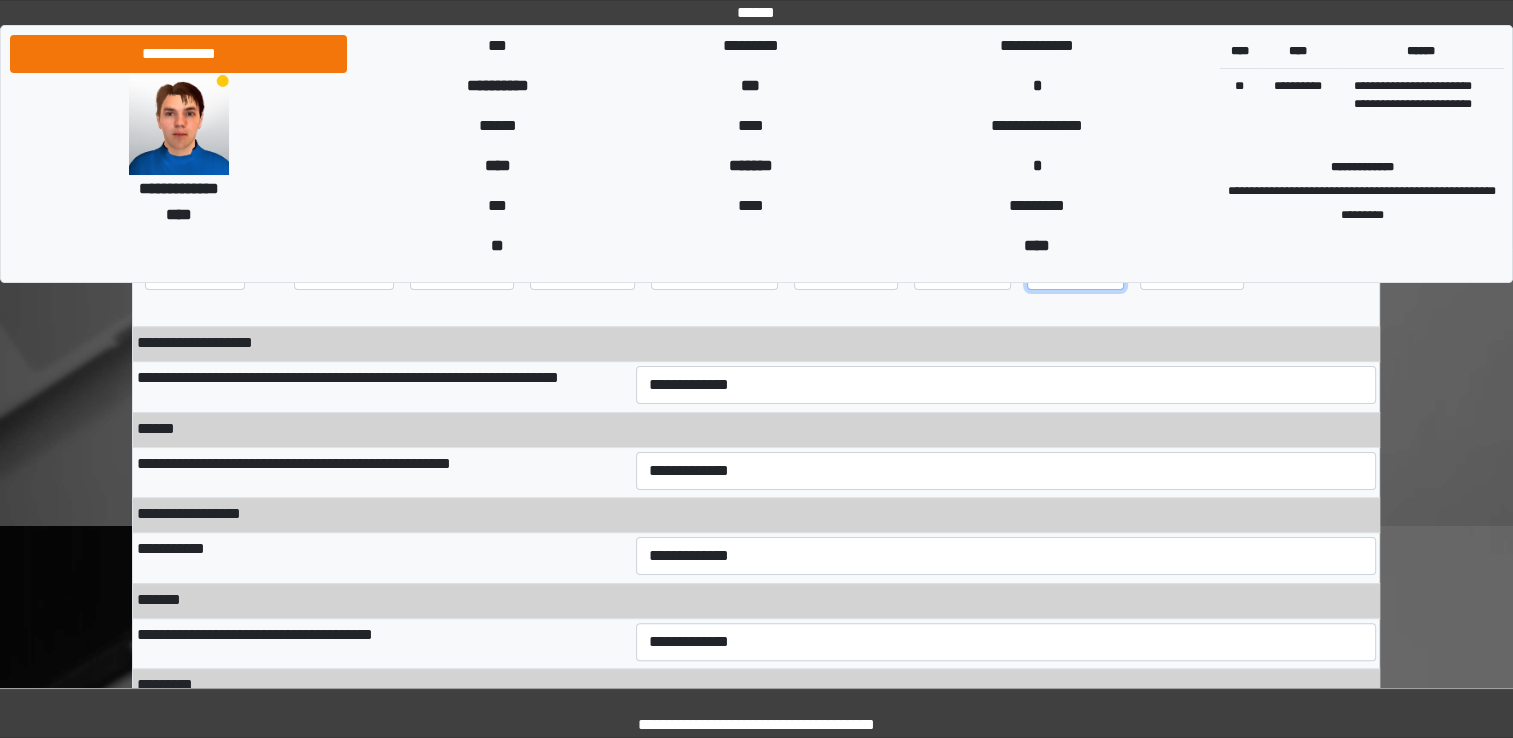 scroll, scrollTop: 328, scrollLeft: 0, axis: vertical 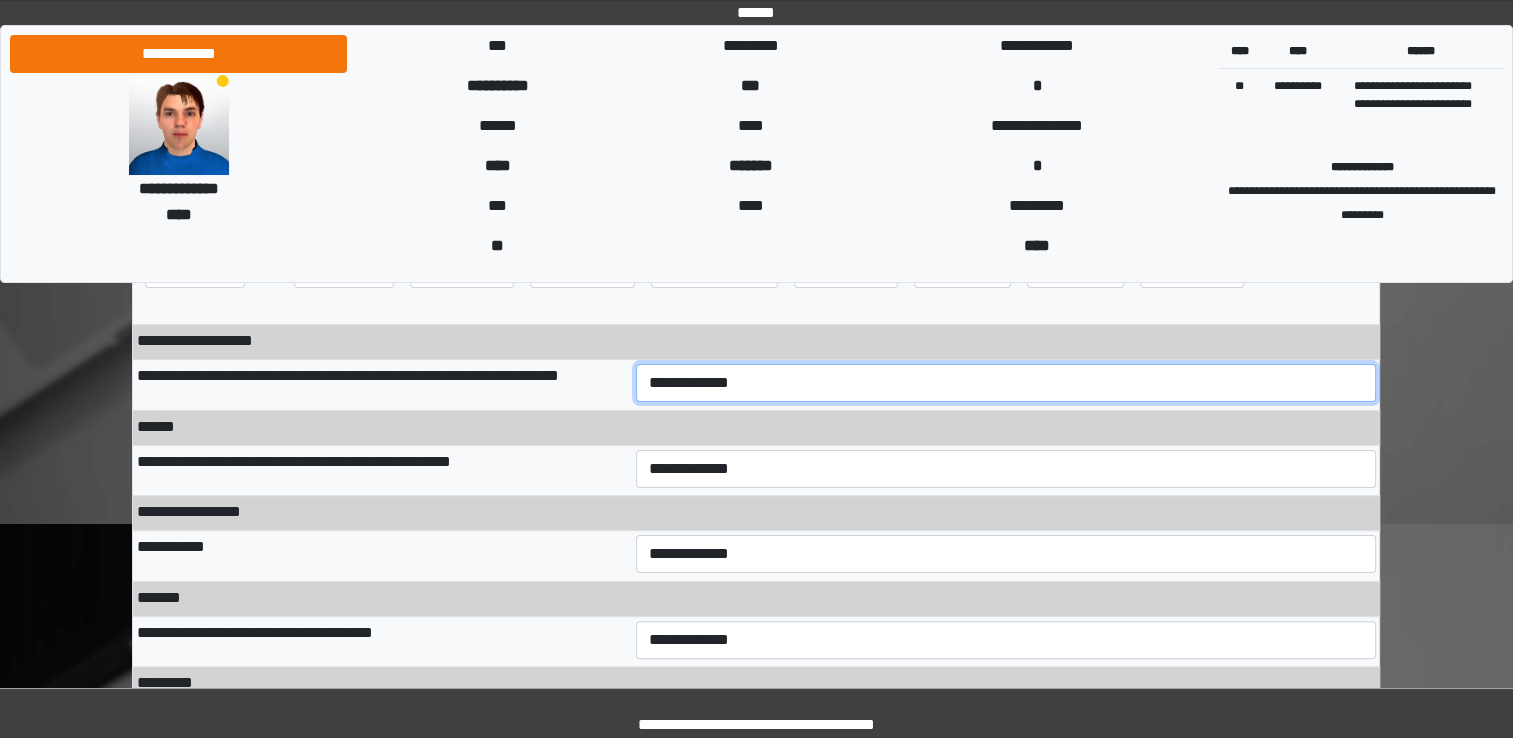 click on "**********" at bounding box center [1006, 383] 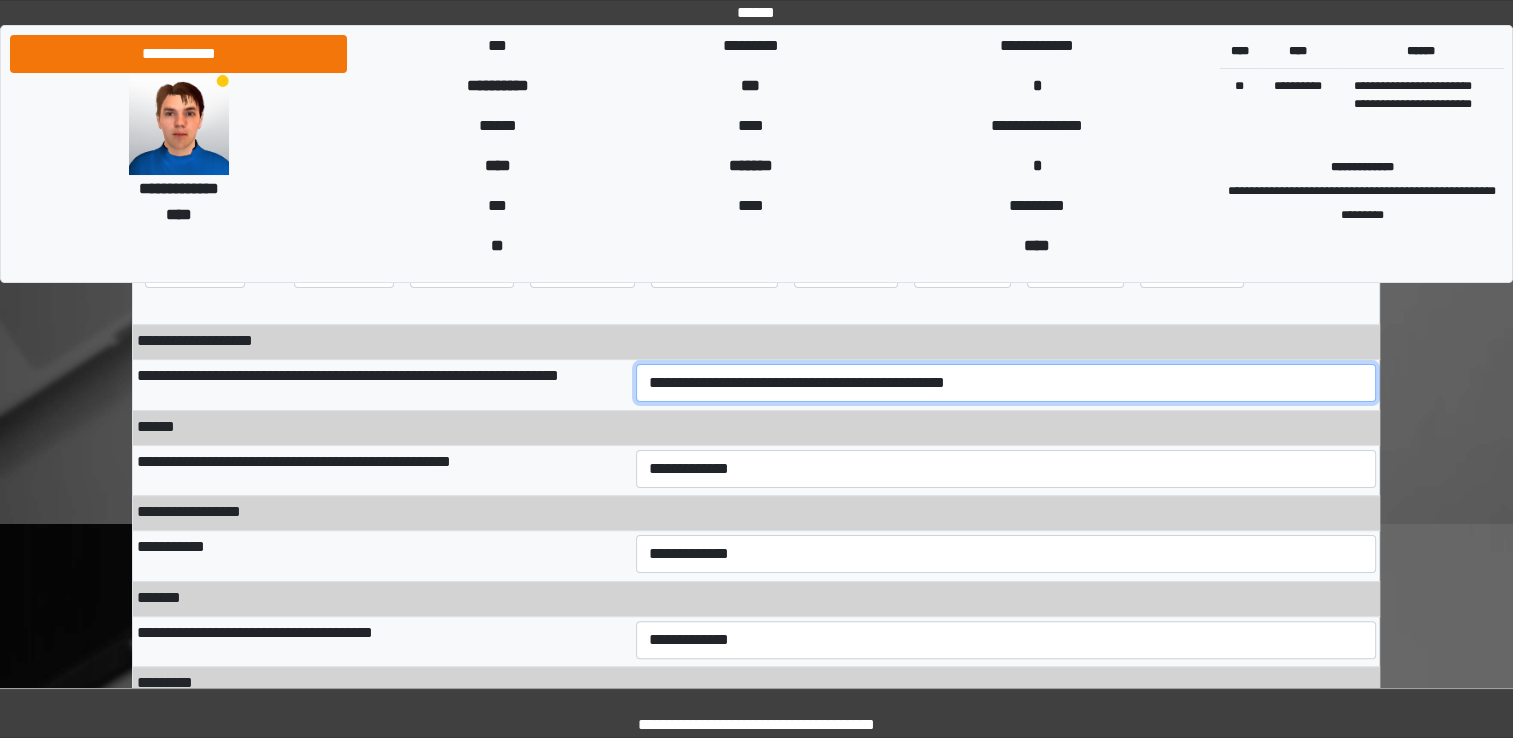 click on "**********" at bounding box center [1006, 383] 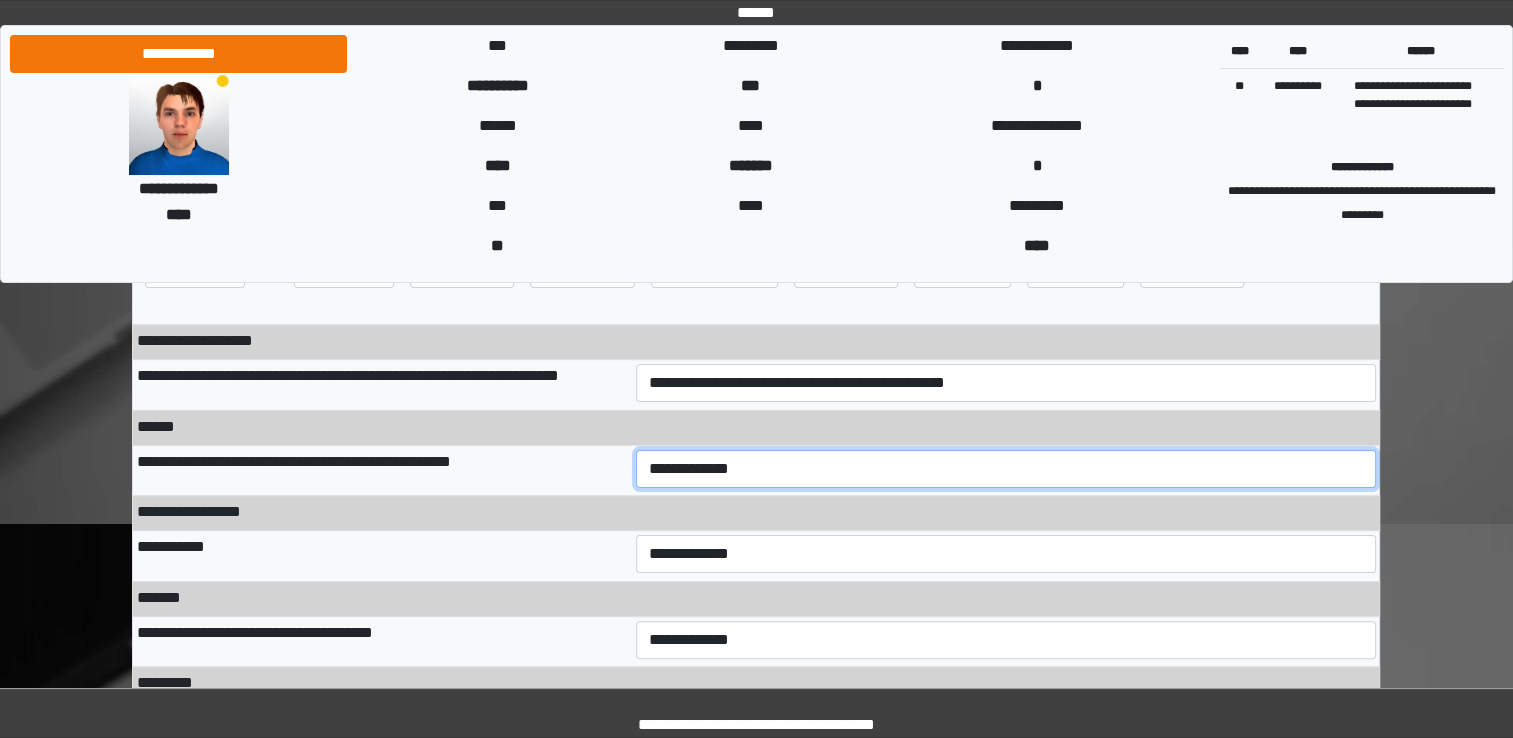 select on "***" 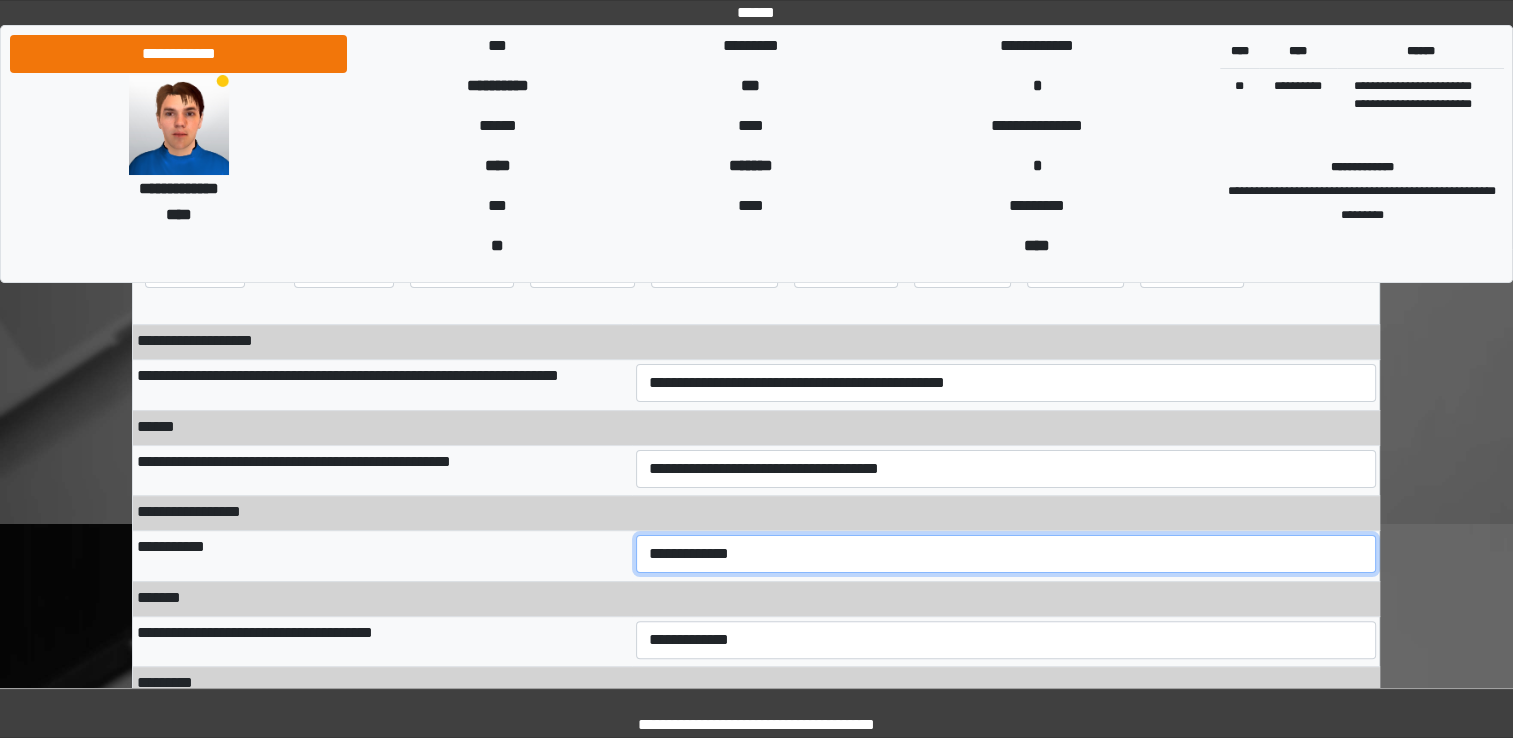 select on "***" 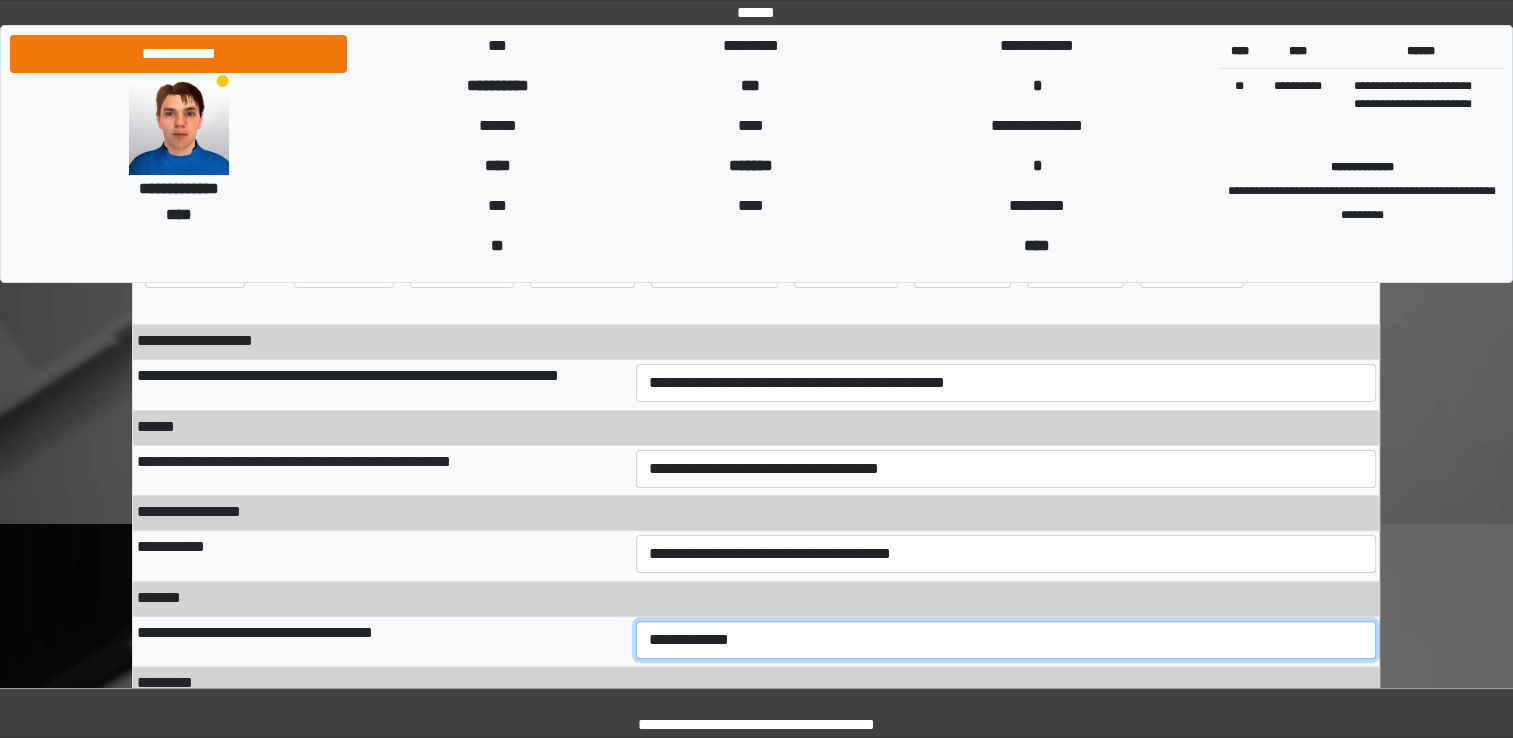 click on "**********" at bounding box center (1006, 640) 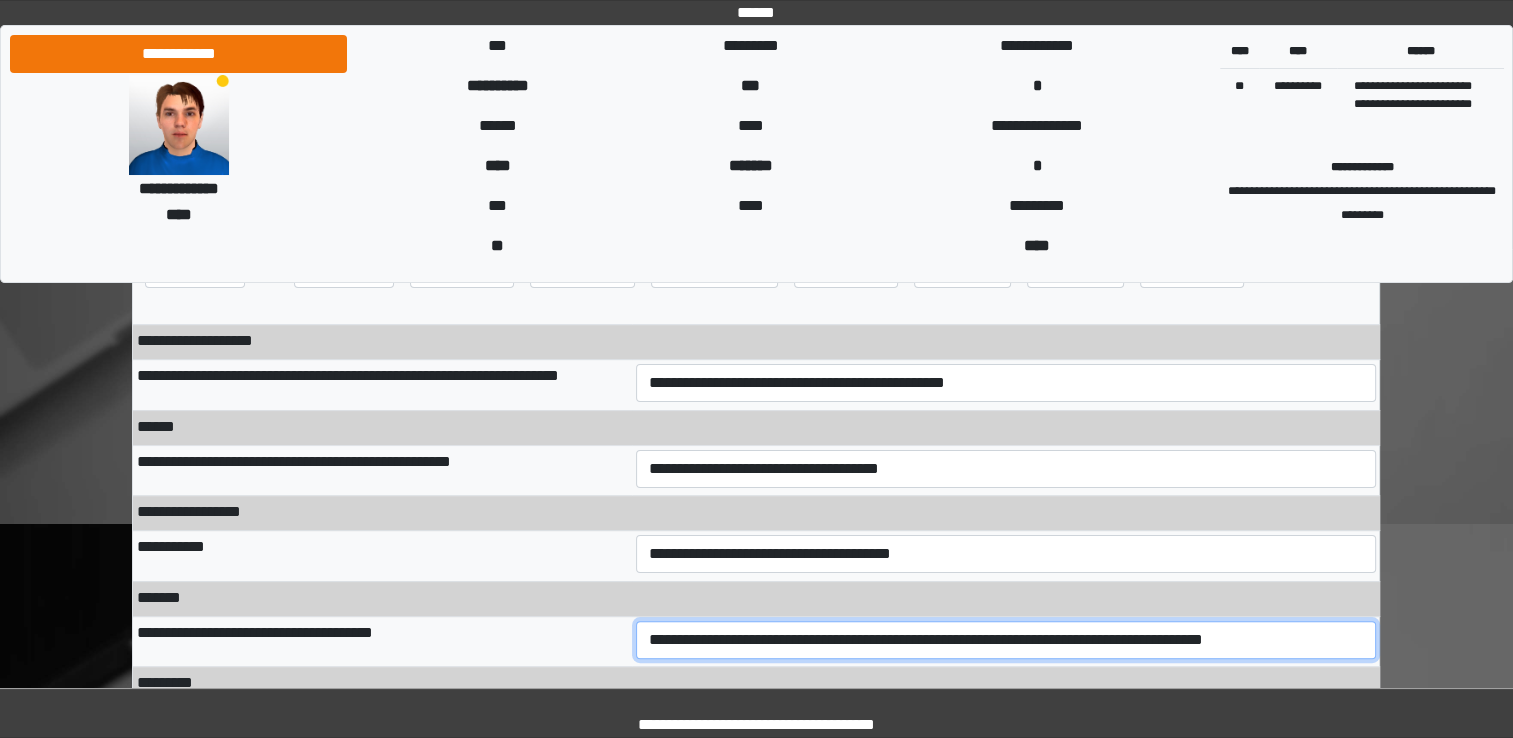 click on "**********" at bounding box center [1006, 640] 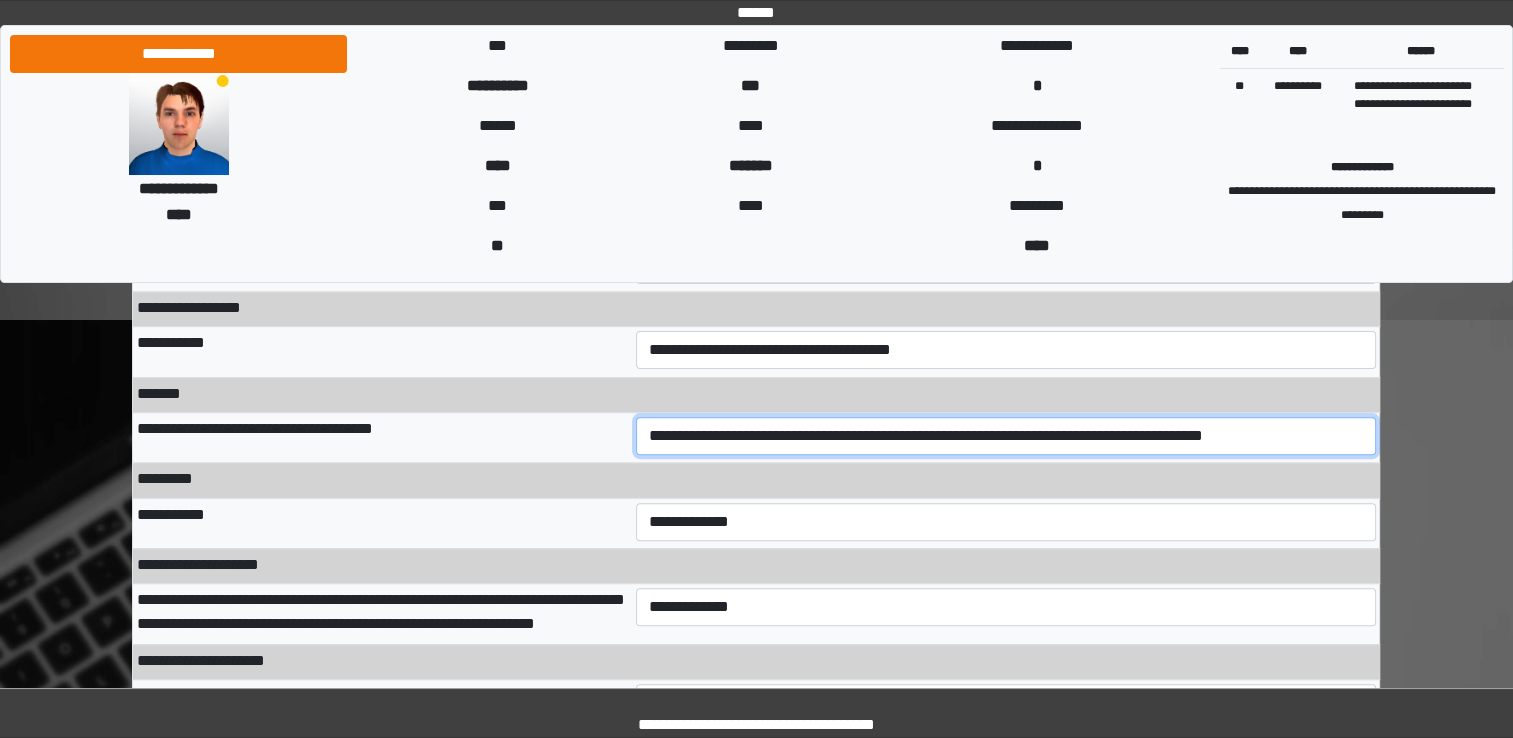 scroll, scrollTop: 546, scrollLeft: 0, axis: vertical 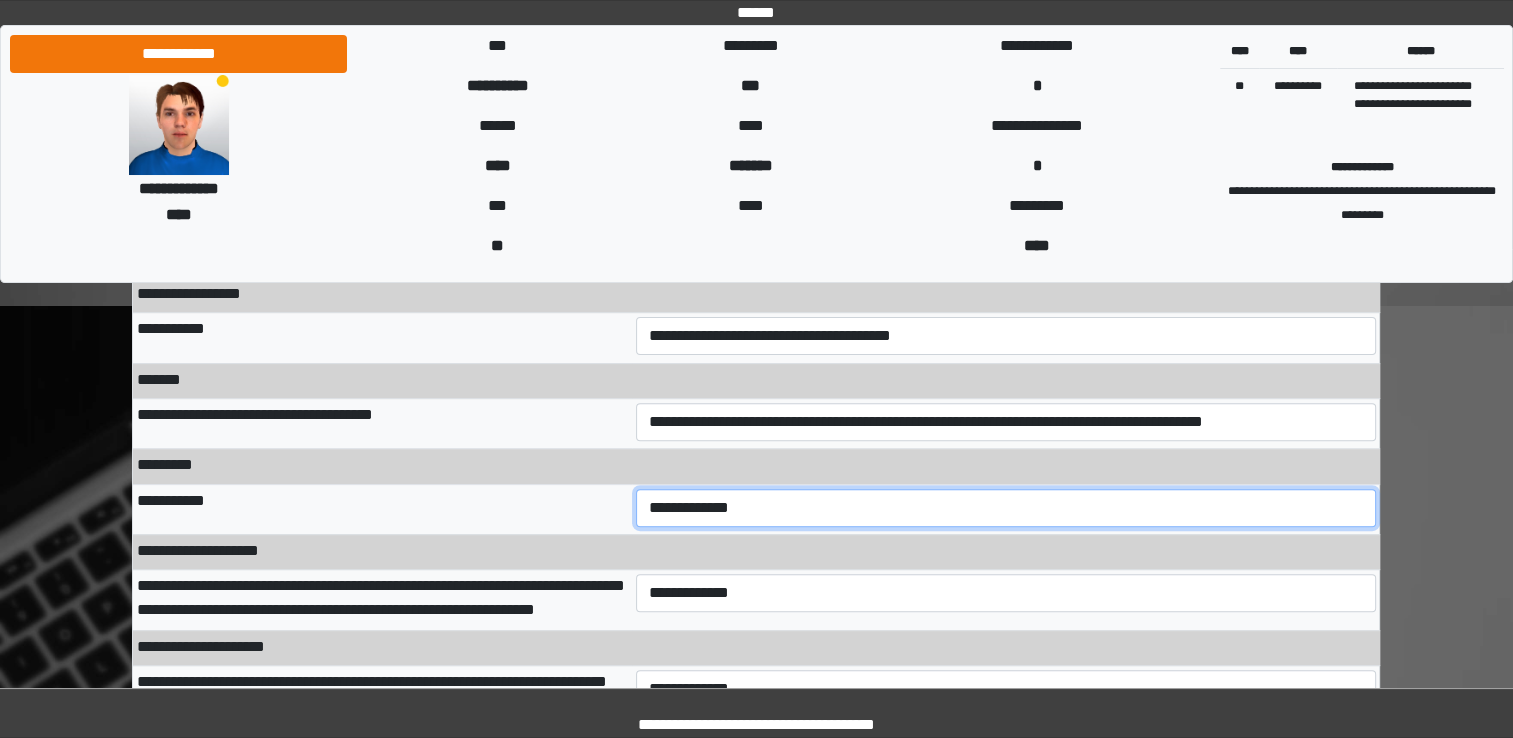 click on "**********" at bounding box center (1006, 508) 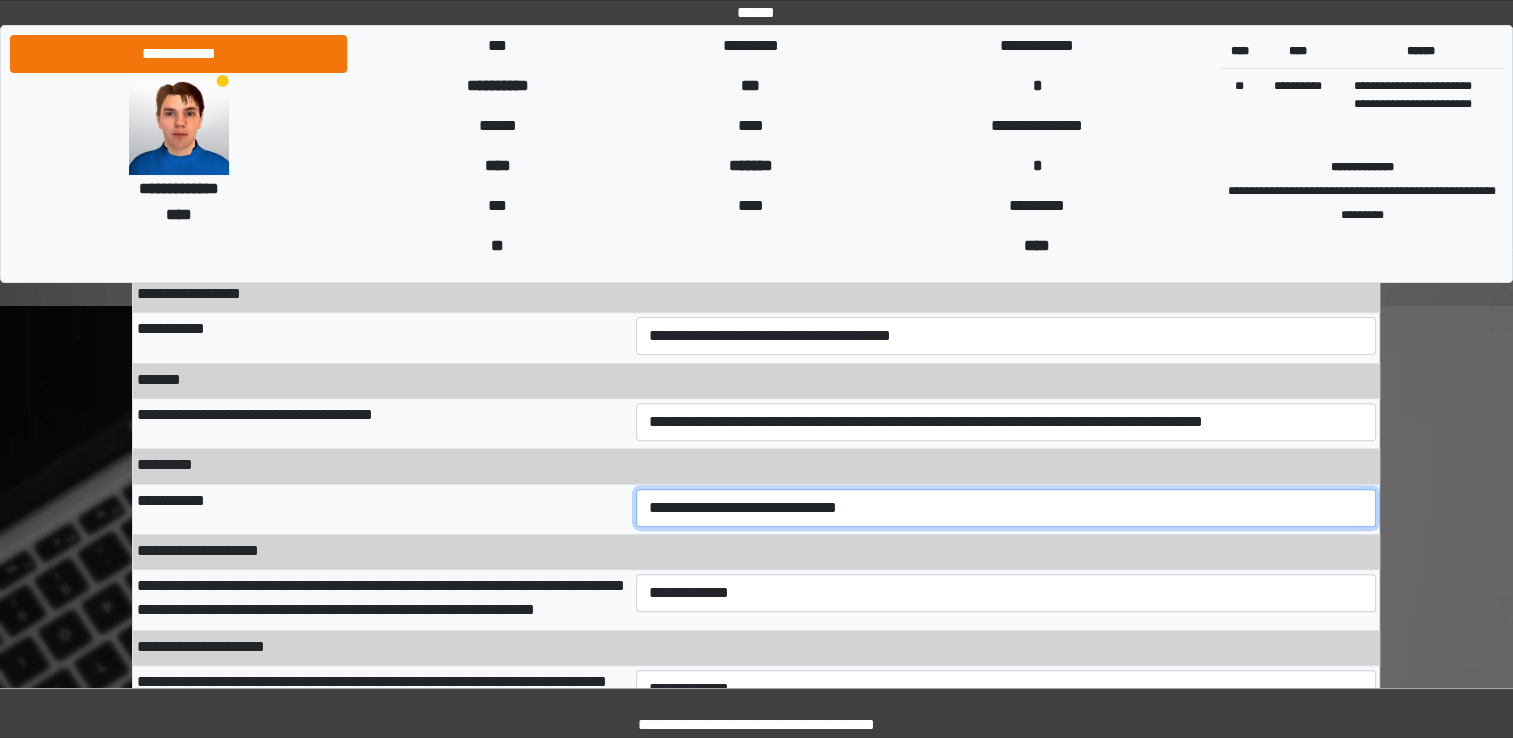 click on "**********" at bounding box center (1006, 508) 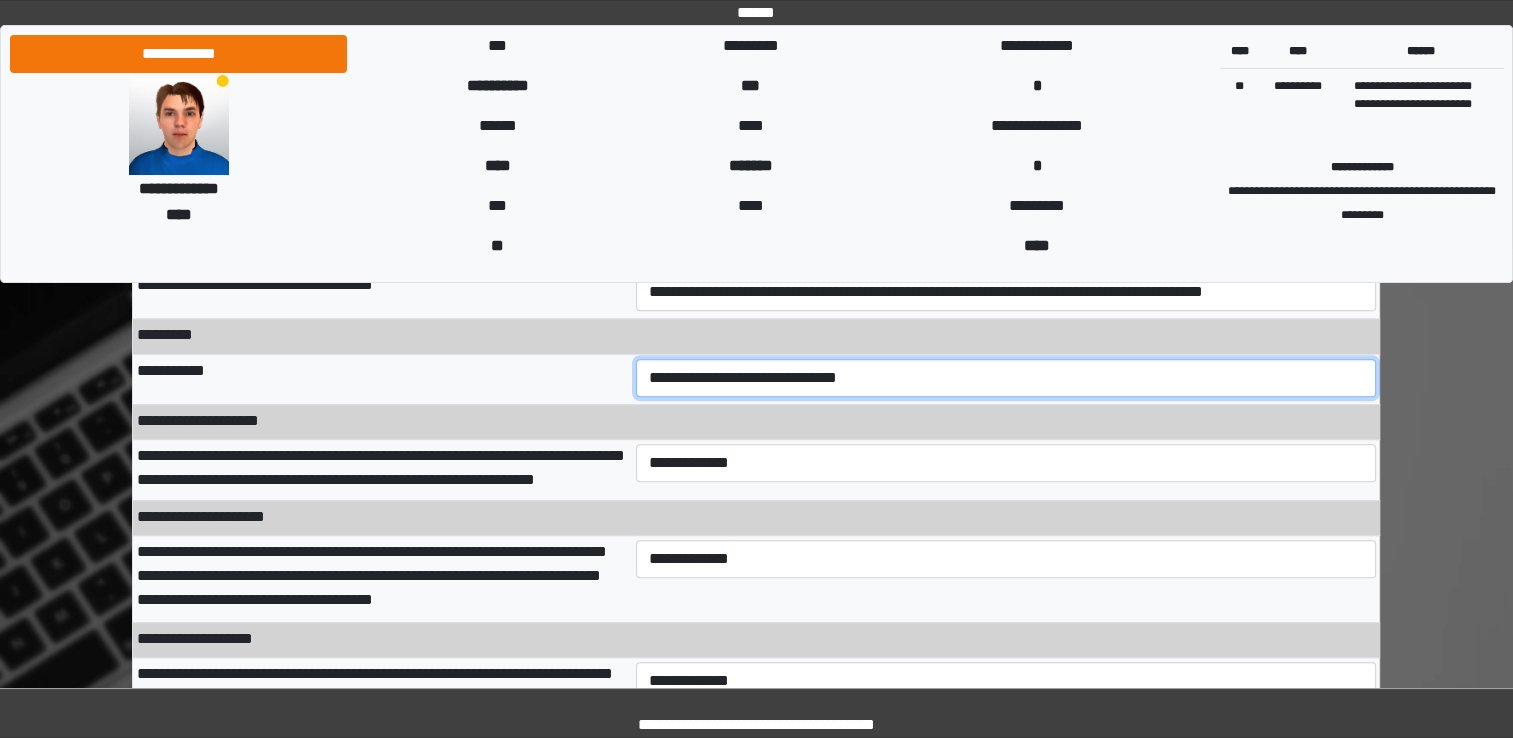 scroll, scrollTop: 676, scrollLeft: 0, axis: vertical 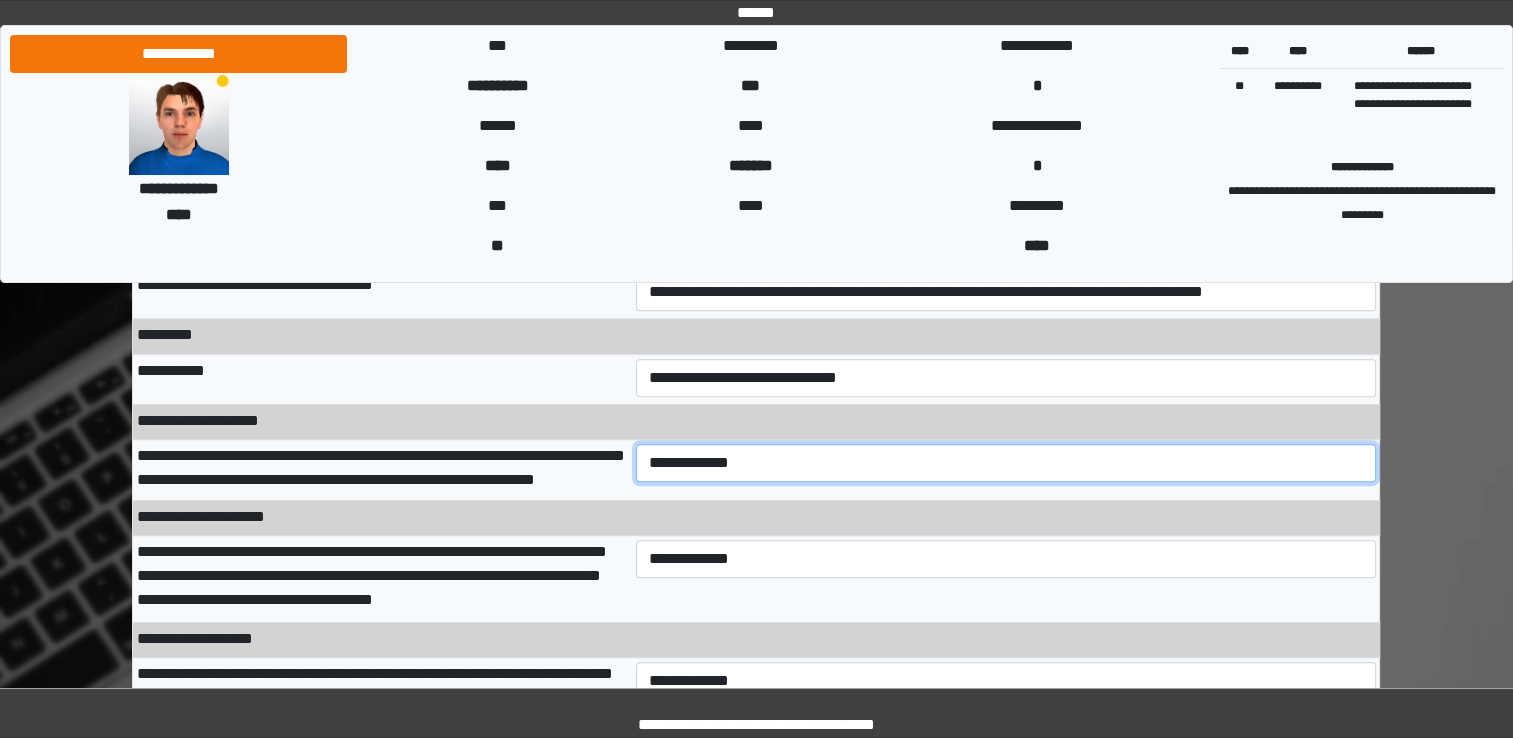 click on "**********" at bounding box center [1006, 463] 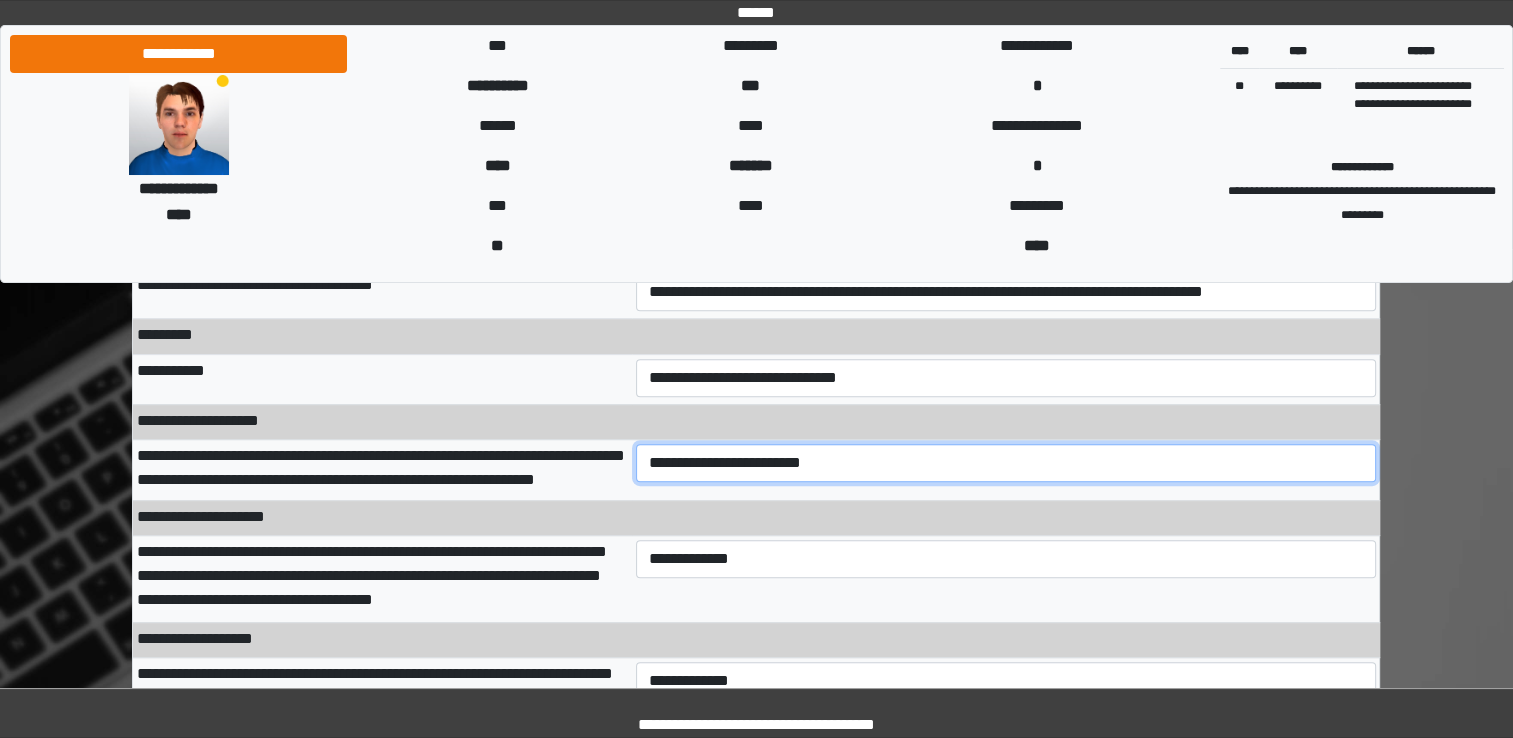 click on "**********" at bounding box center (1006, 463) 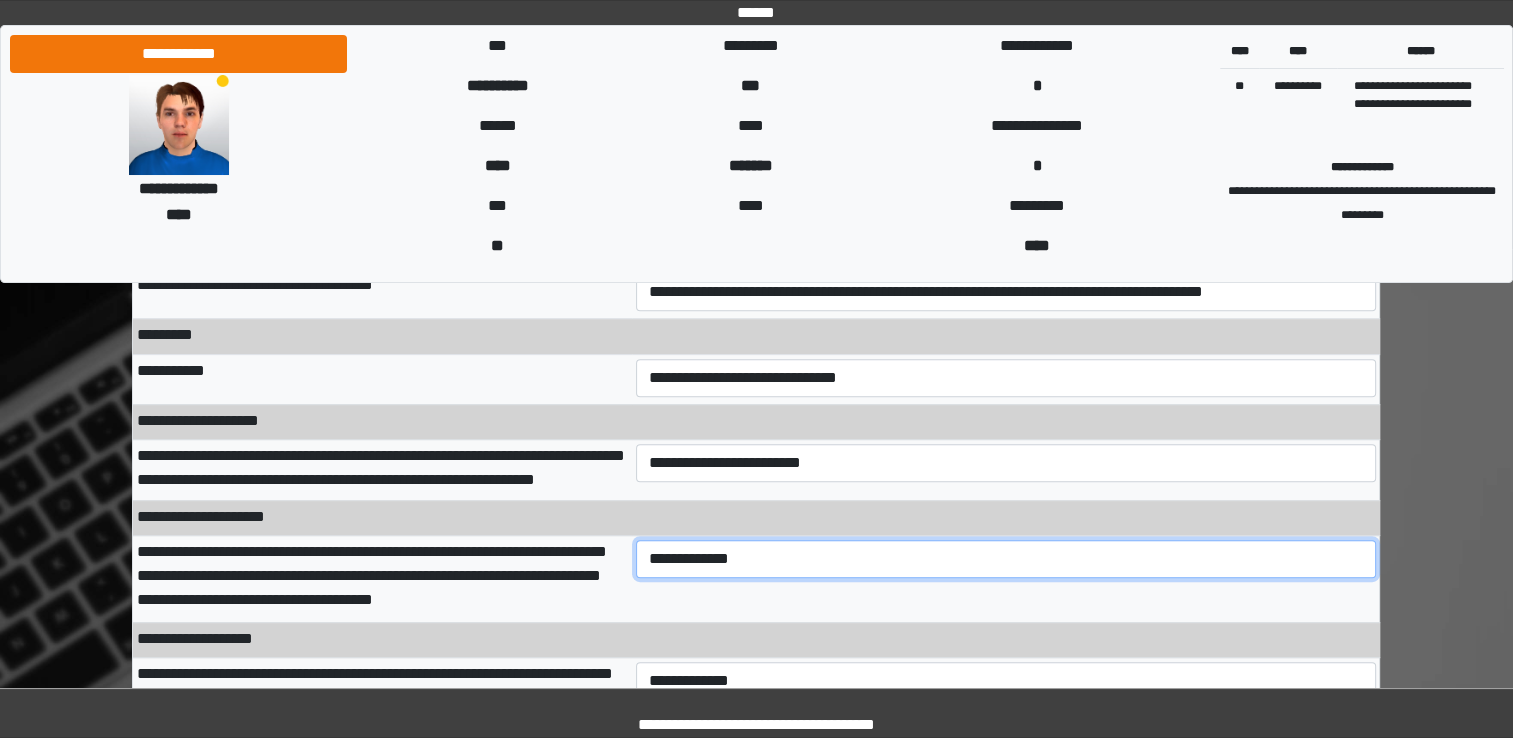 select on "***" 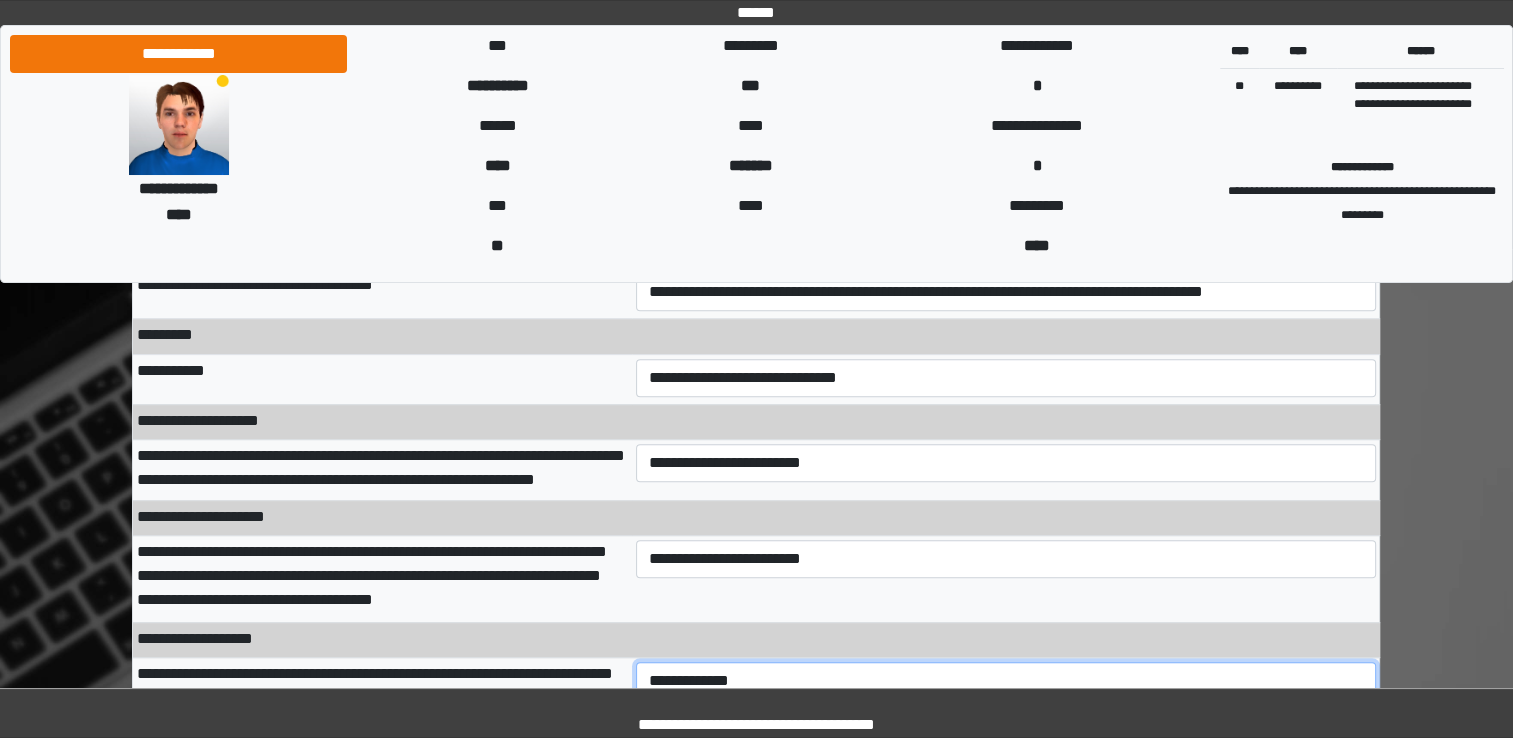 select on "***" 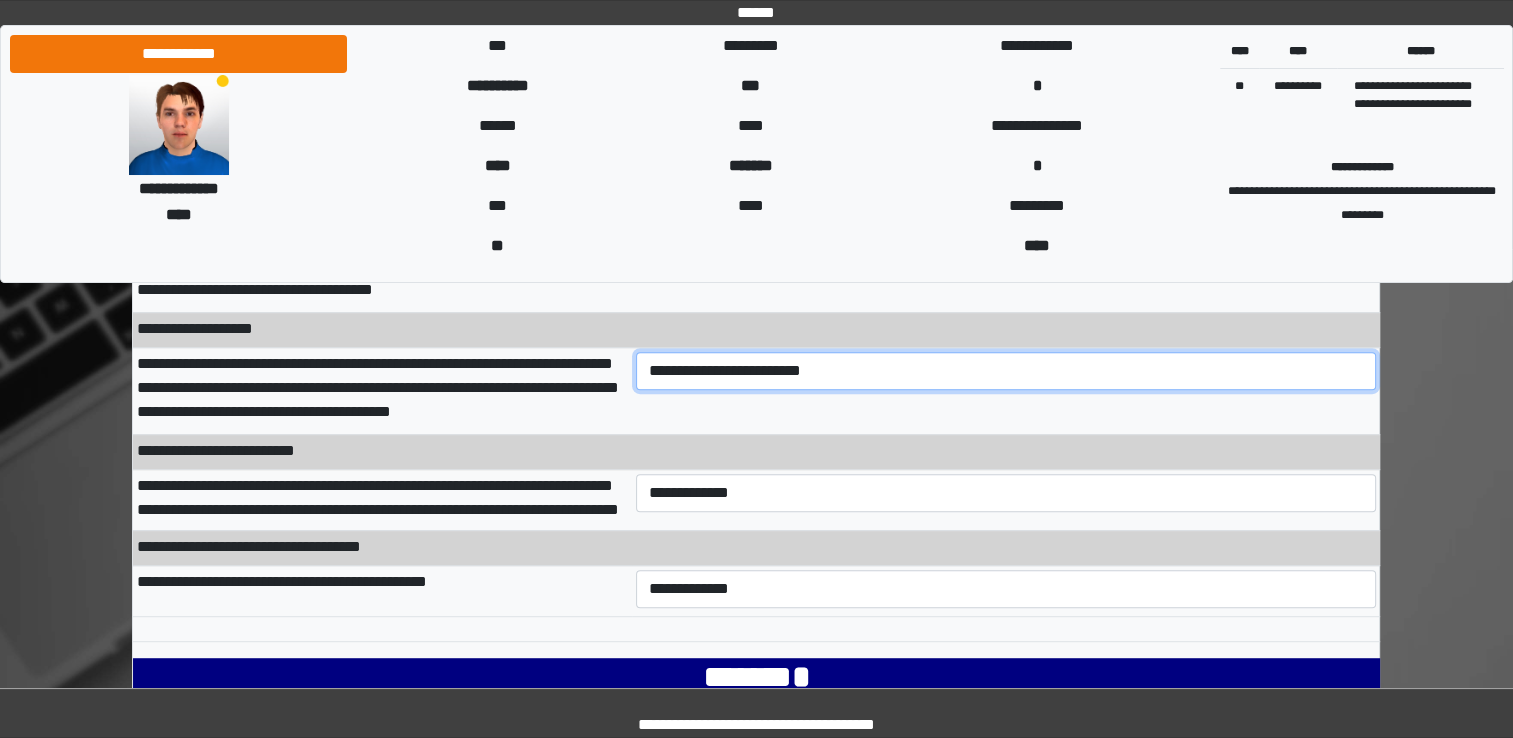 scroll, scrollTop: 988, scrollLeft: 0, axis: vertical 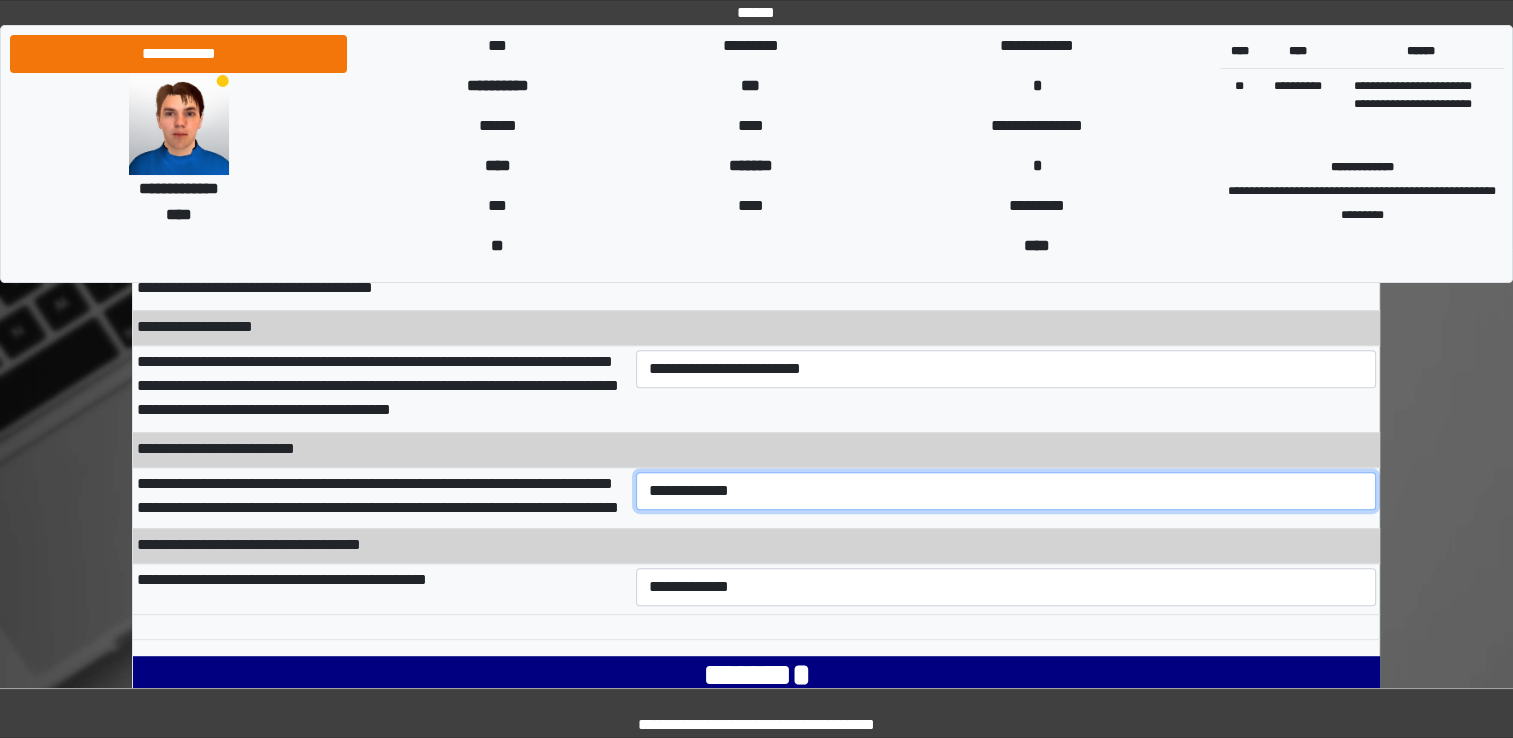select on "***" 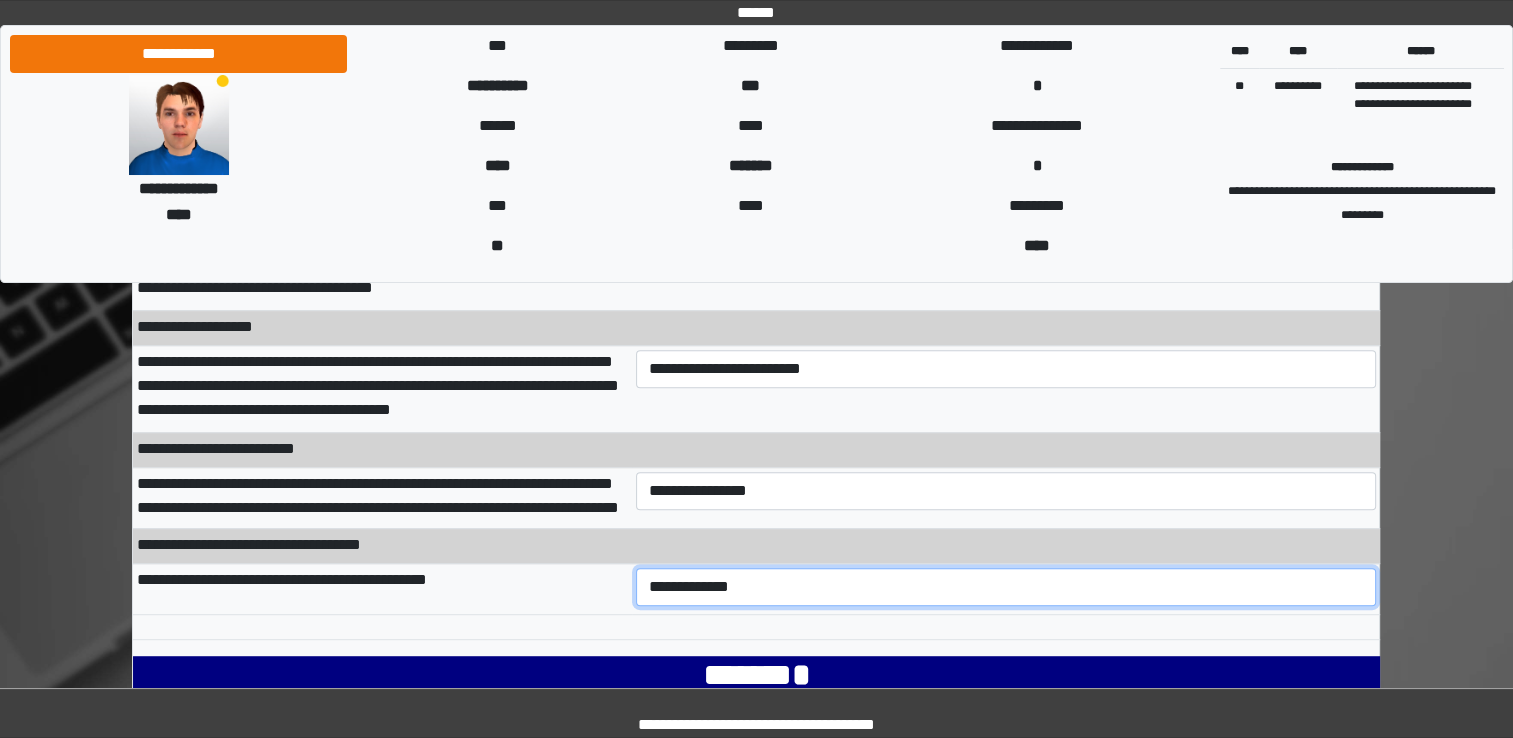 click on "**********" at bounding box center (1006, 587) 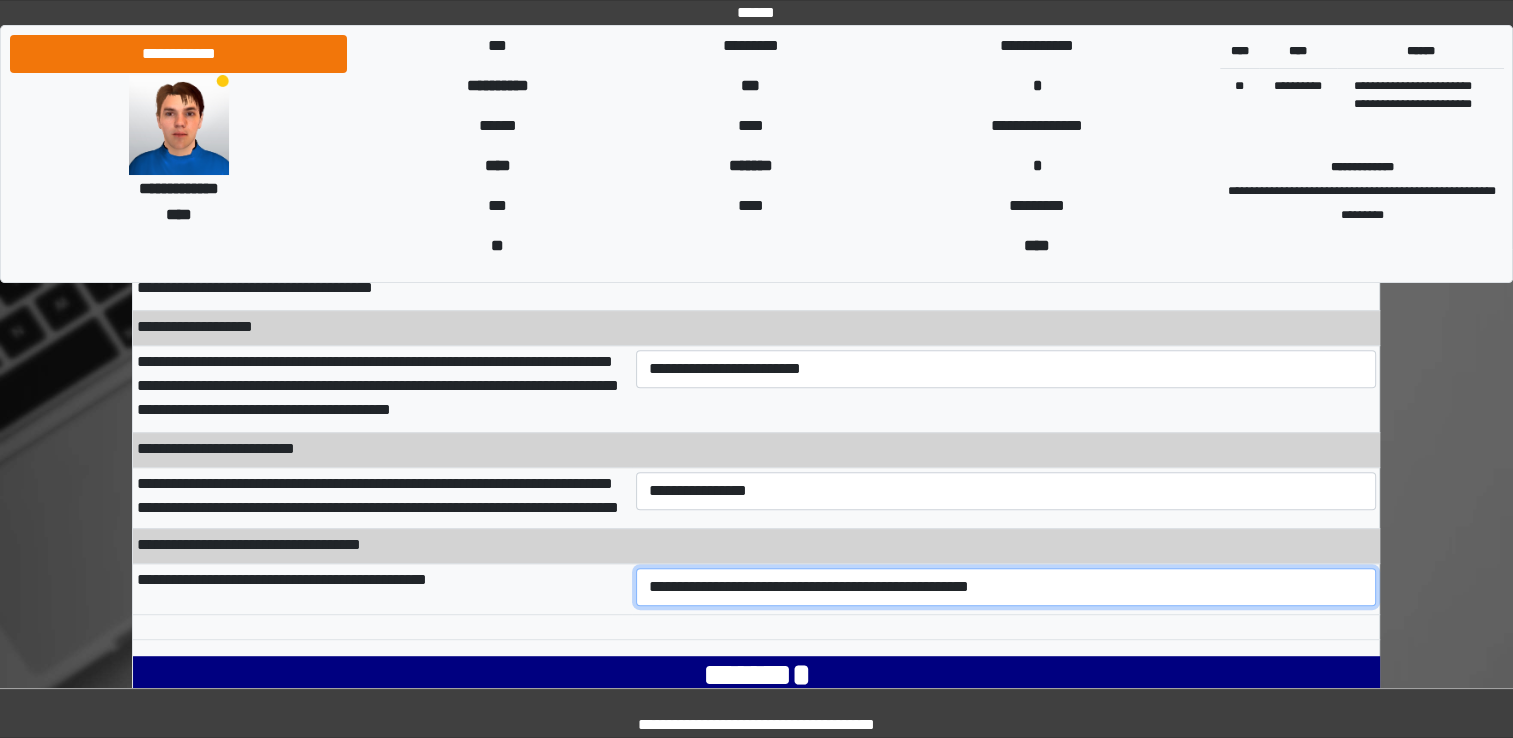 click on "**********" at bounding box center [1006, 587] 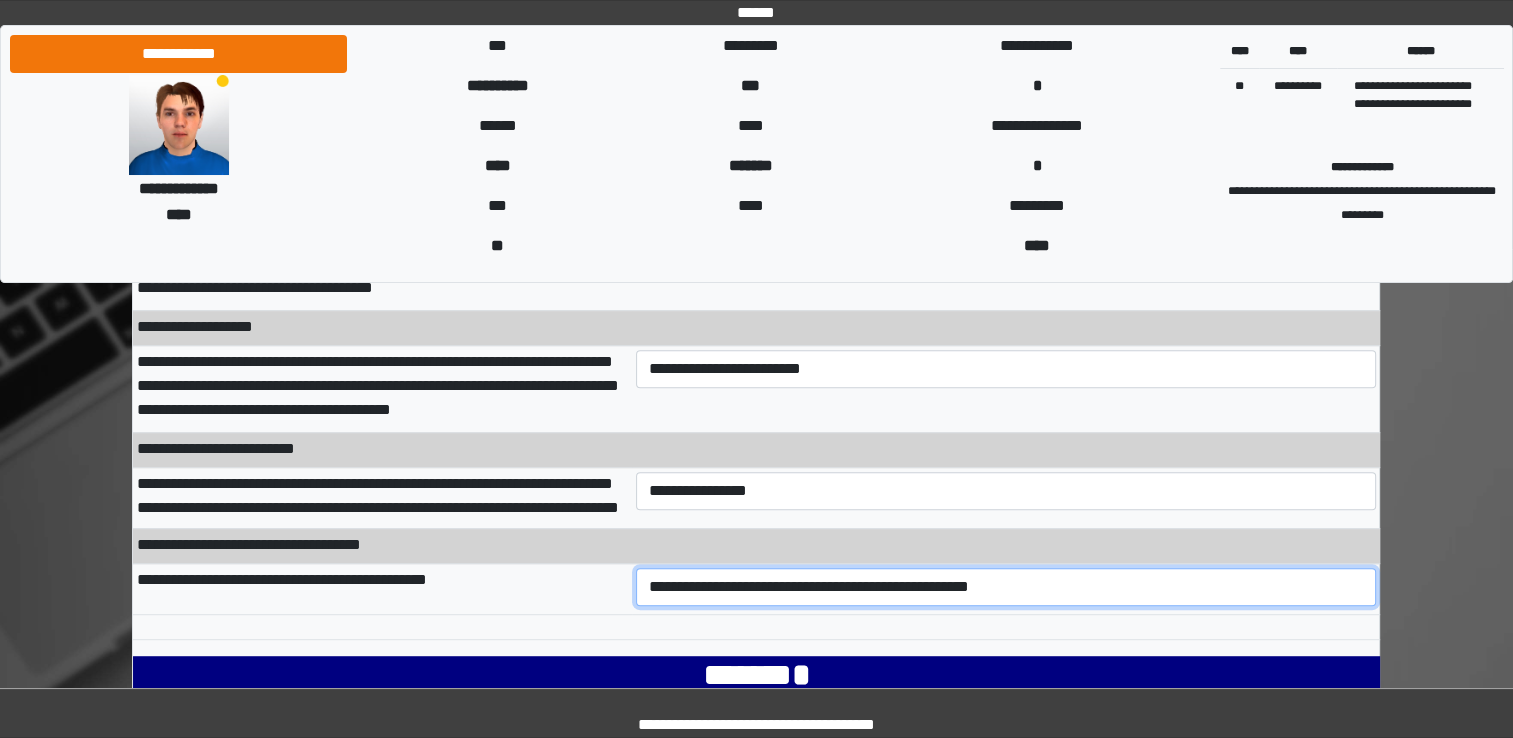 scroll, scrollTop: 1101, scrollLeft: 0, axis: vertical 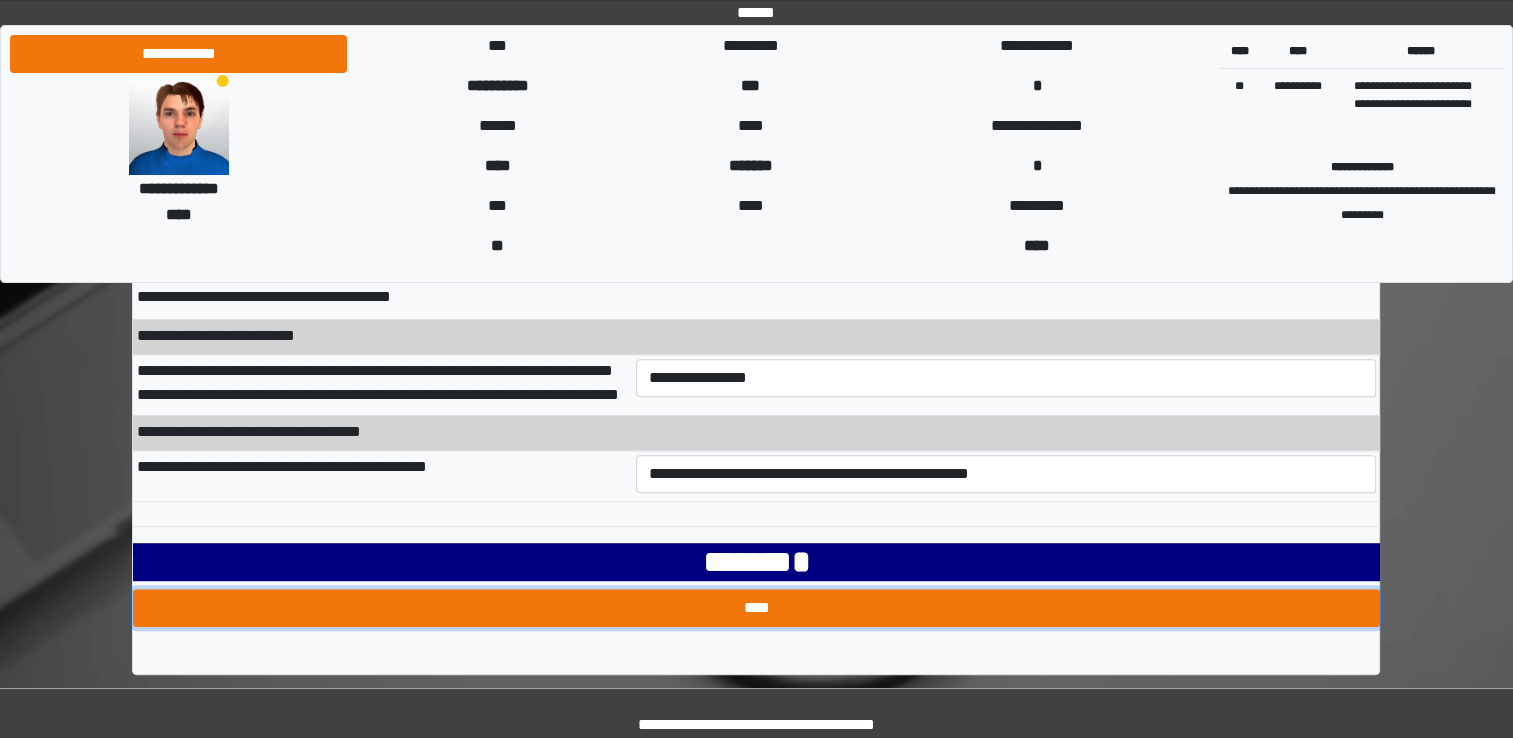 click on "****" at bounding box center (756, 608) 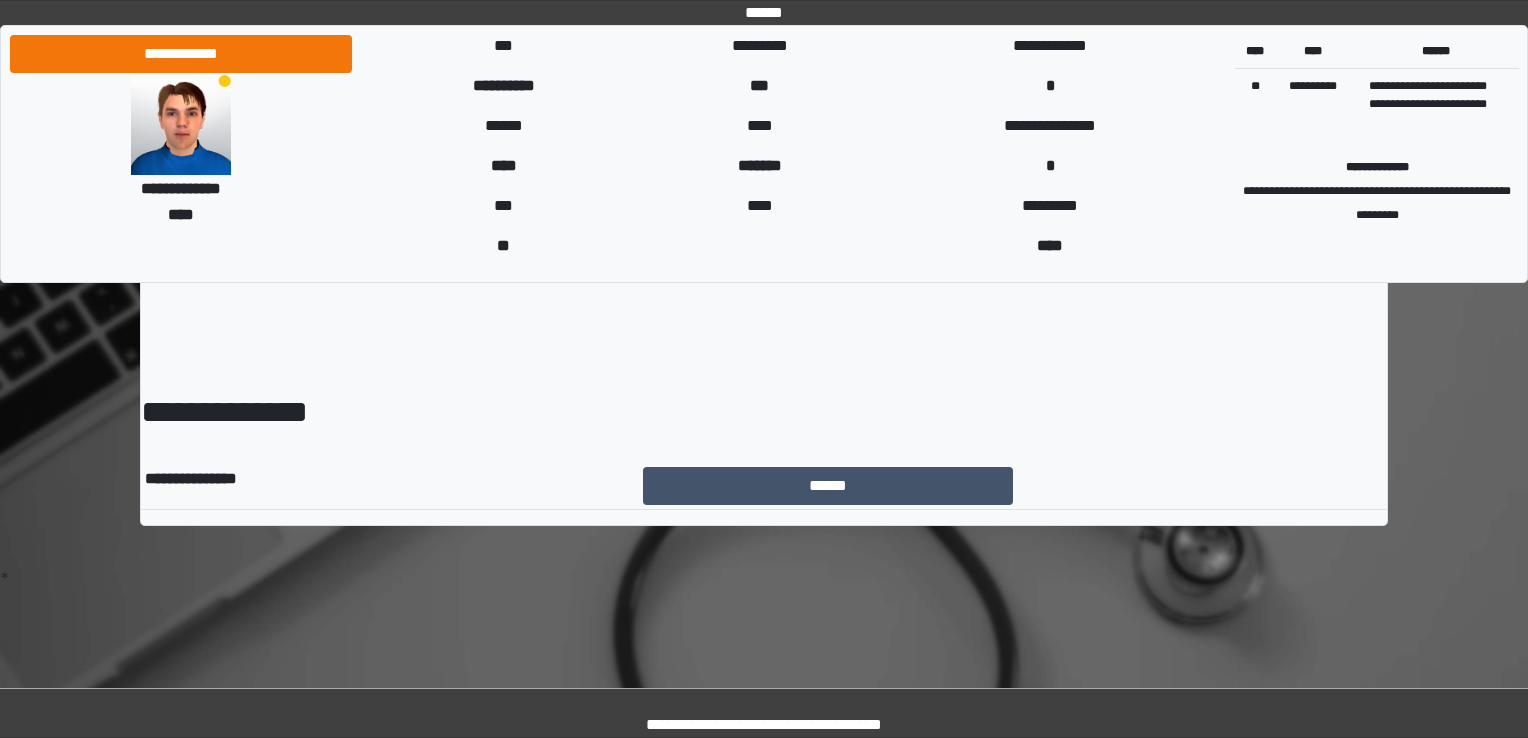 scroll, scrollTop: 0, scrollLeft: 0, axis: both 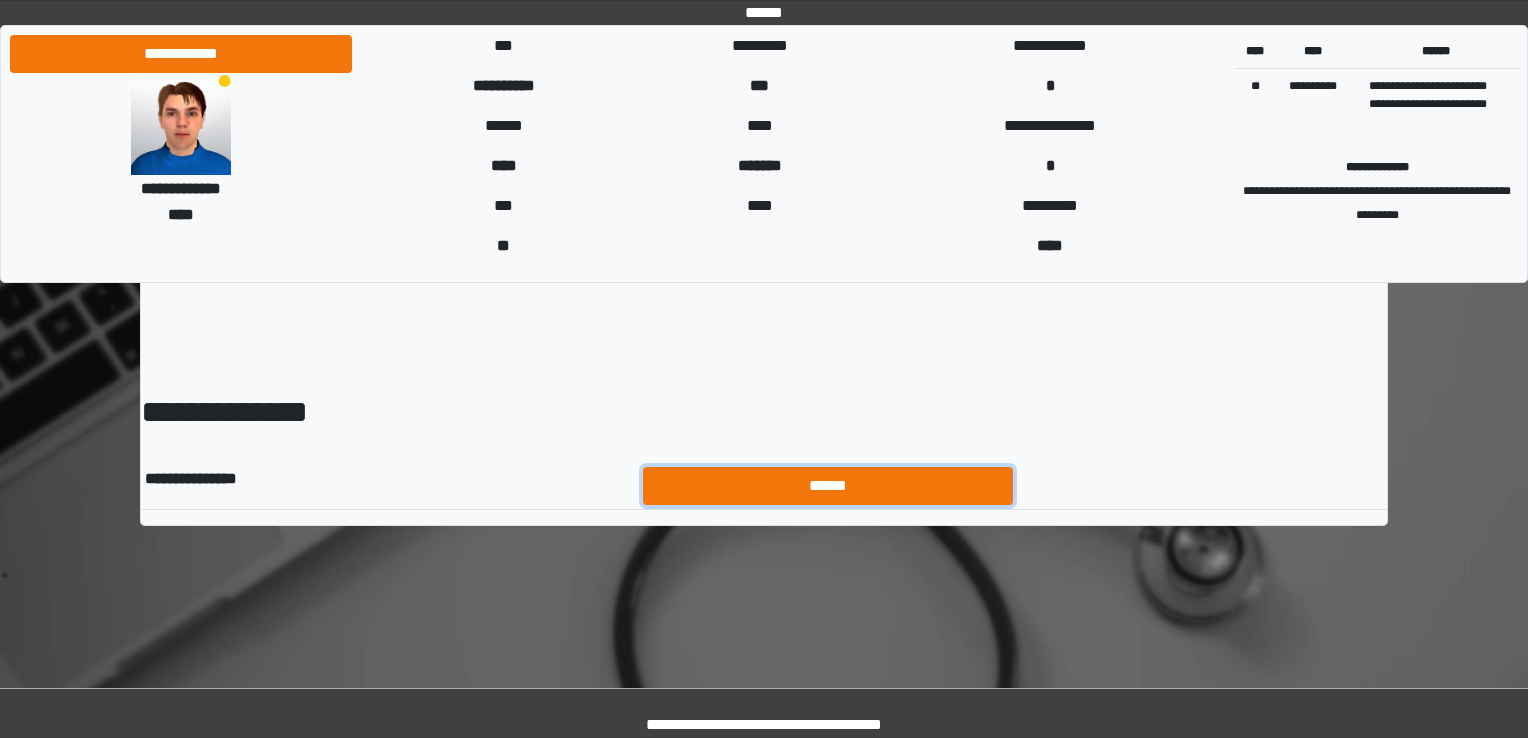 click on "******" at bounding box center (828, 486) 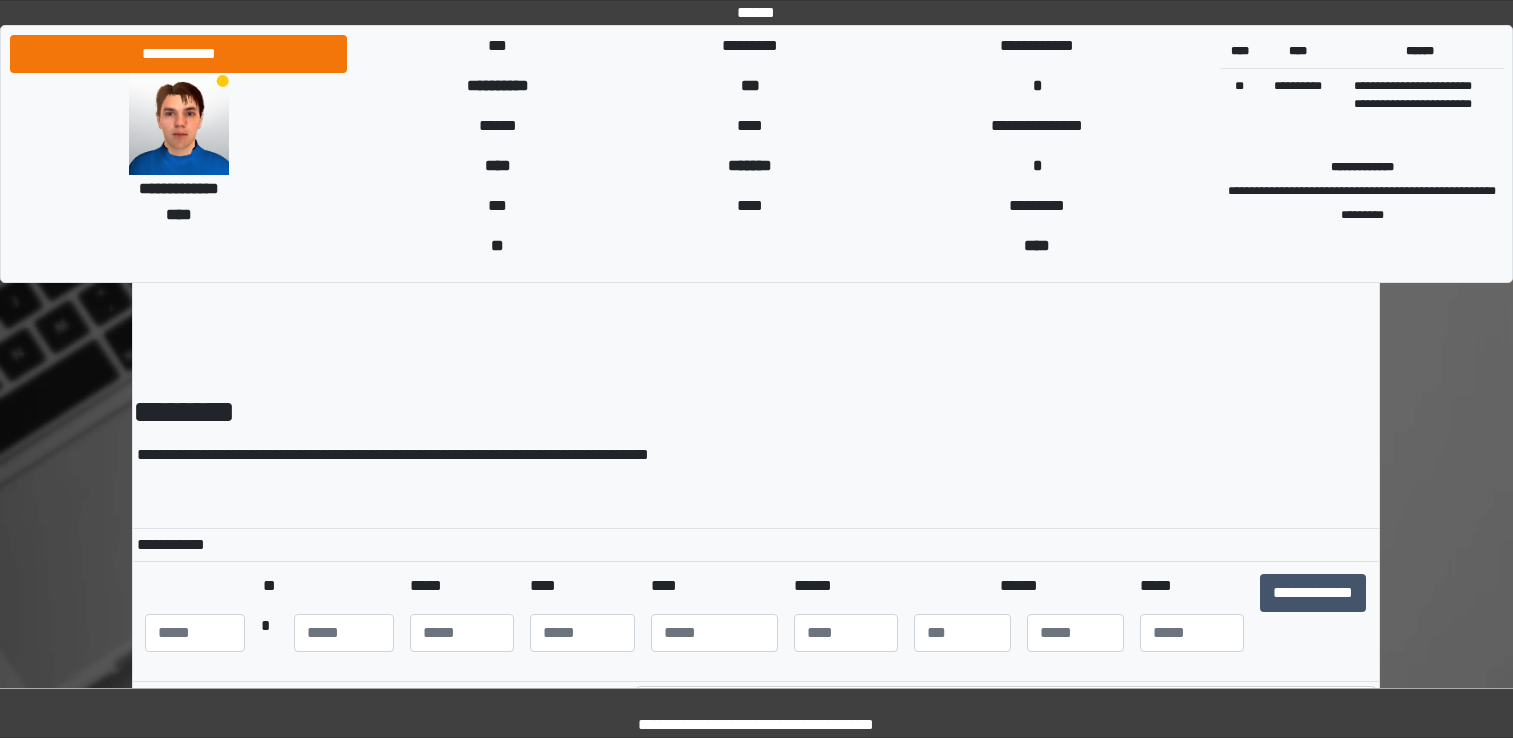 scroll, scrollTop: 0, scrollLeft: 0, axis: both 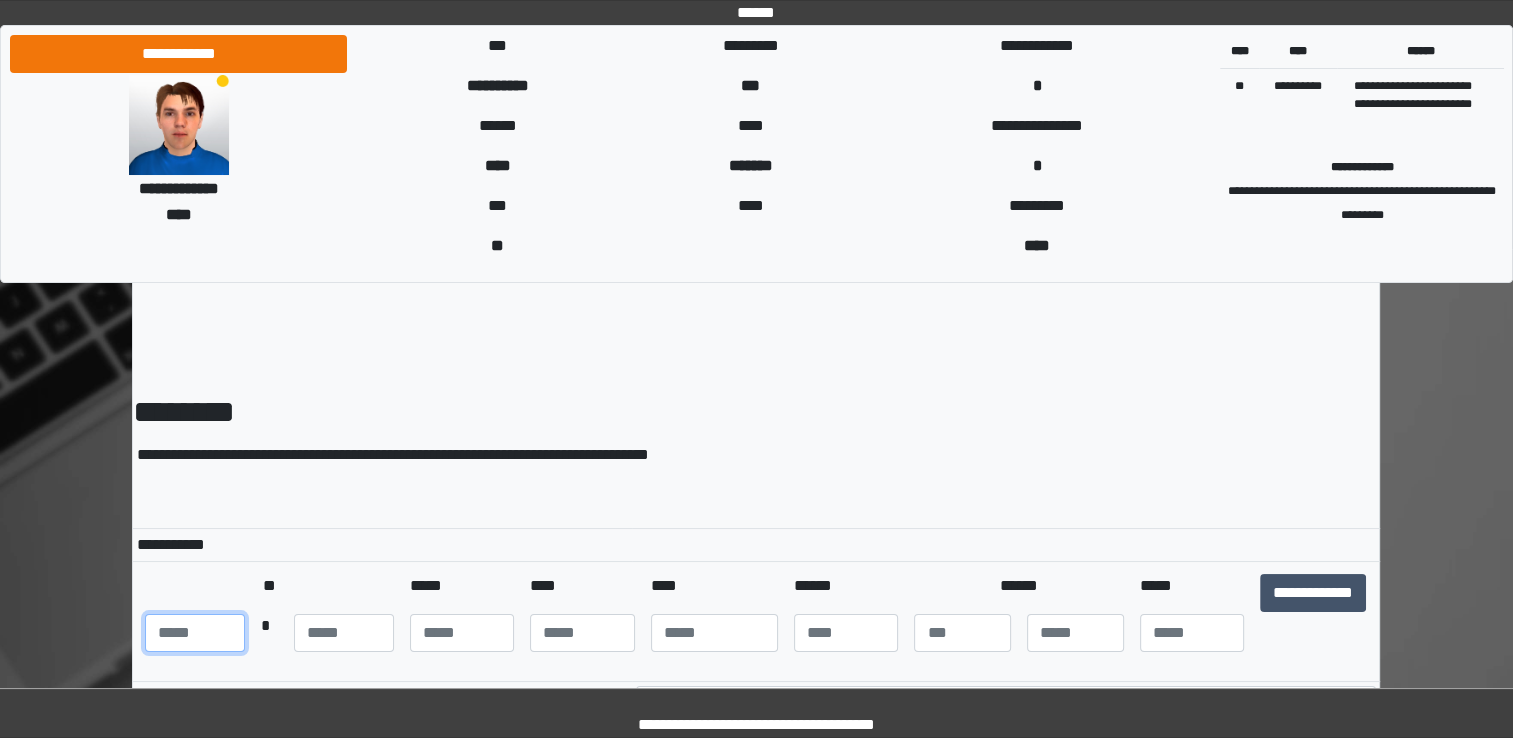click at bounding box center (195, 633) 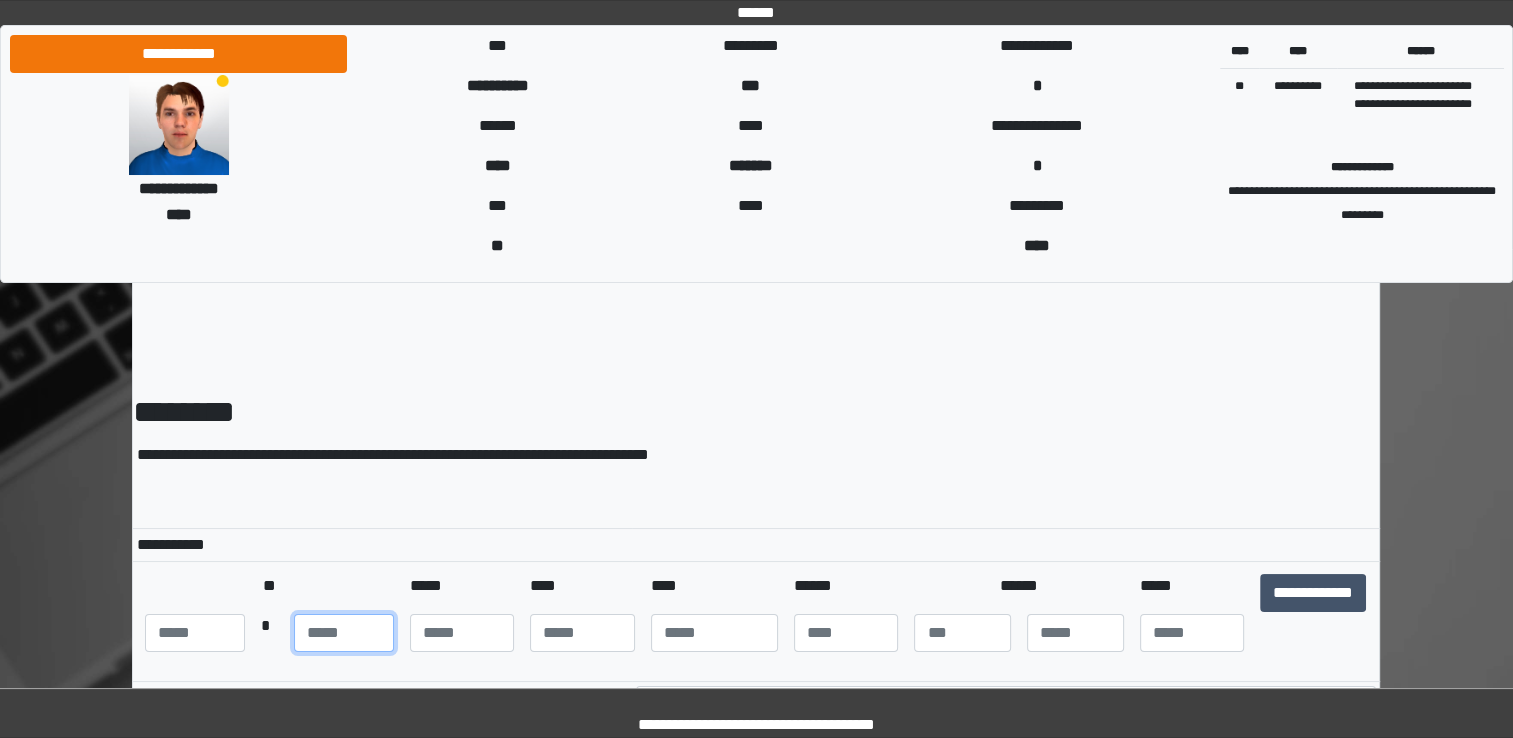type on "**" 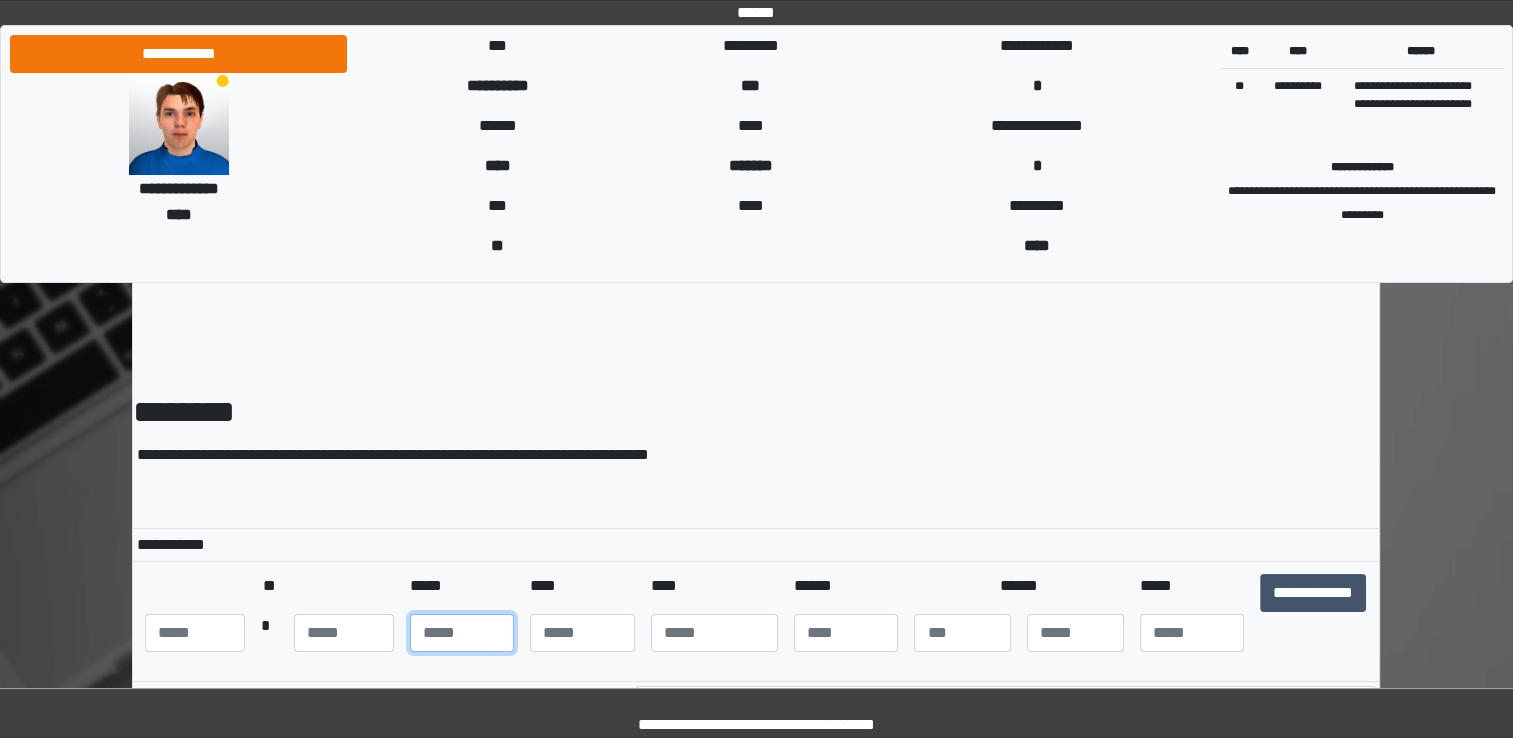 type on "**" 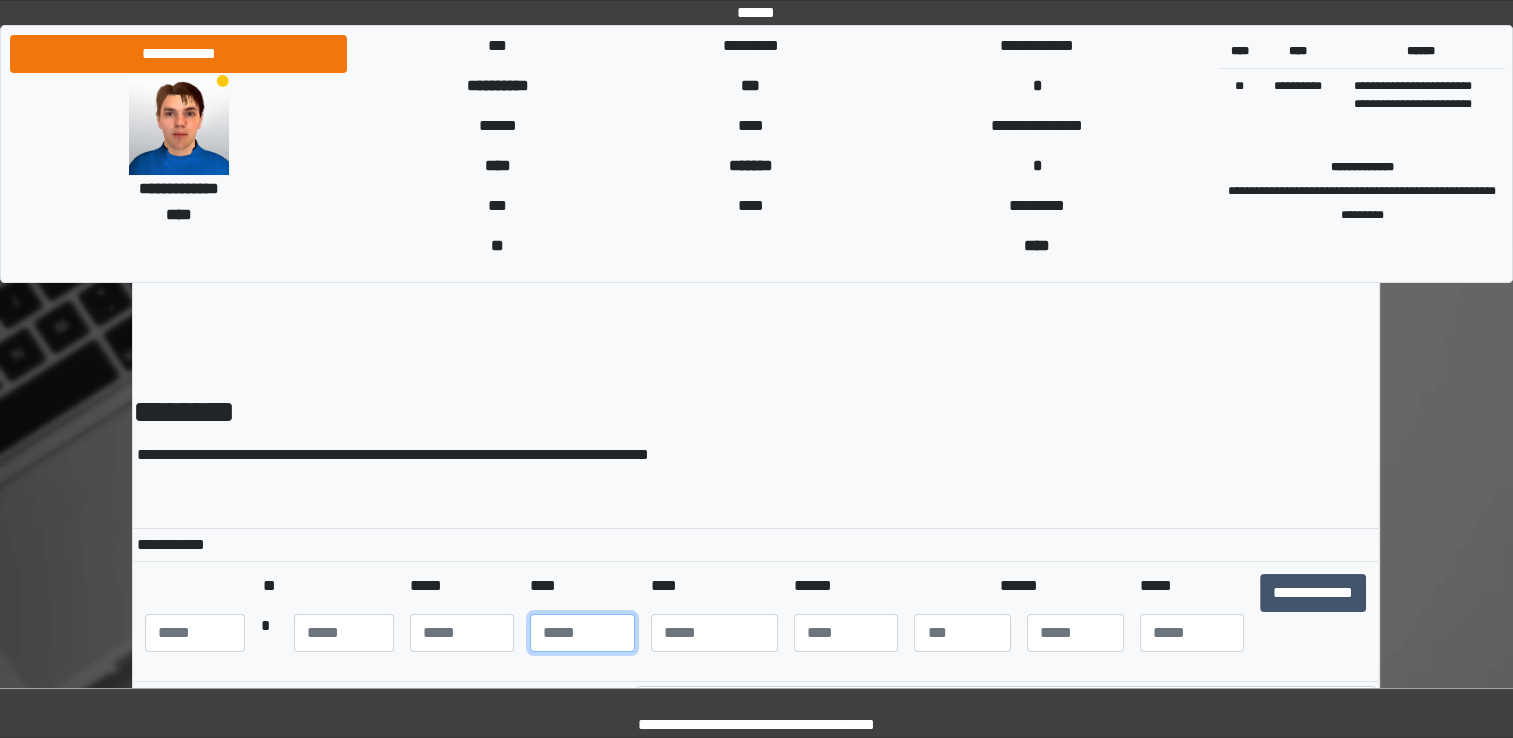 click on "**" at bounding box center [582, 633] 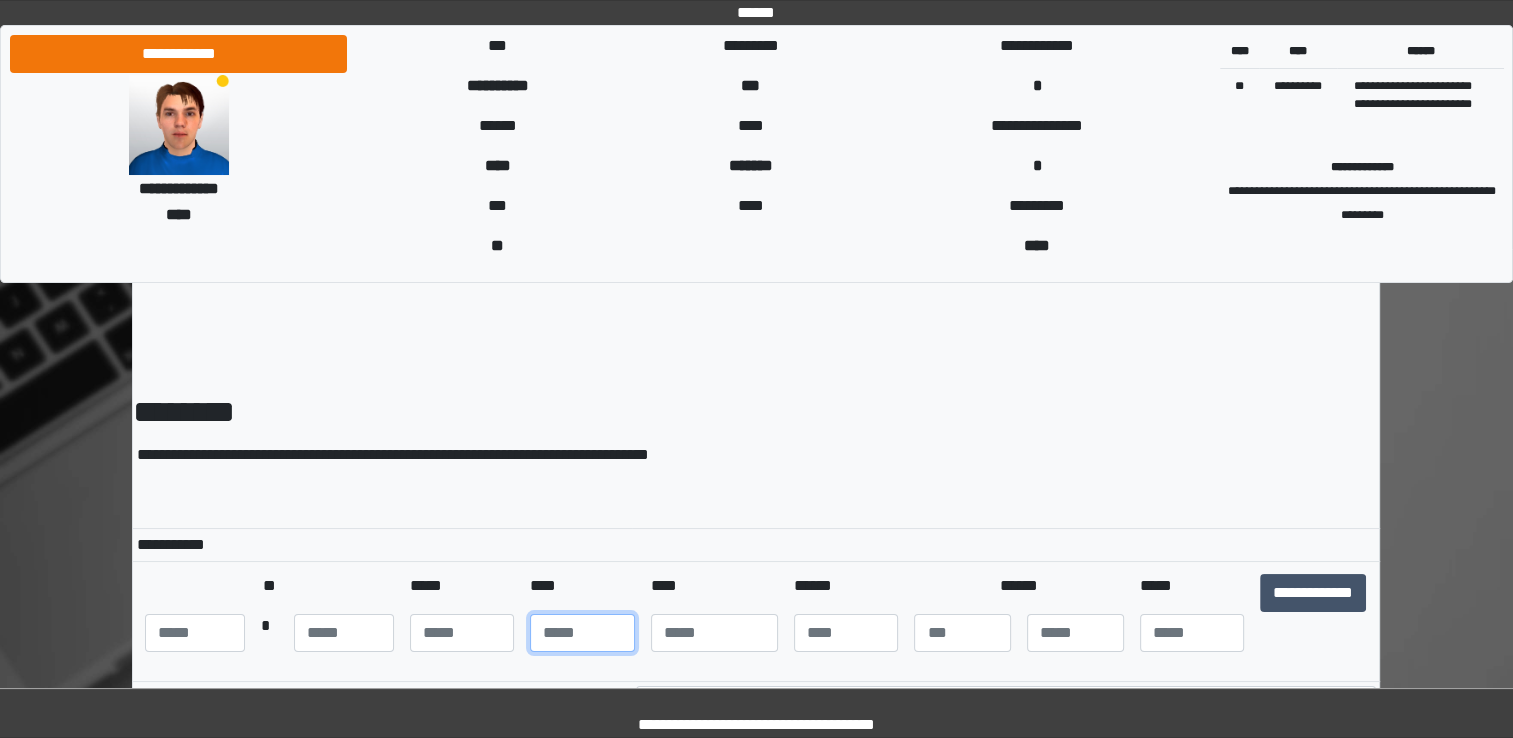 type on "**" 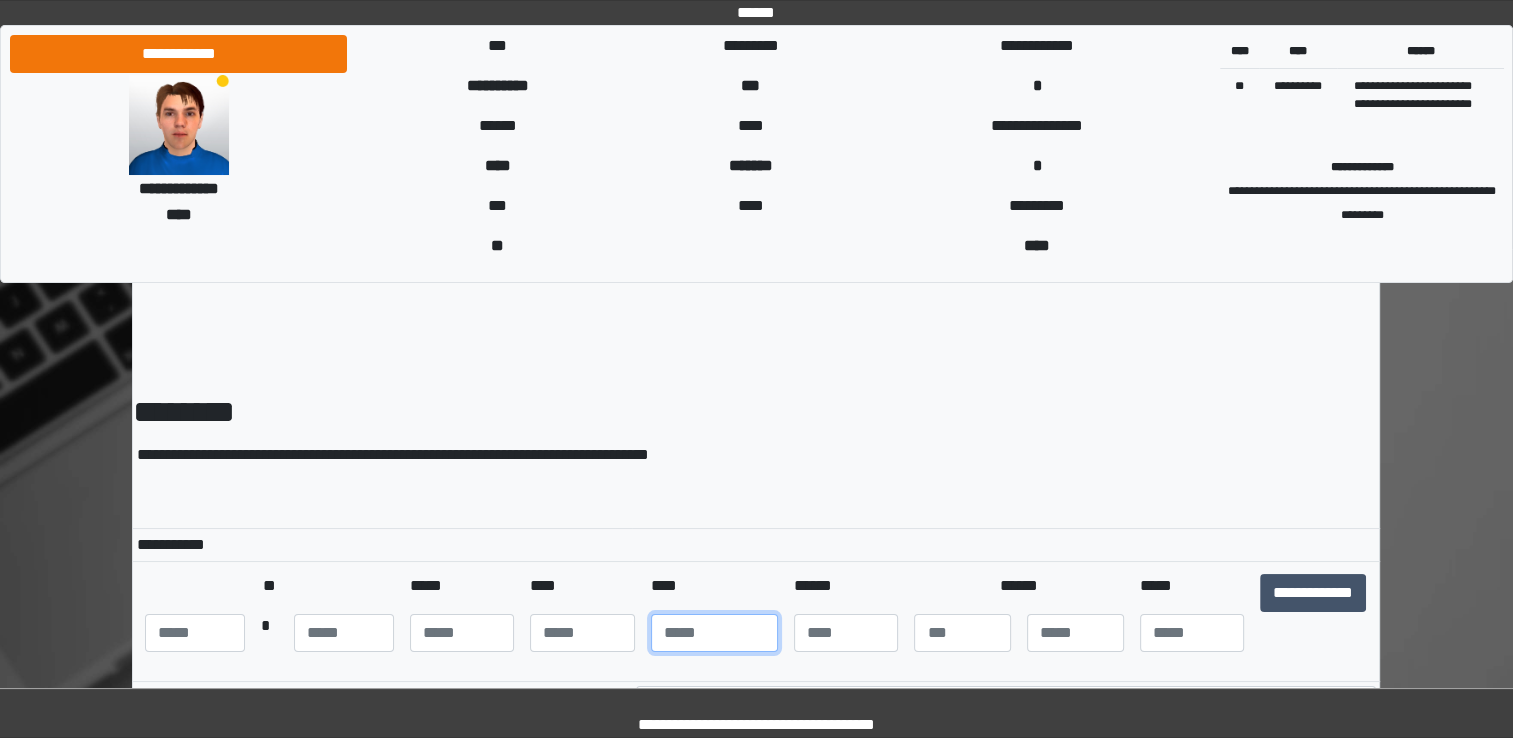 type on "****" 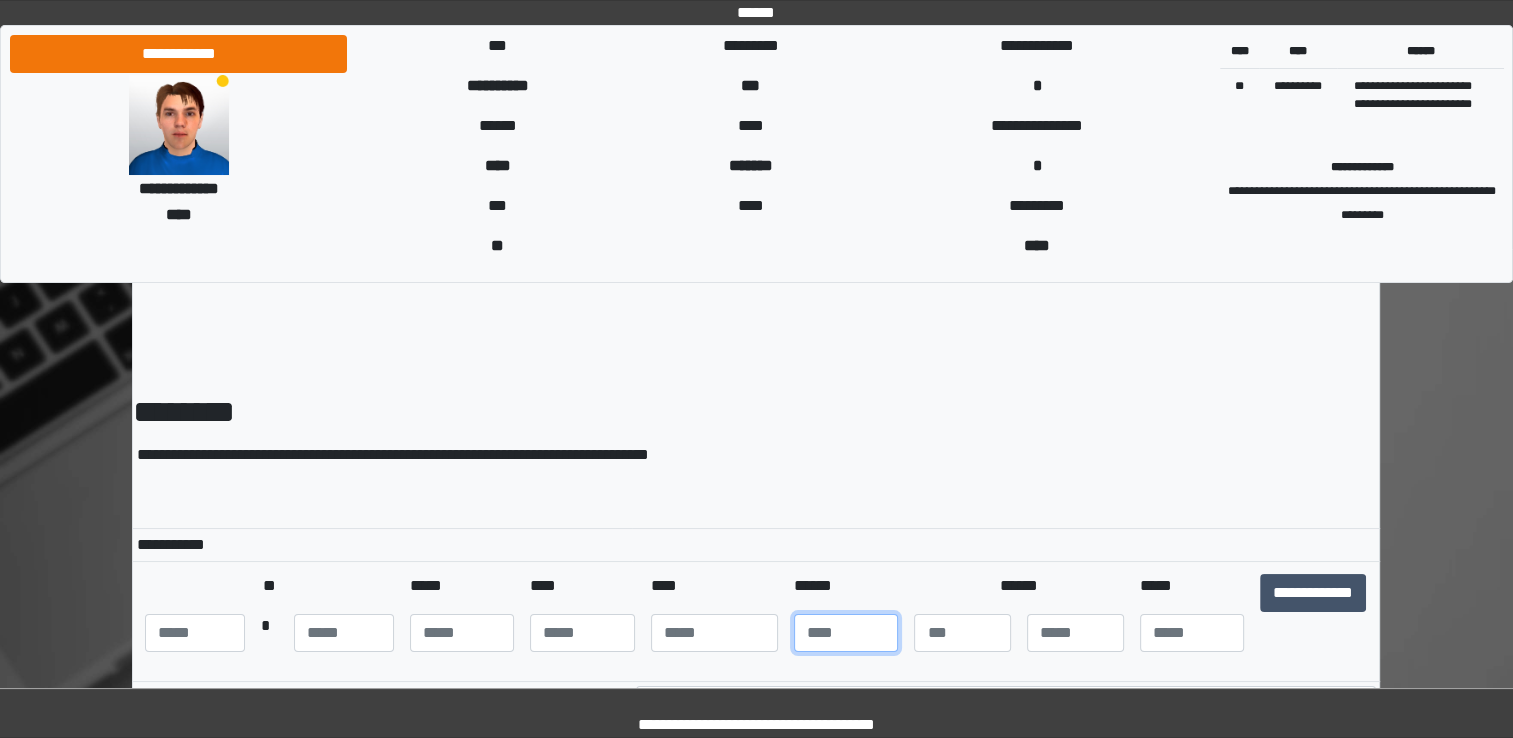 click at bounding box center (846, 633) 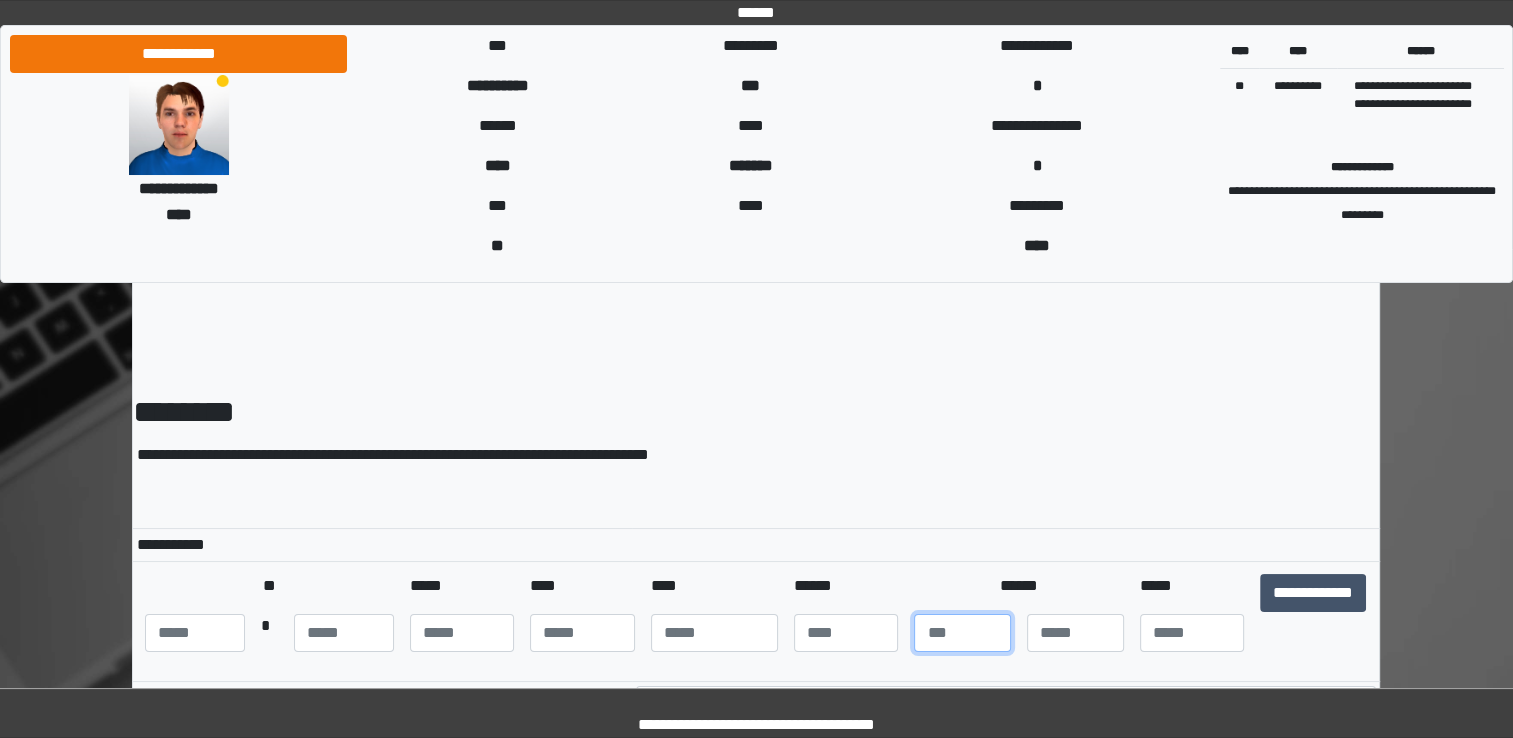type on "*" 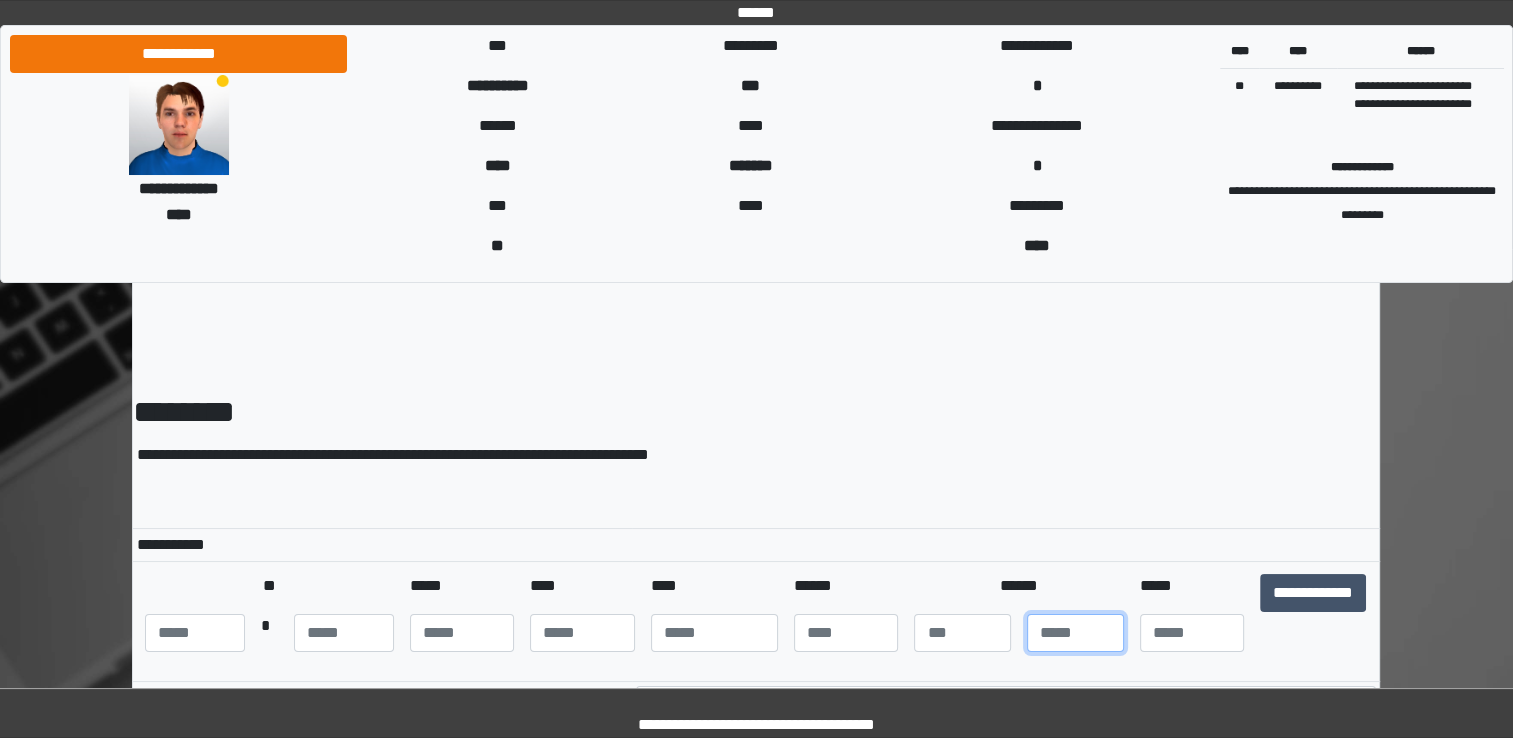 type on "*" 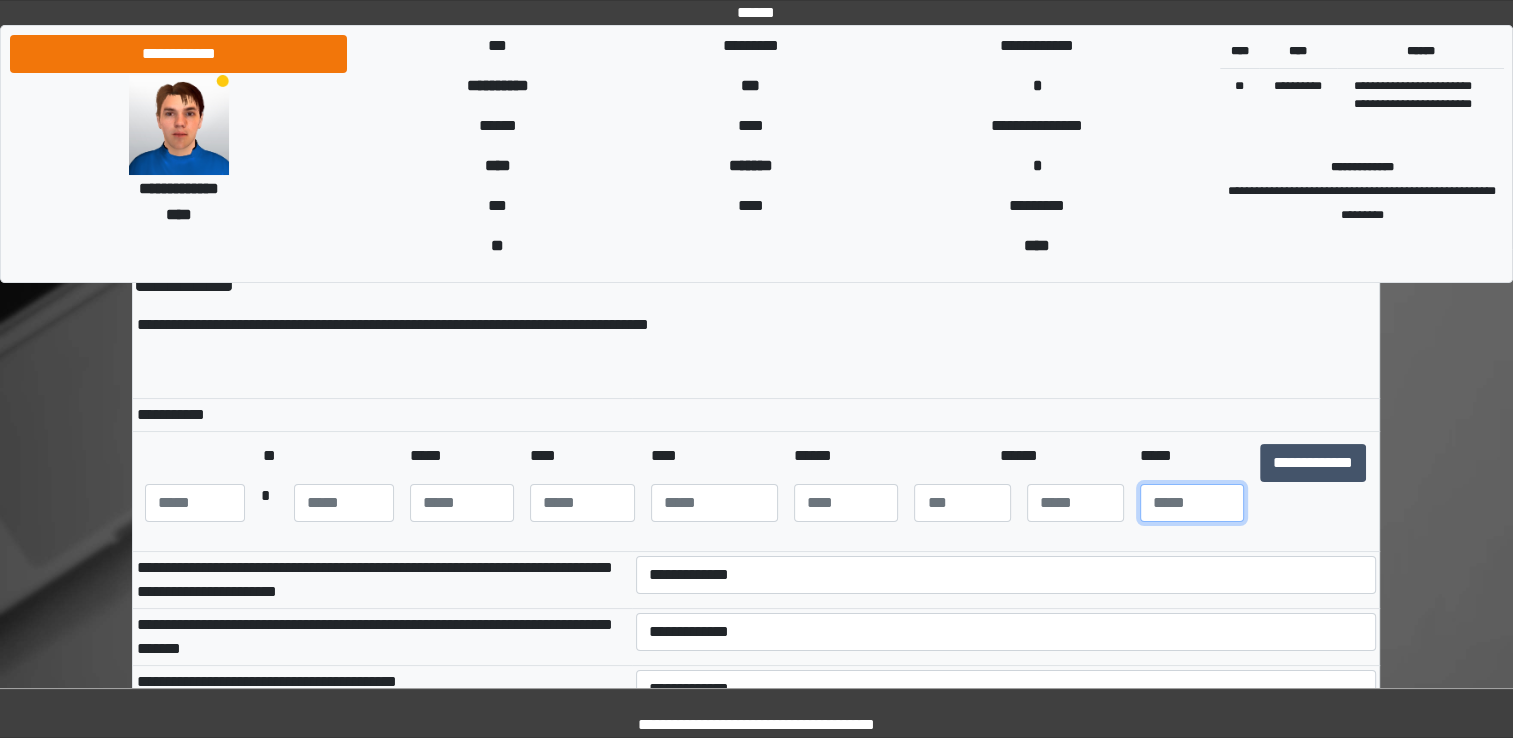 scroll, scrollTop: 152, scrollLeft: 0, axis: vertical 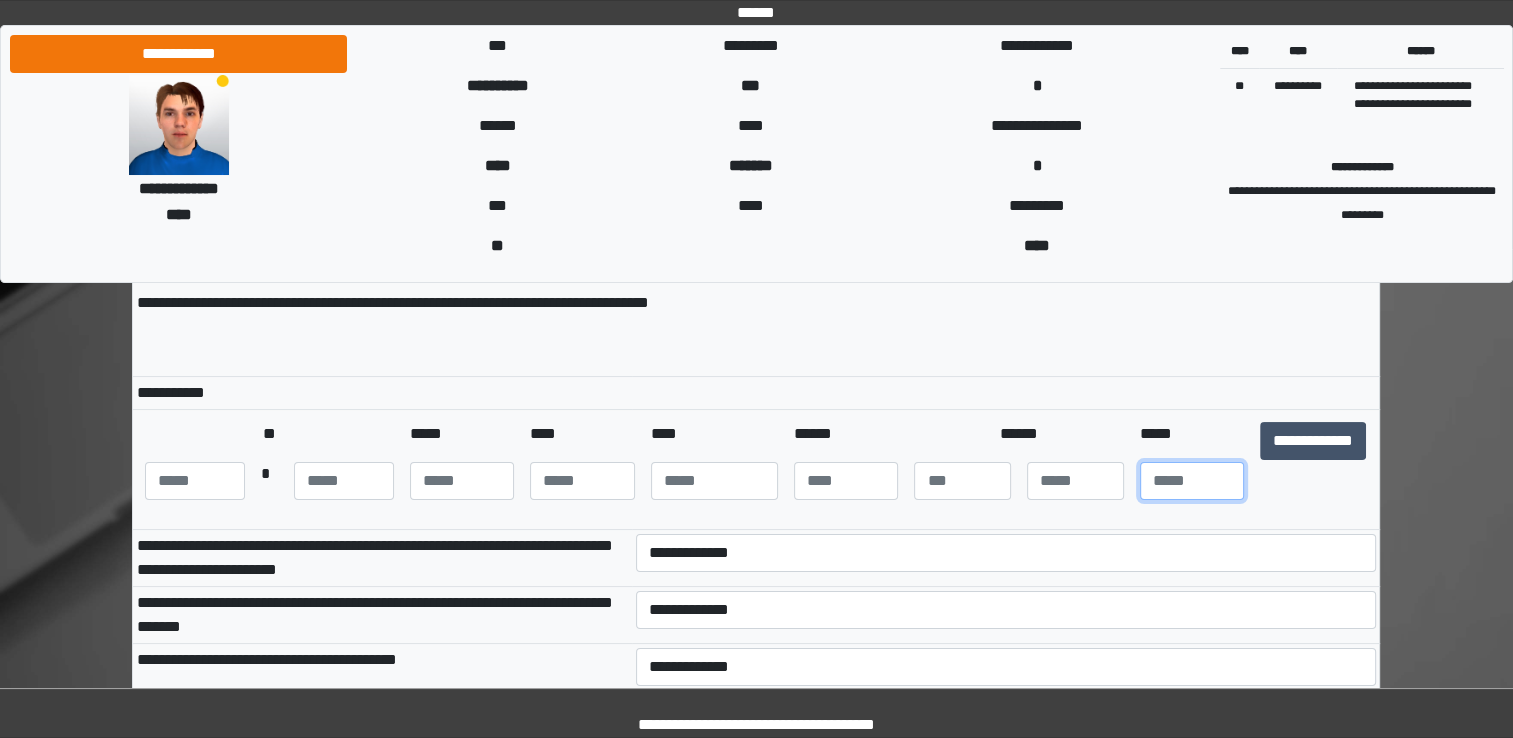 type on "**" 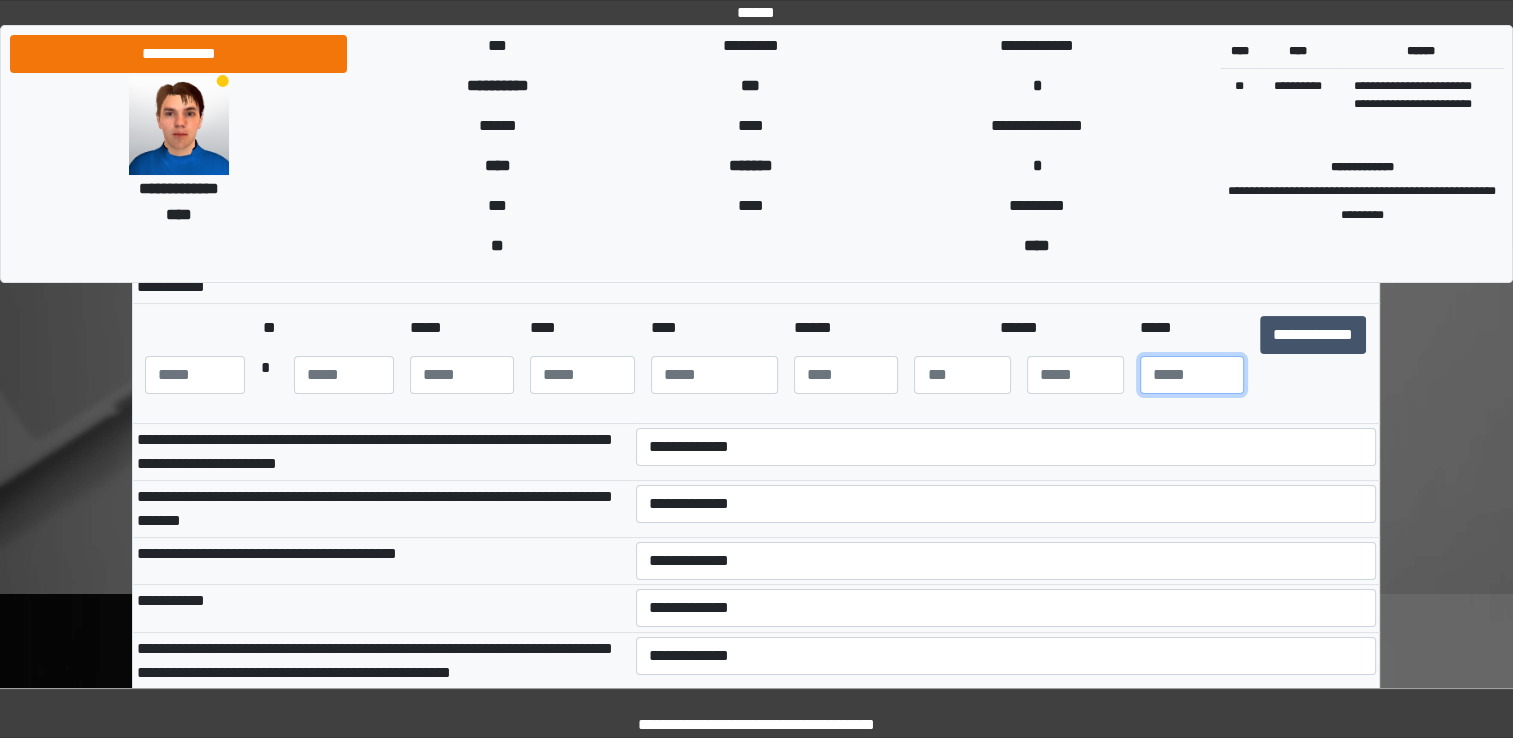 scroll, scrollTop: 262, scrollLeft: 0, axis: vertical 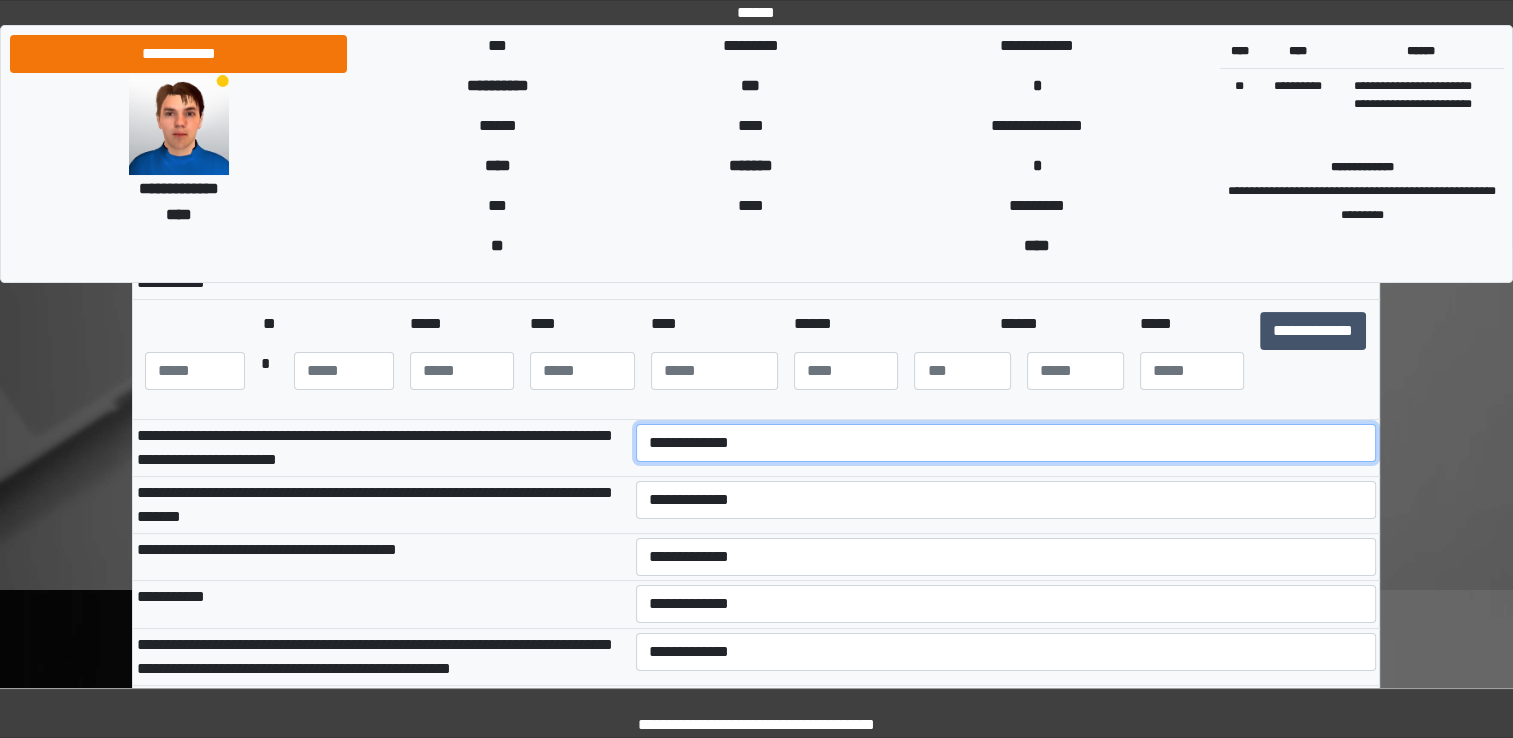 click on "**********" at bounding box center [1006, 443] 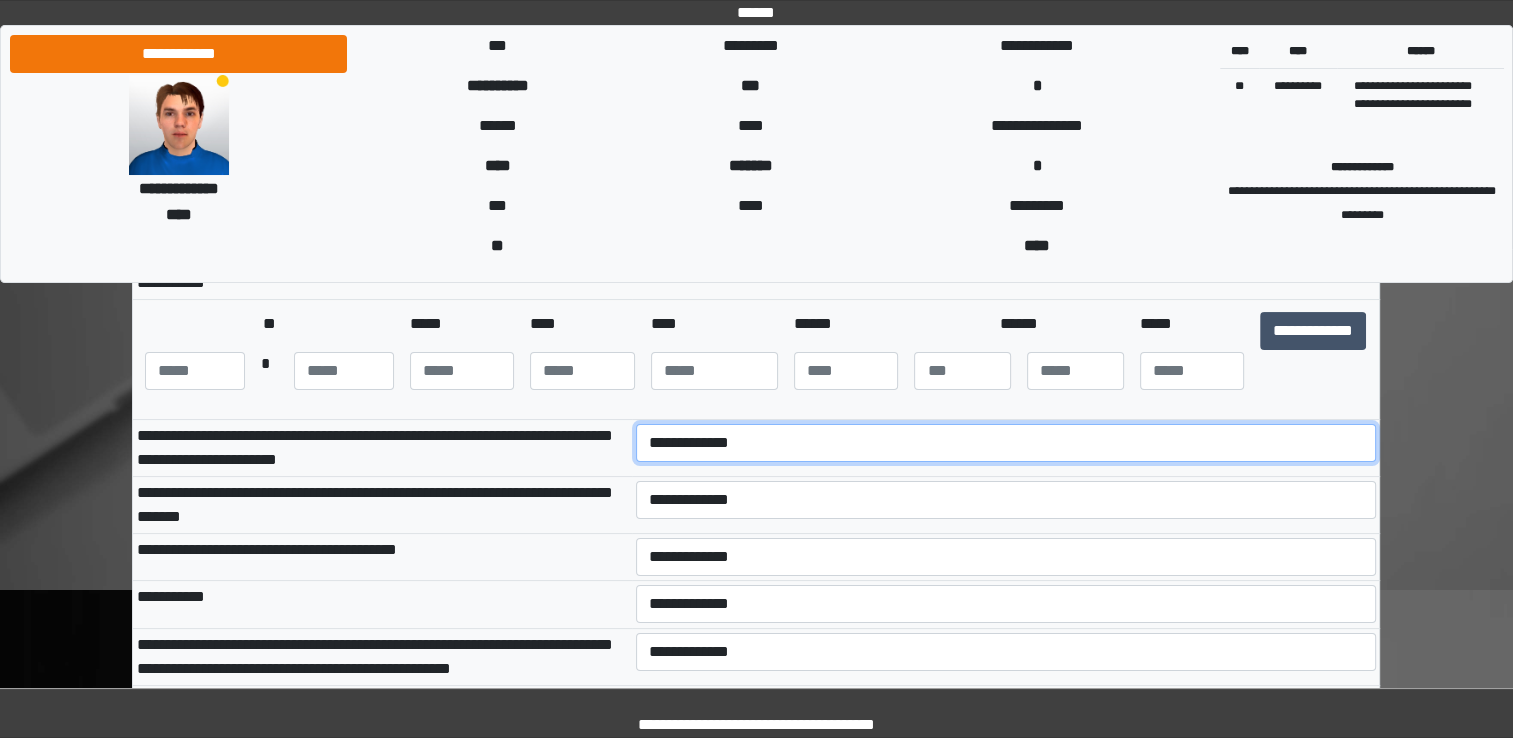 select on "***" 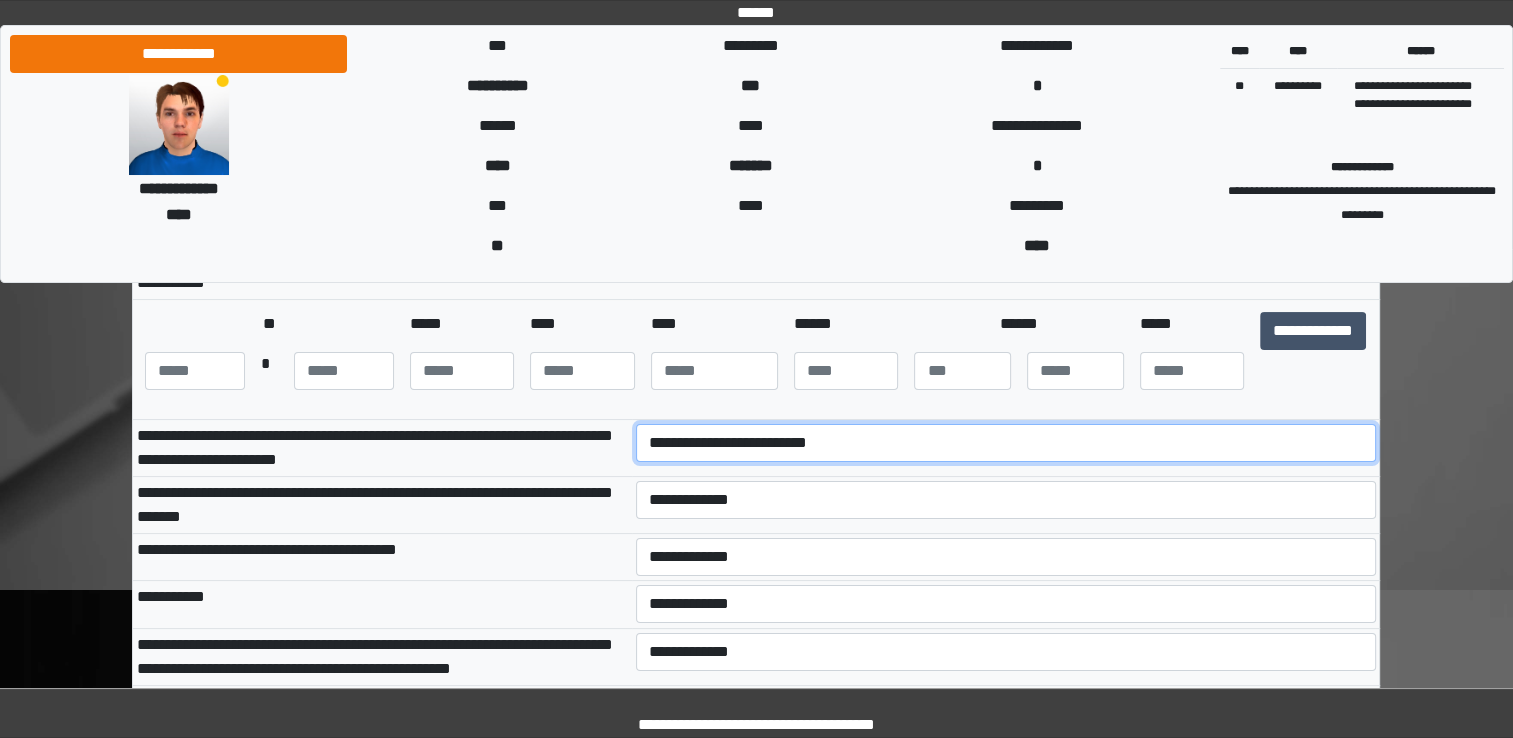 click on "**********" at bounding box center (1006, 443) 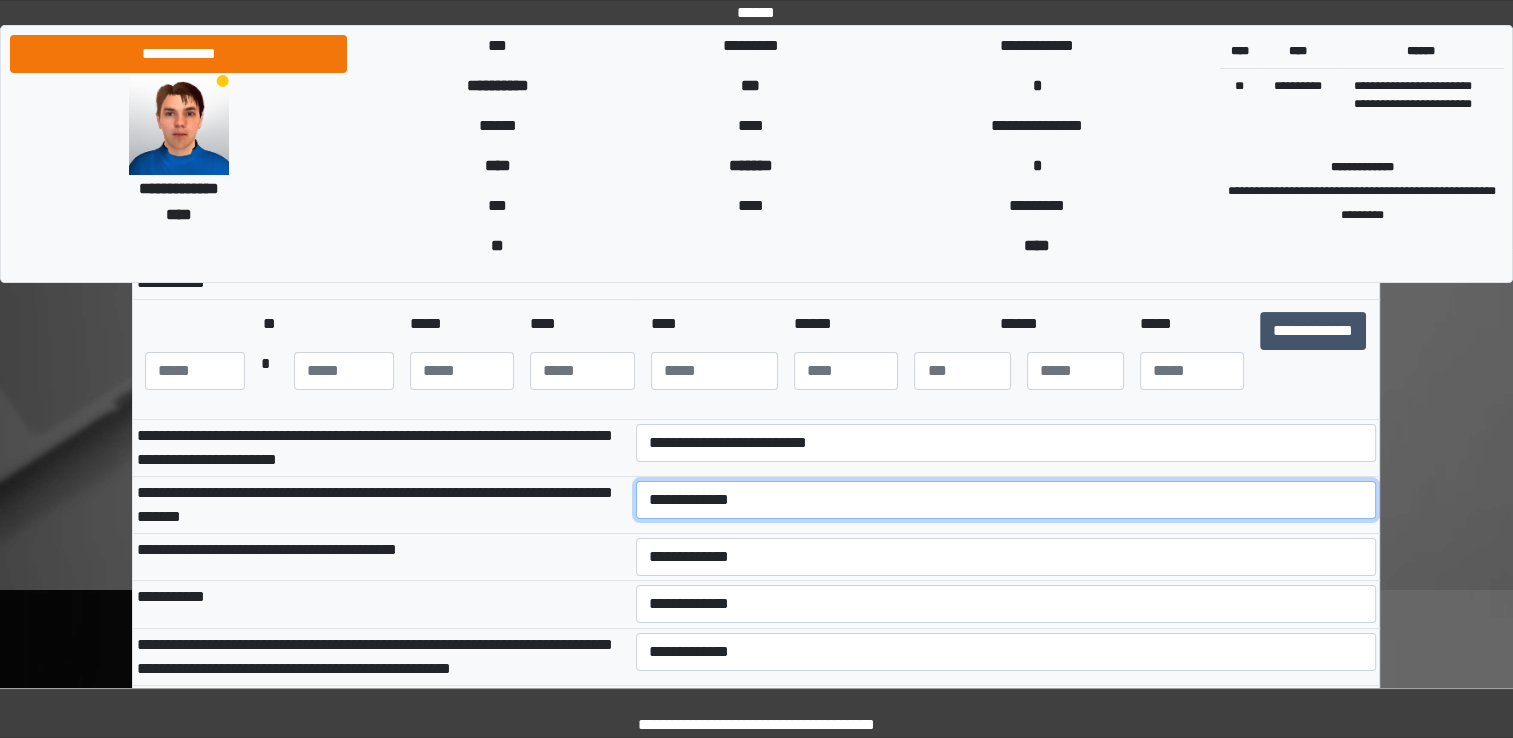 click on "**********" at bounding box center (1006, 500) 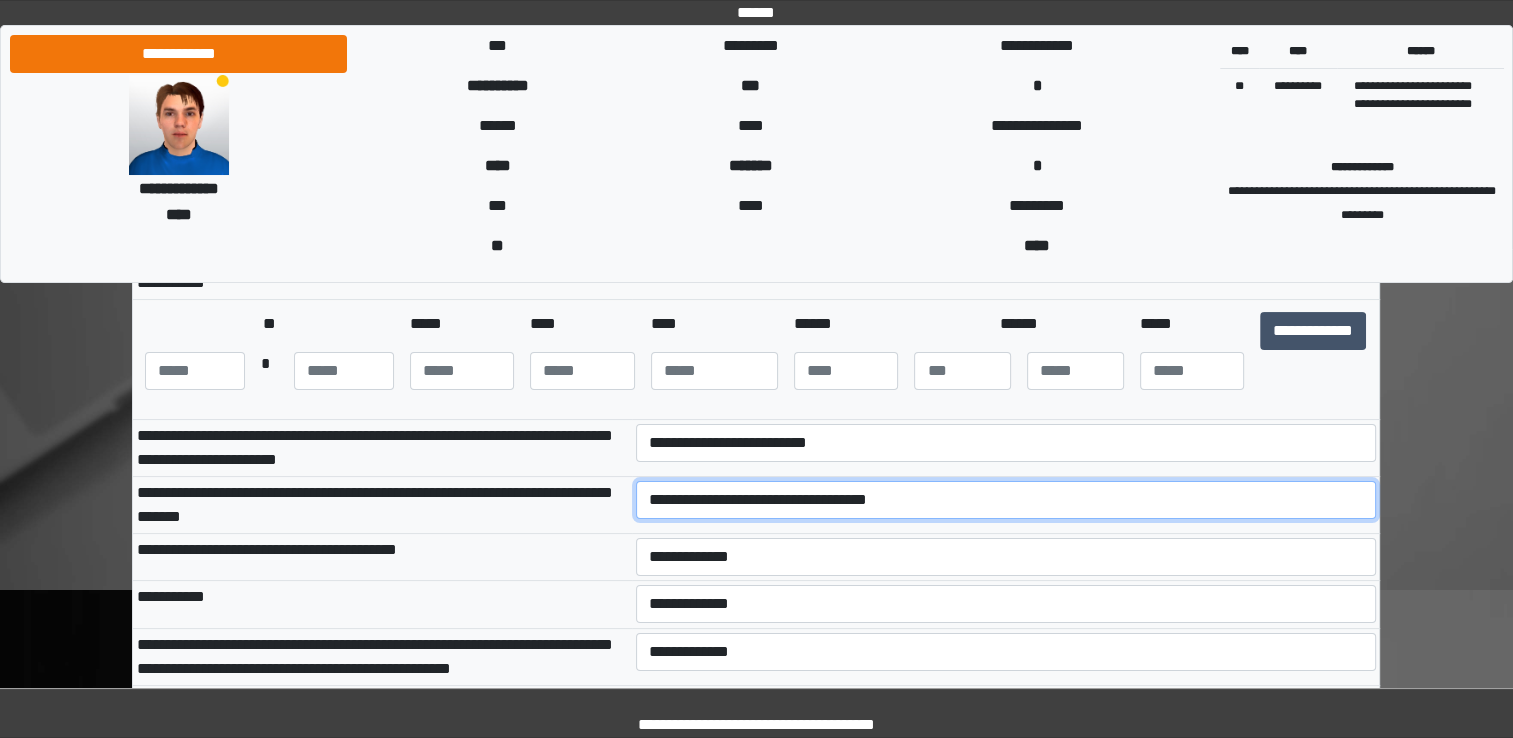 click on "**********" at bounding box center [1006, 500] 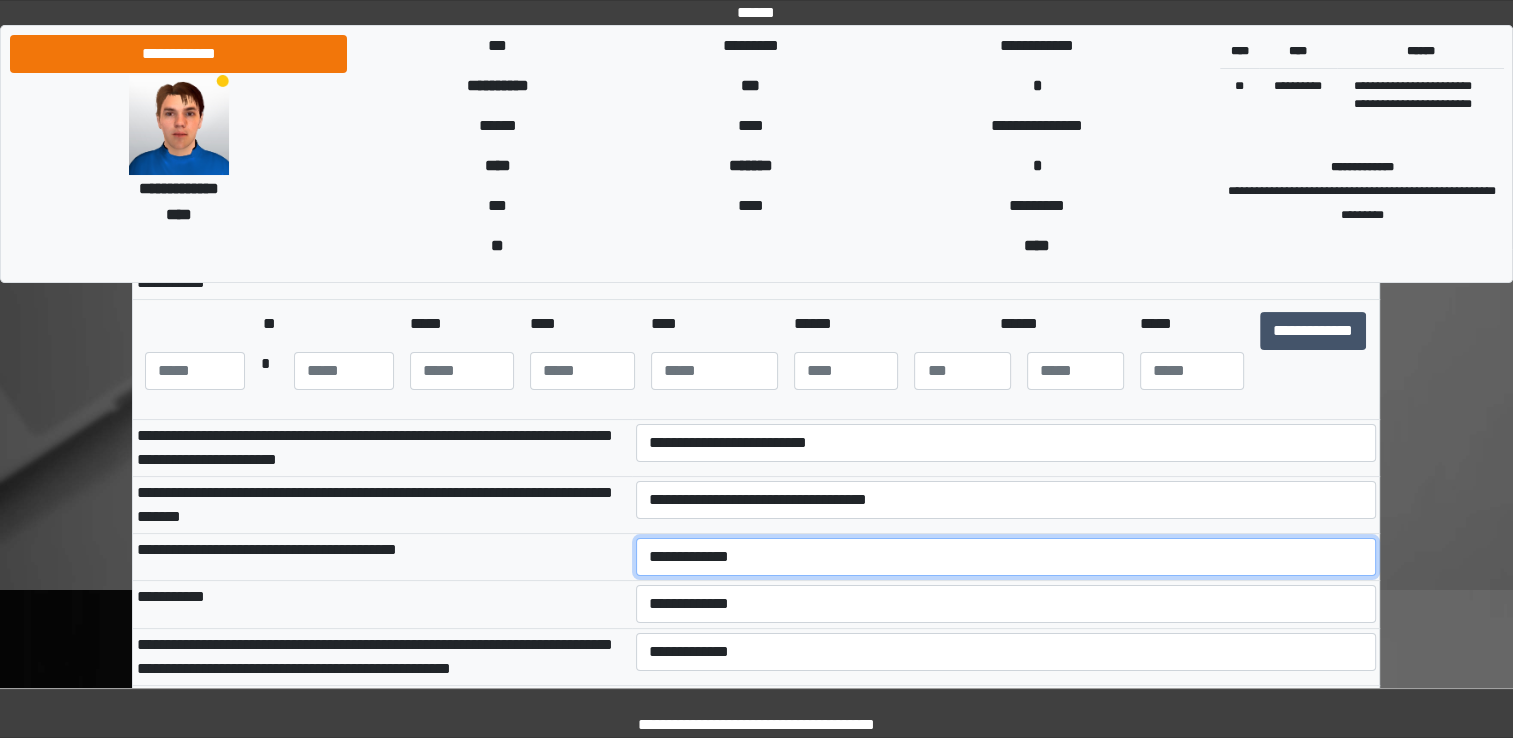 click on "**********" at bounding box center [1006, 557] 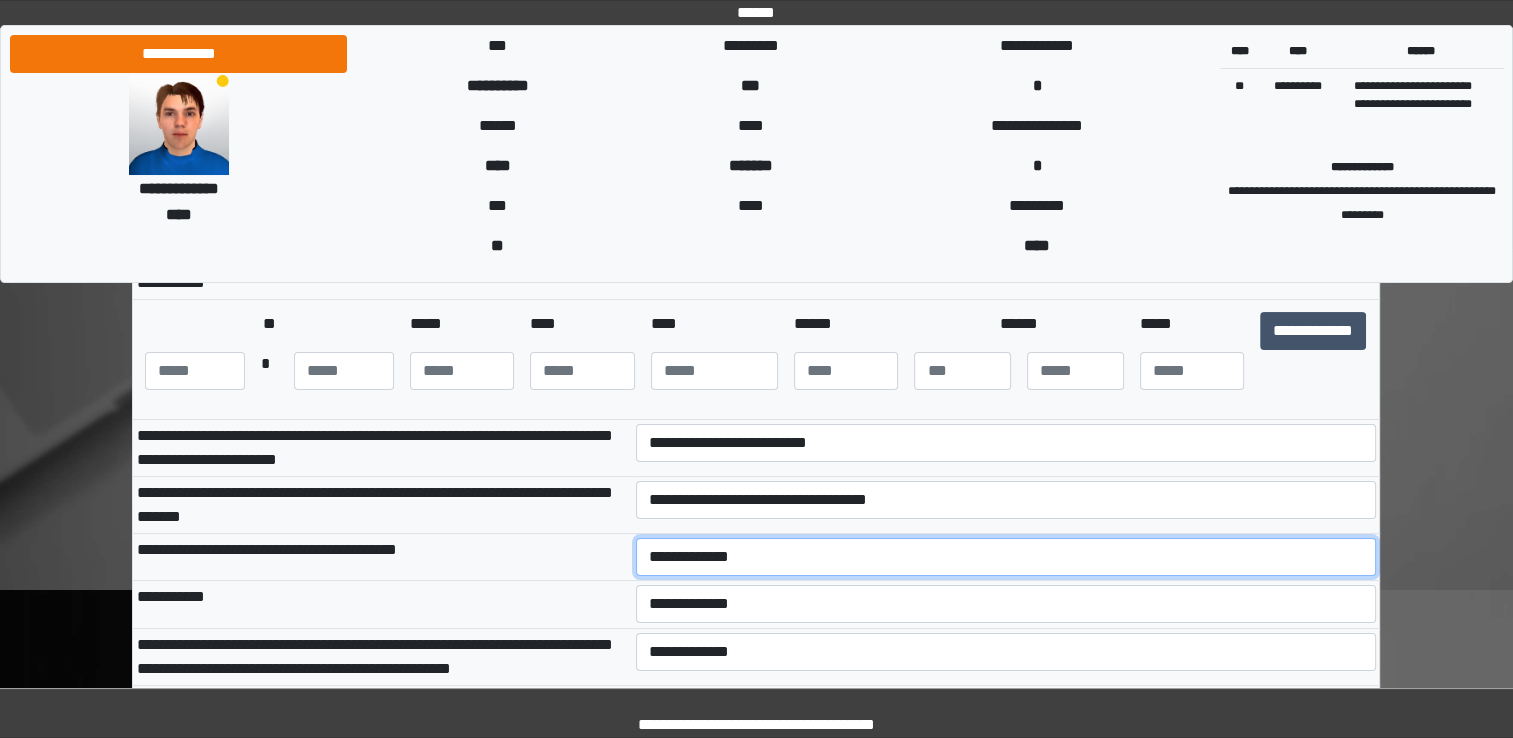 select on "***" 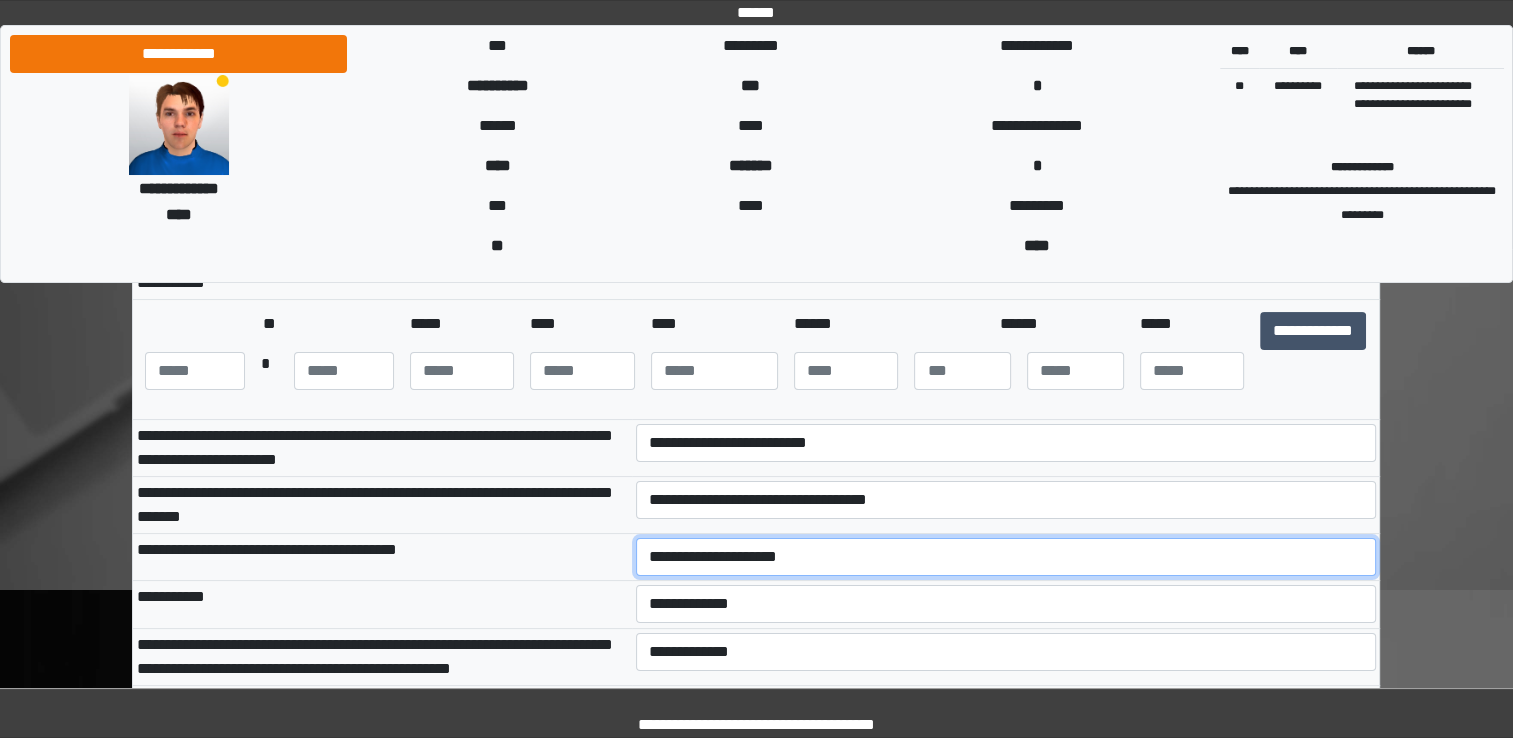 click on "**********" at bounding box center (1006, 557) 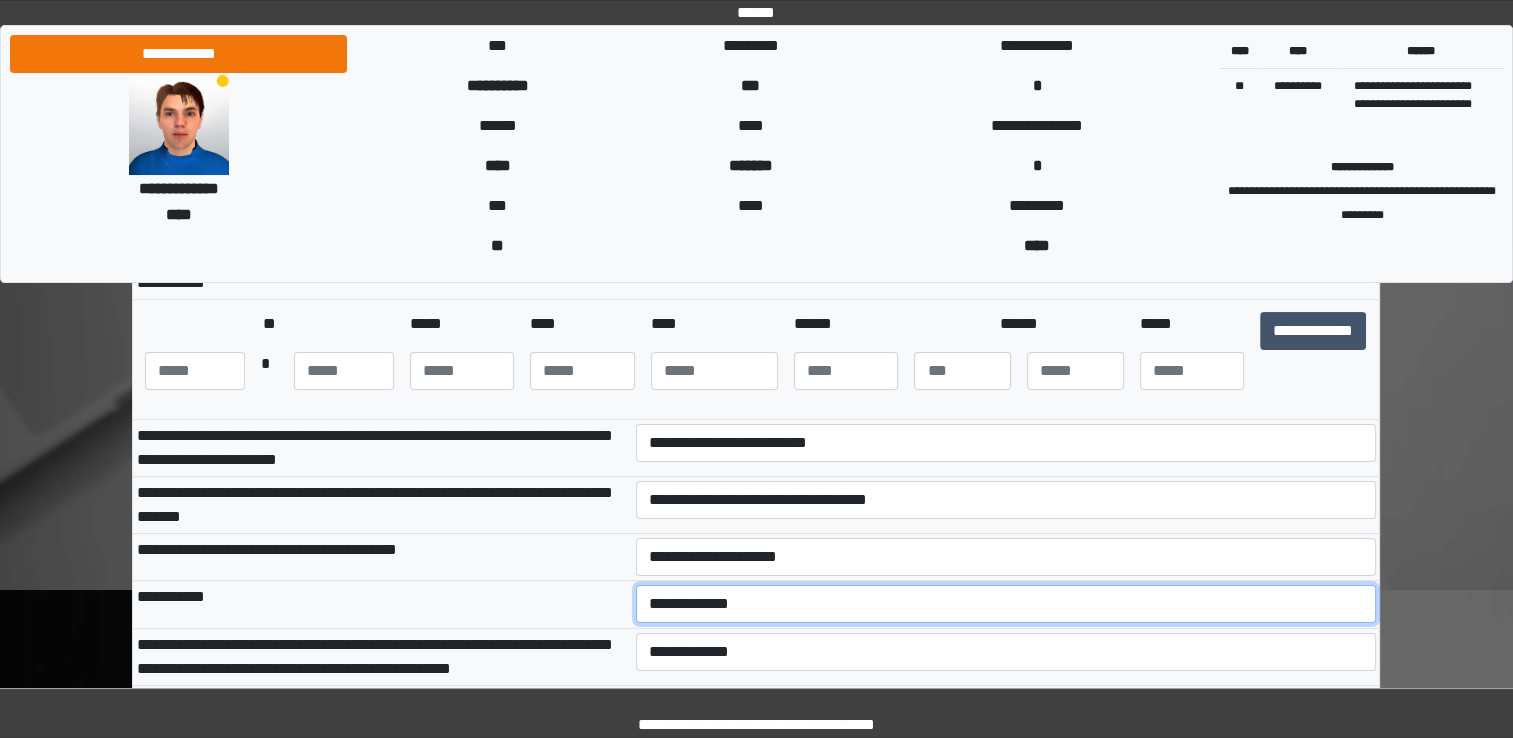 click on "**********" at bounding box center (1006, 604) 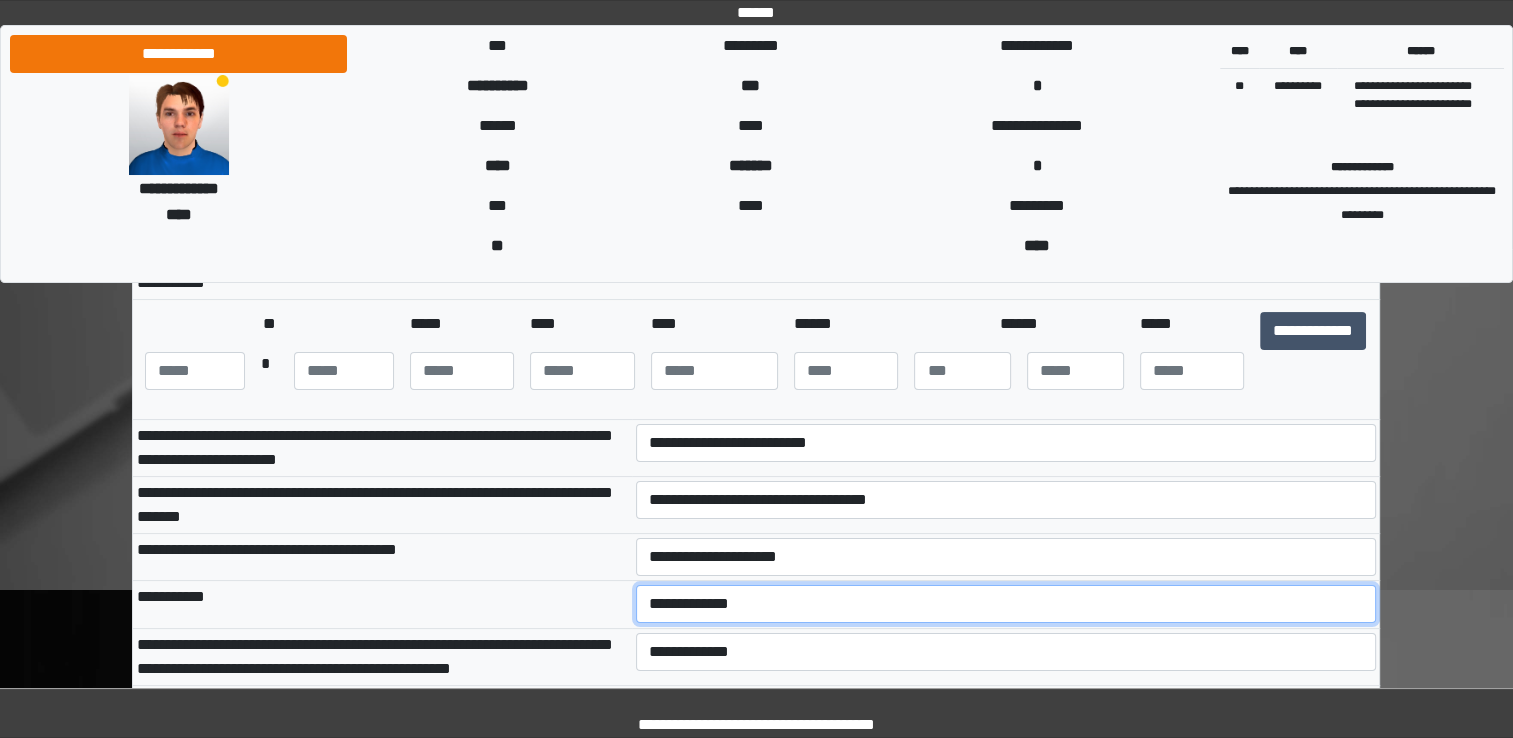 select on "***" 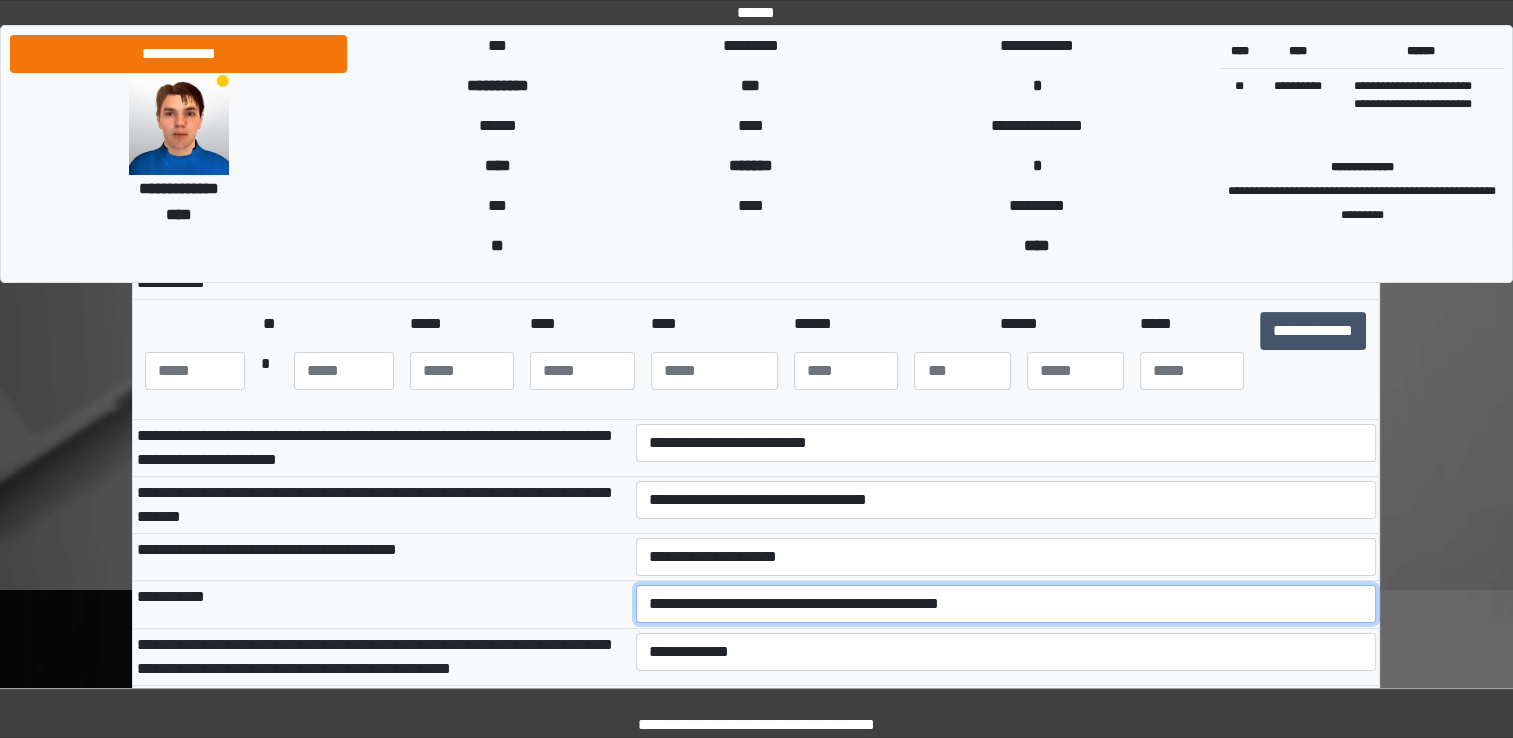 click on "**********" at bounding box center [1006, 604] 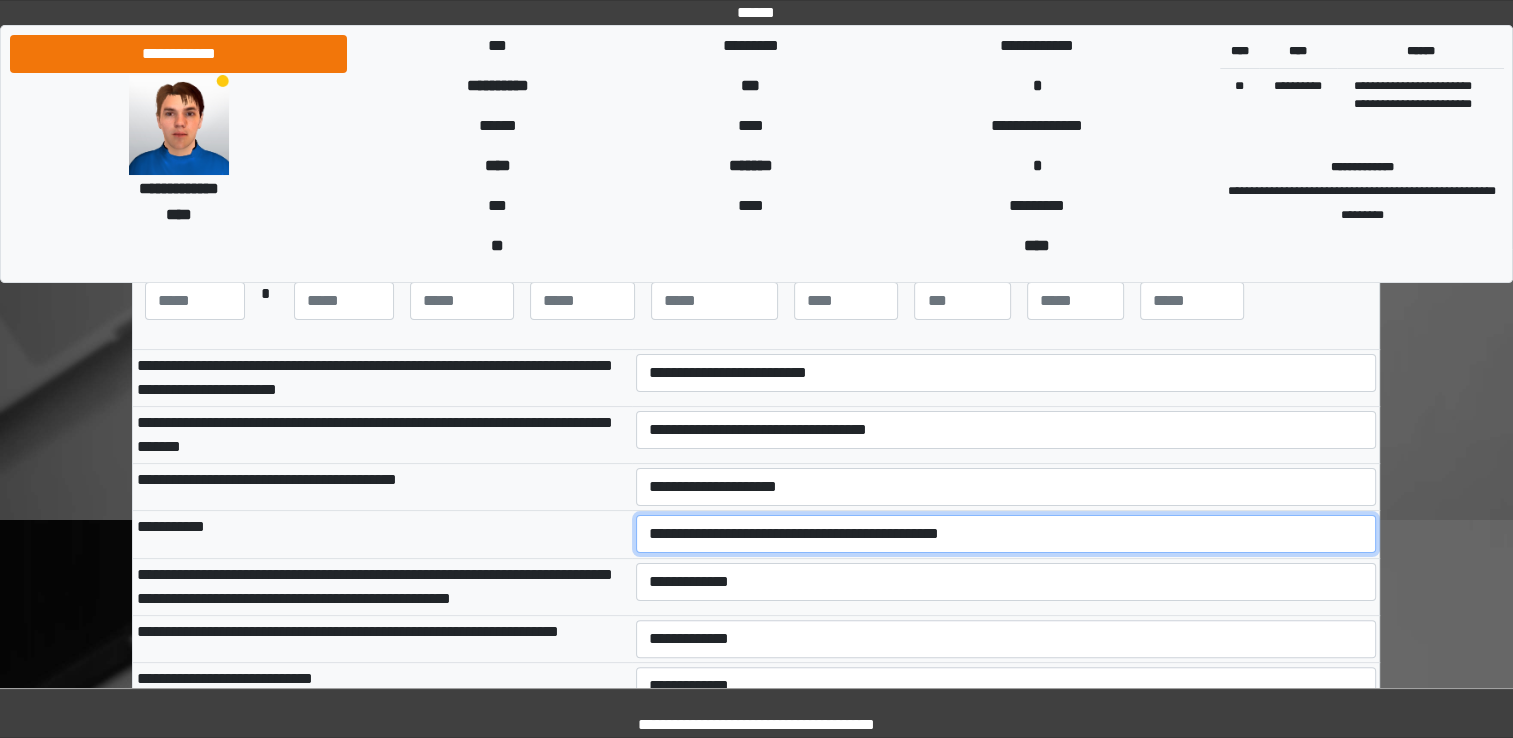 scroll, scrollTop: 334, scrollLeft: 0, axis: vertical 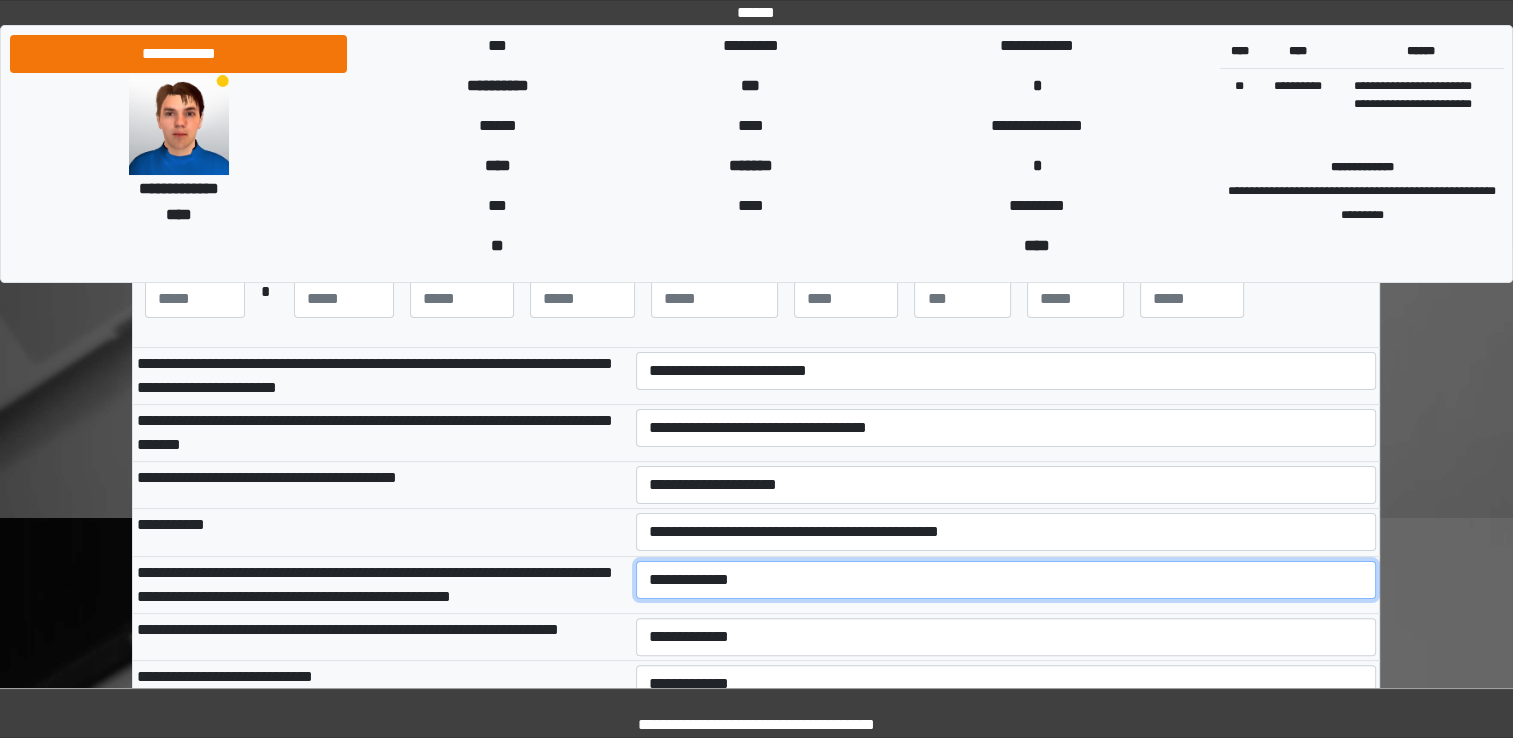 click on "**********" at bounding box center (1006, 580) 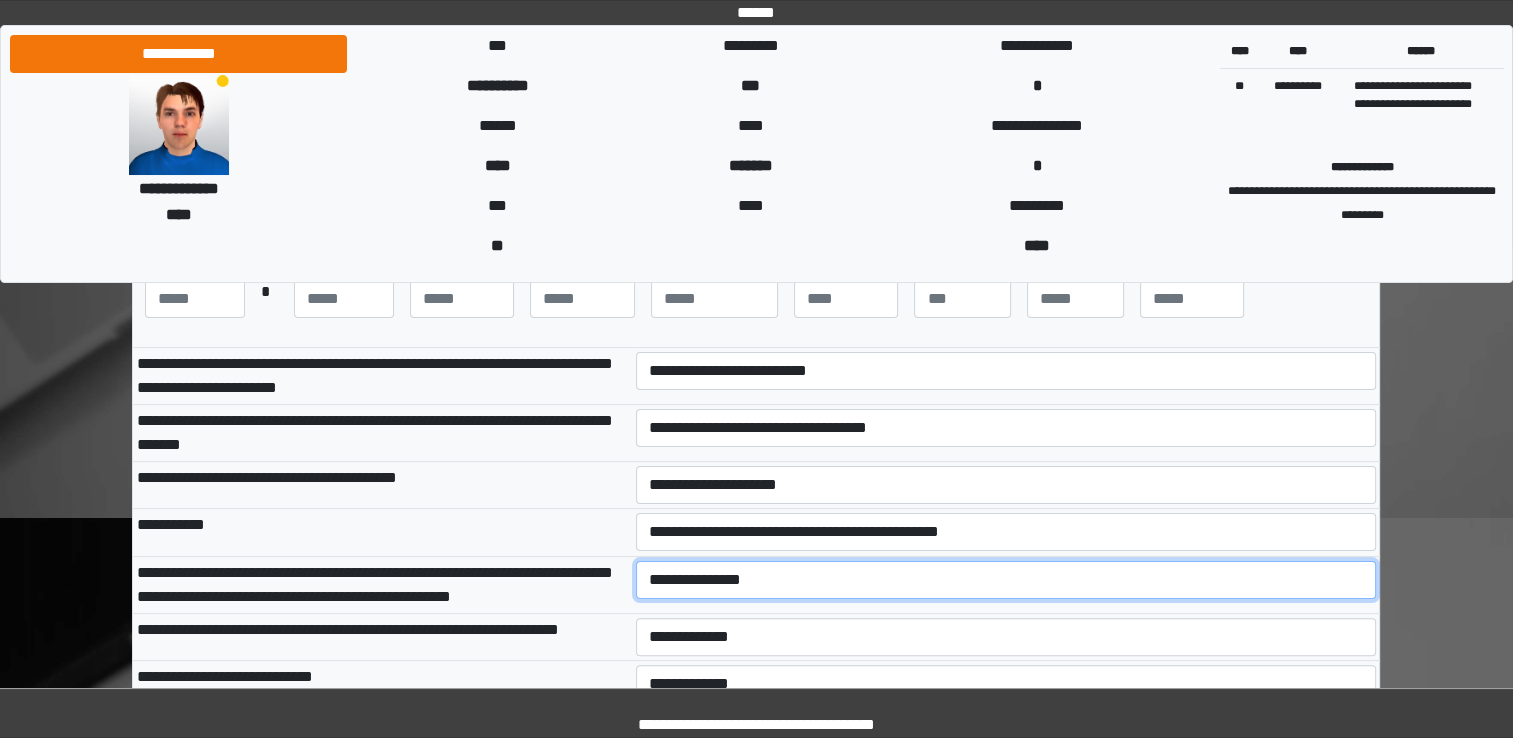 click on "**********" at bounding box center (1006, 580) 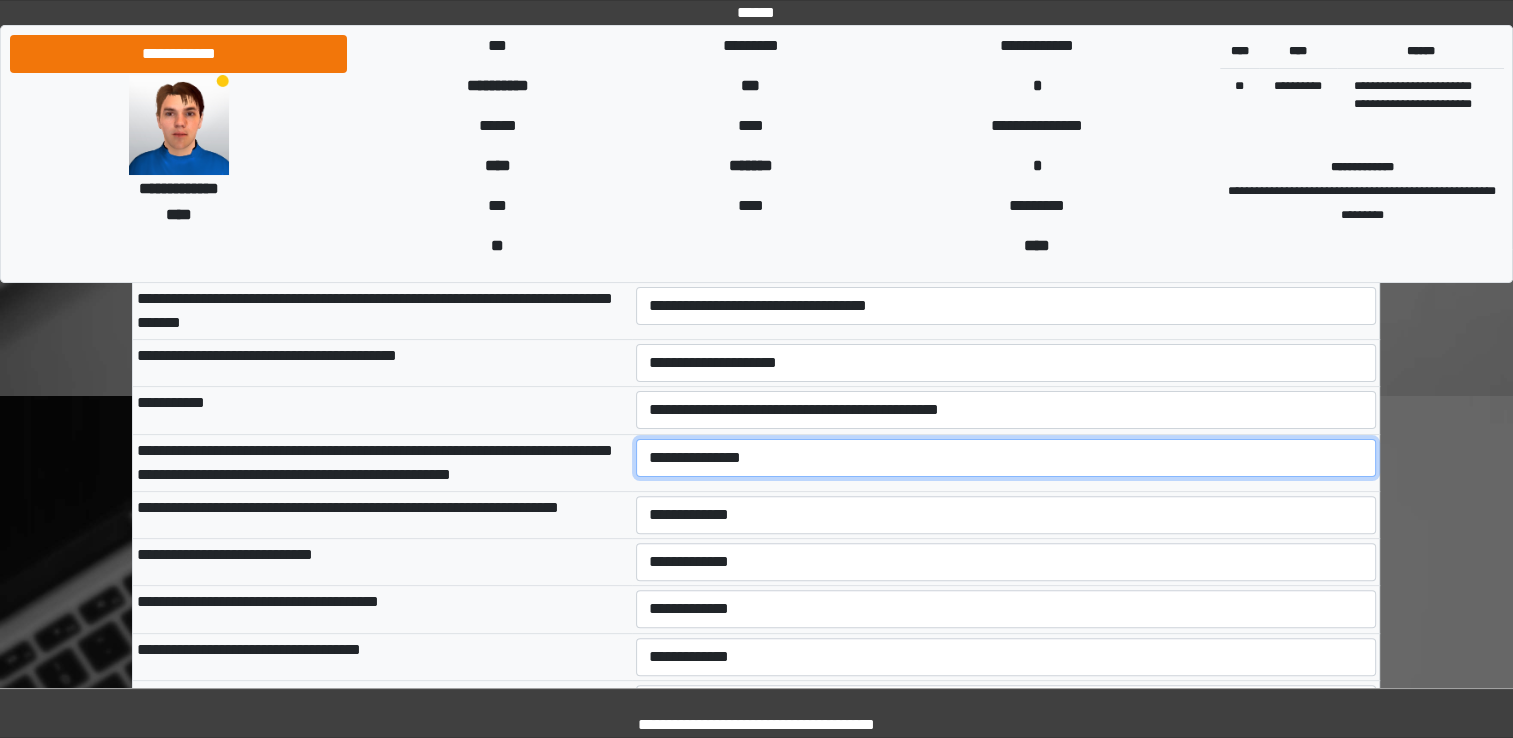 scroll, scrollTop: 460, scrollLeft: 0, axis: vertical 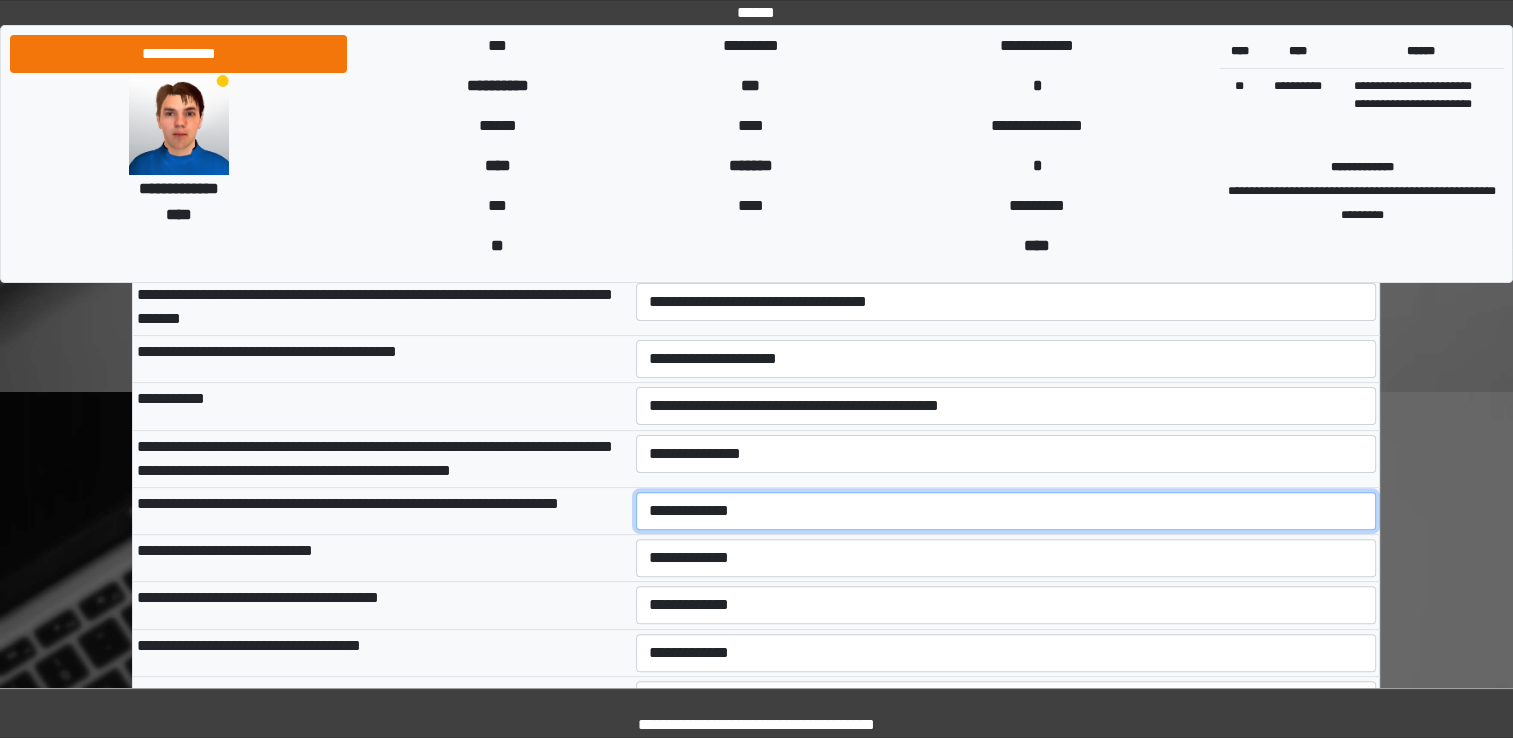 click on "**********" at bounding box center [1006, 511] 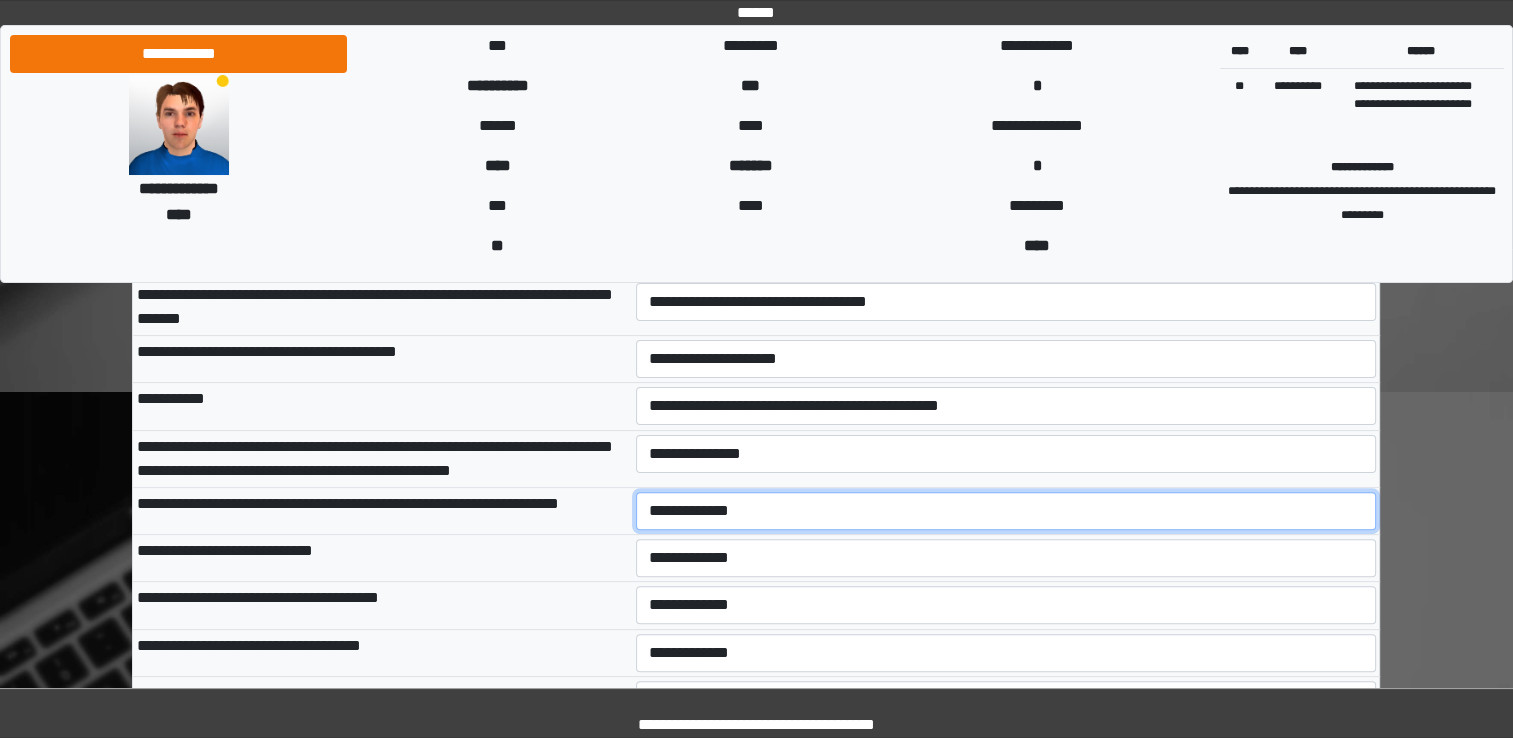 select on "***" 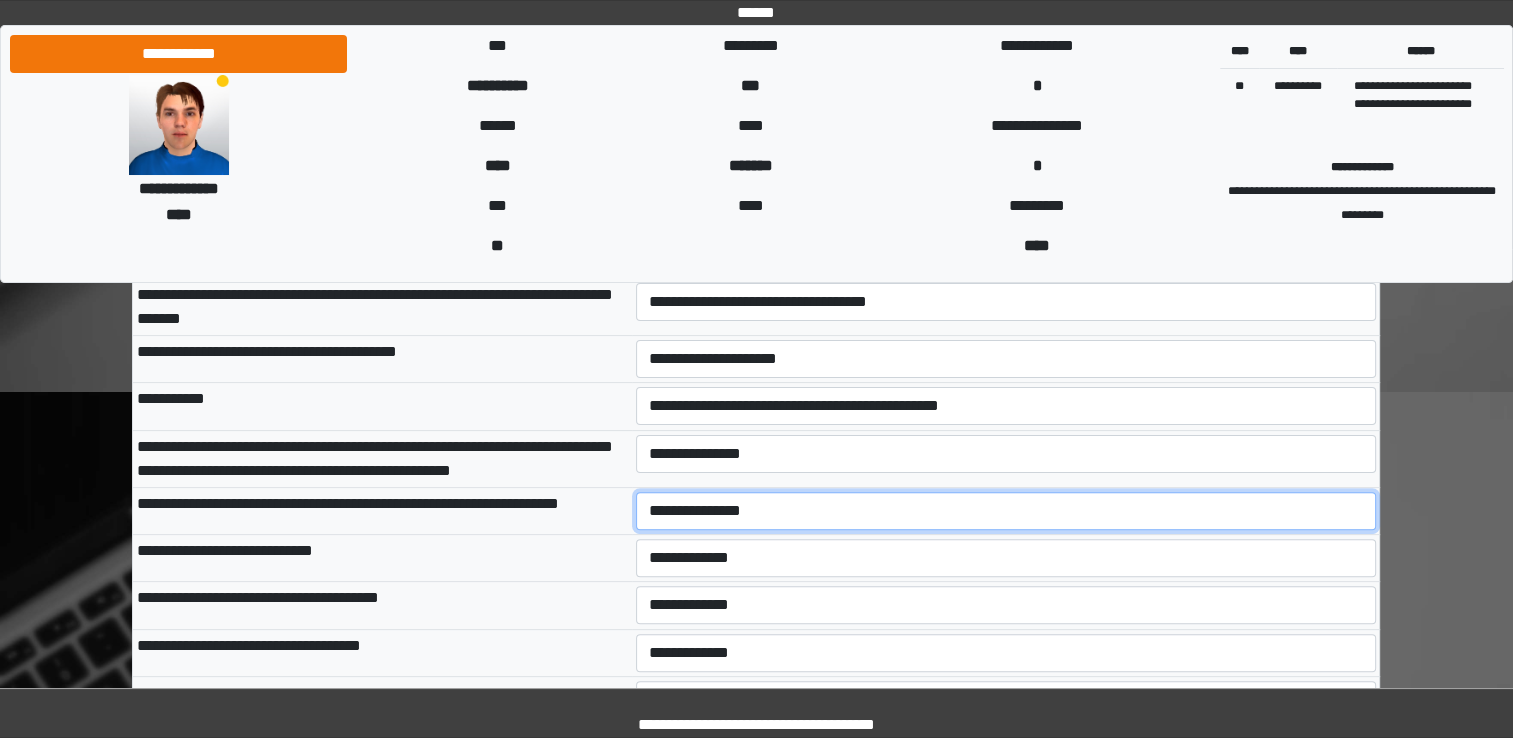 click on "**********" at bounding box center (1006, 511) 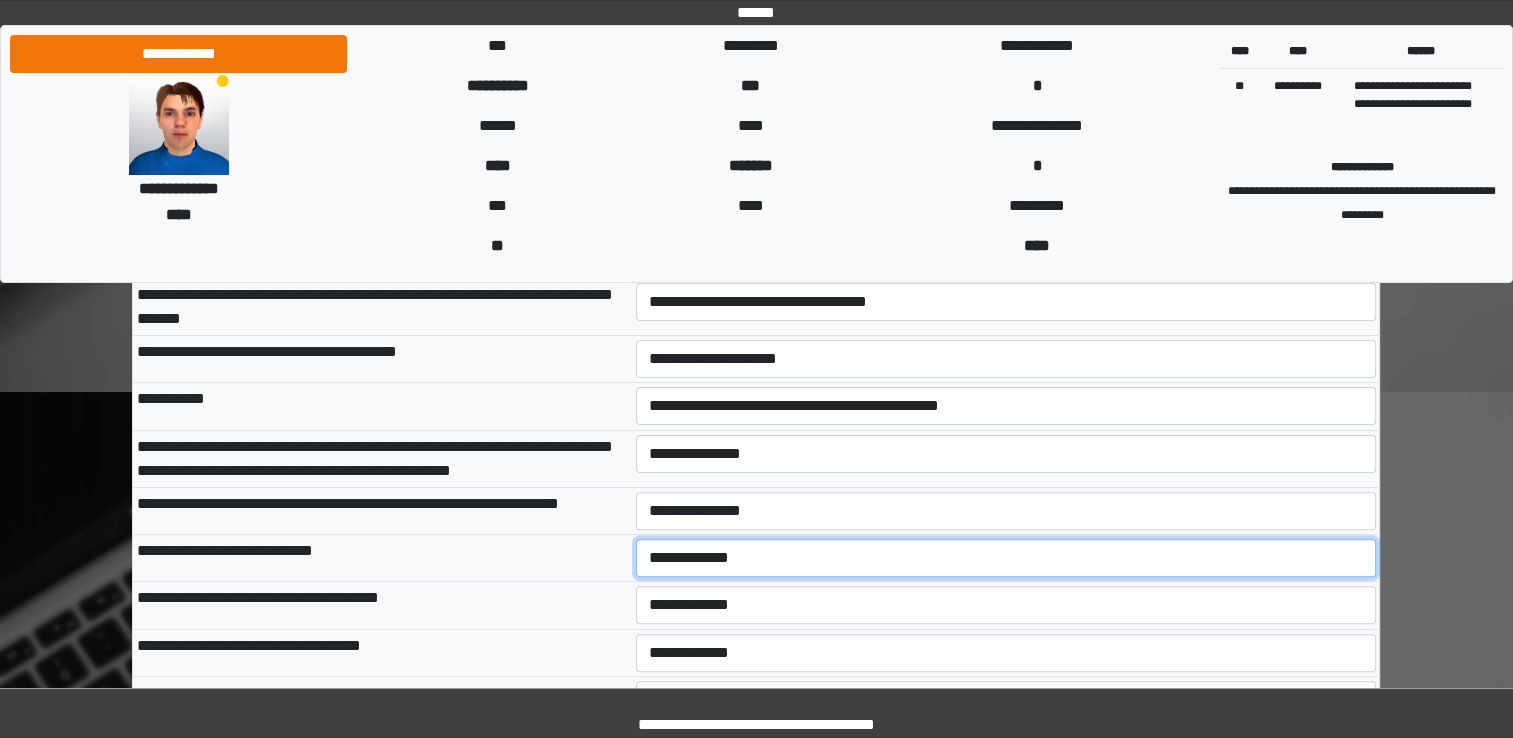 click on "**********" at bounding box center [1006, 558] 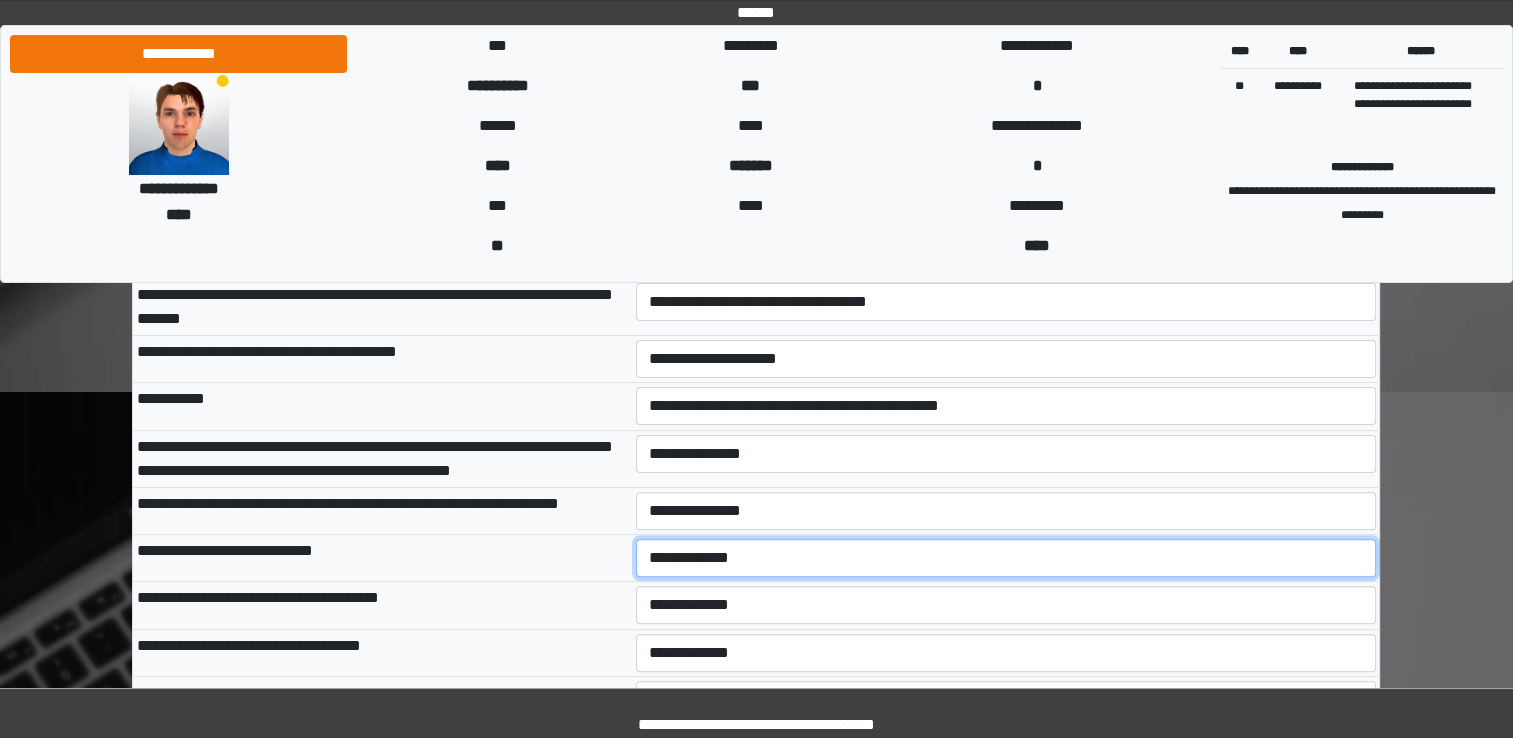 select on "***" 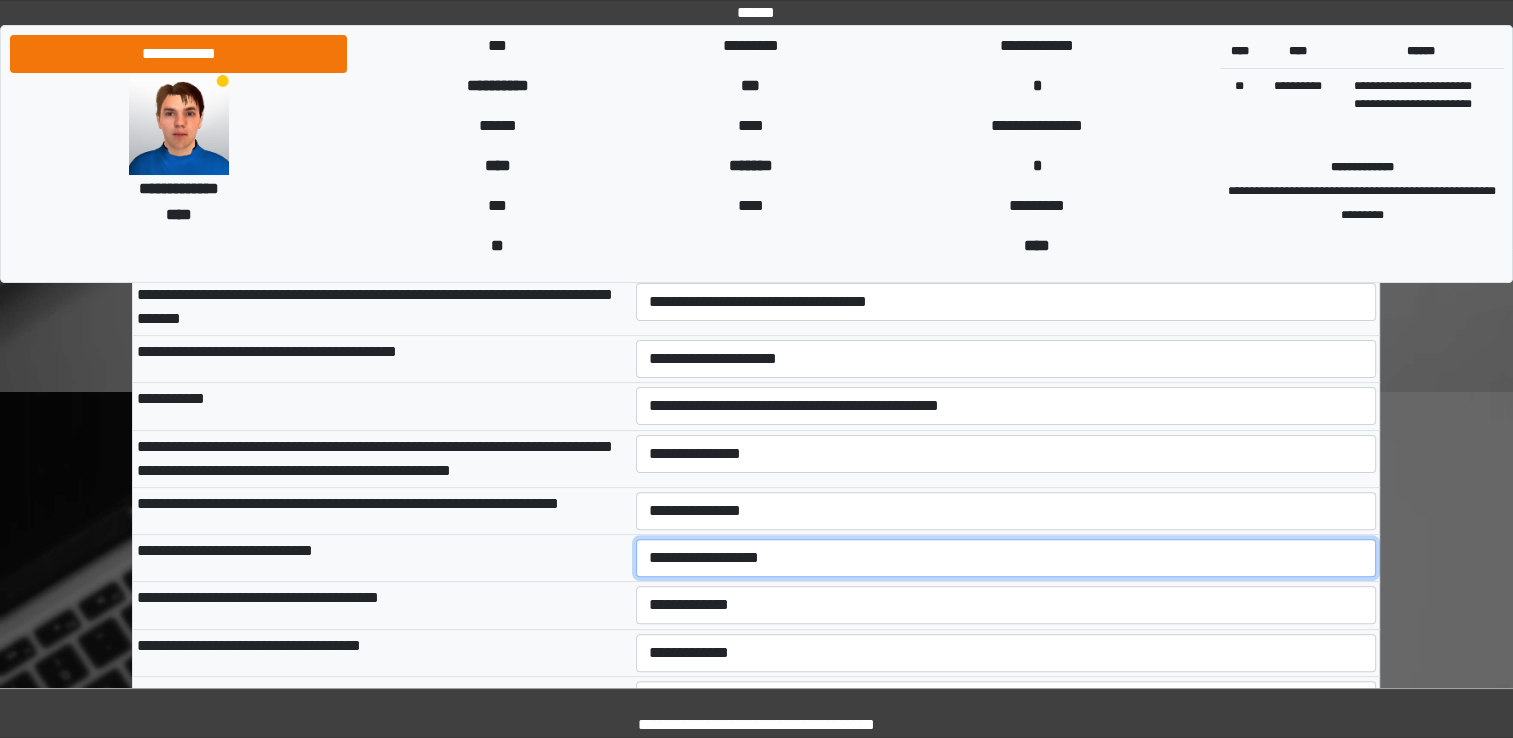 click on "**********" at bounding box center [1006, 558] 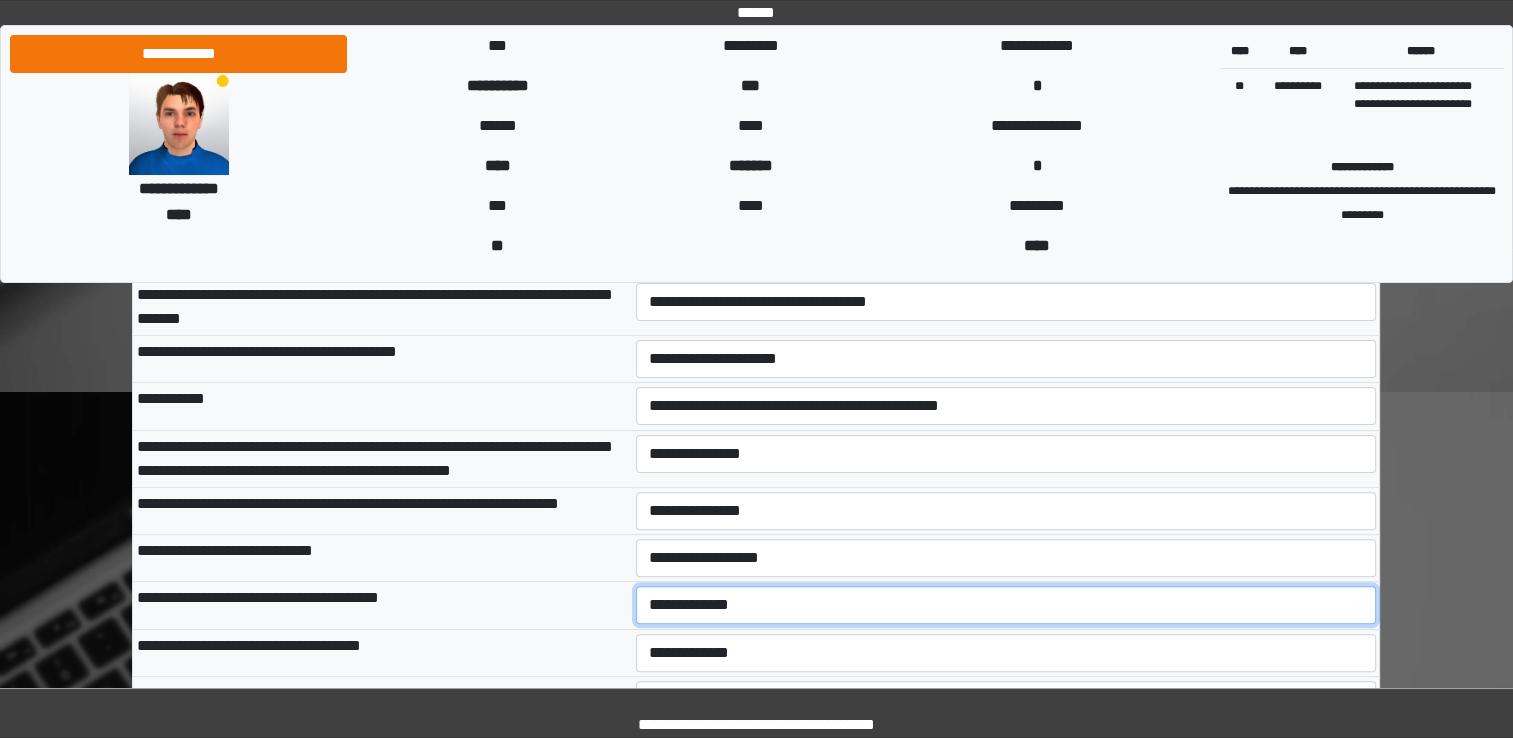 select on "***" 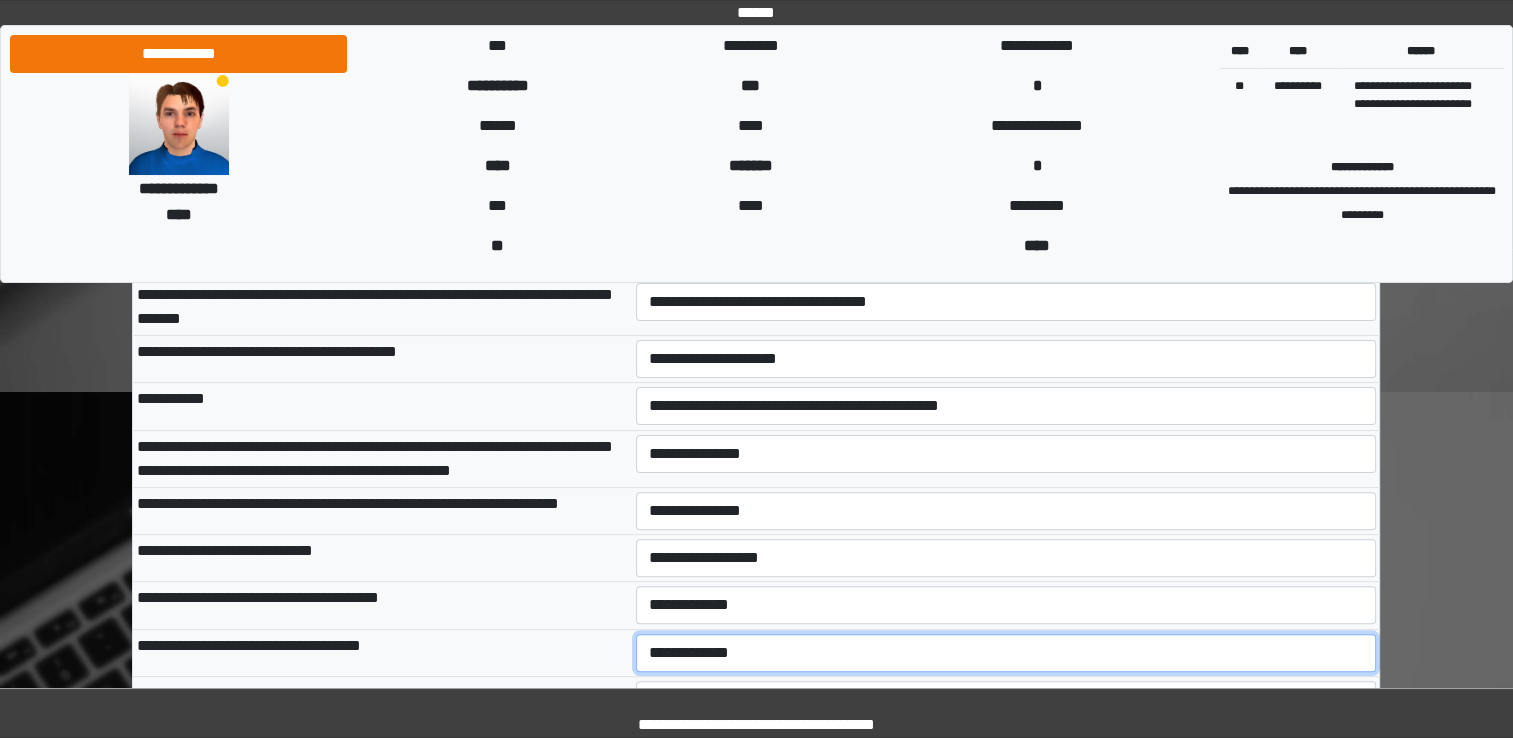 select on "***" 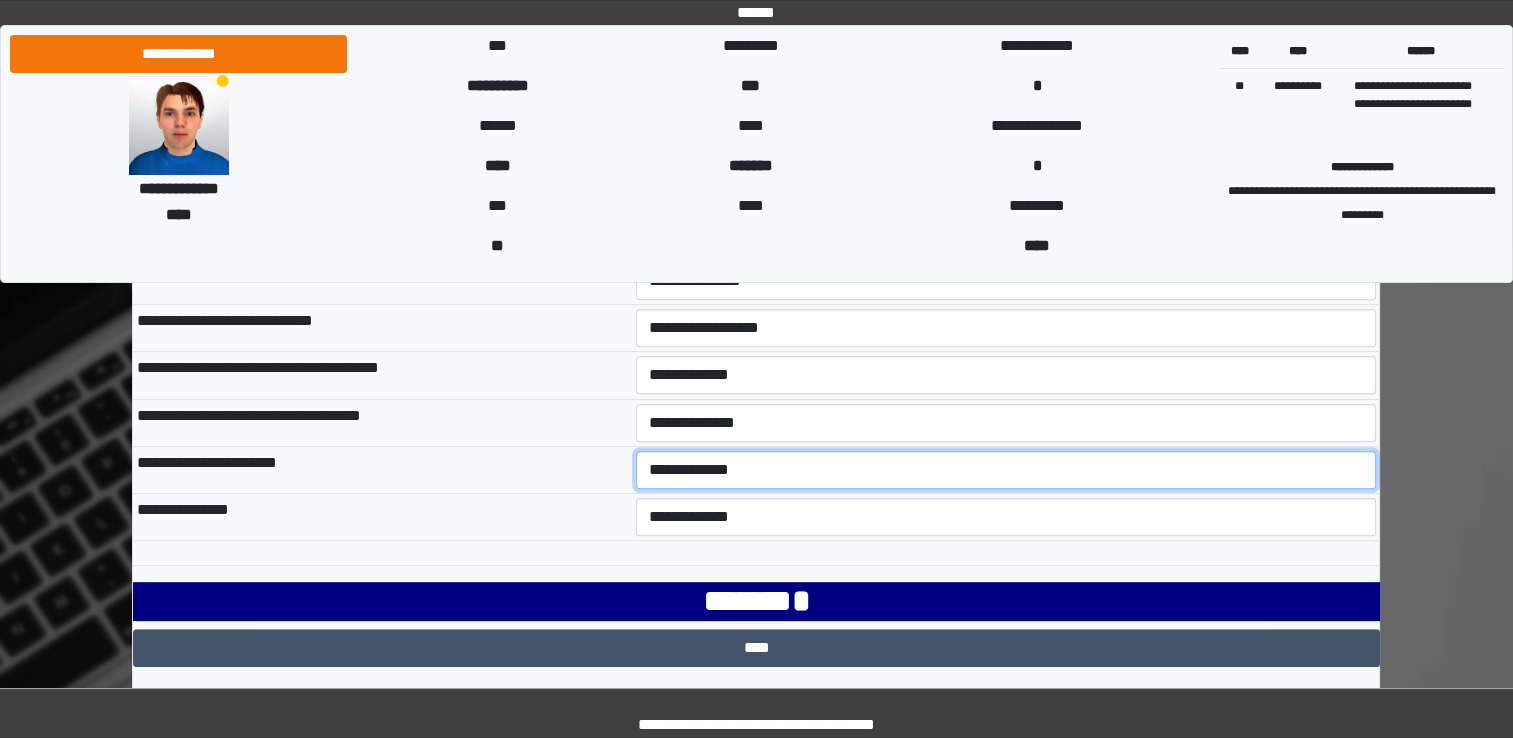 scroll, scrollTop: 708, scrollLeft: 0, axis: vertical 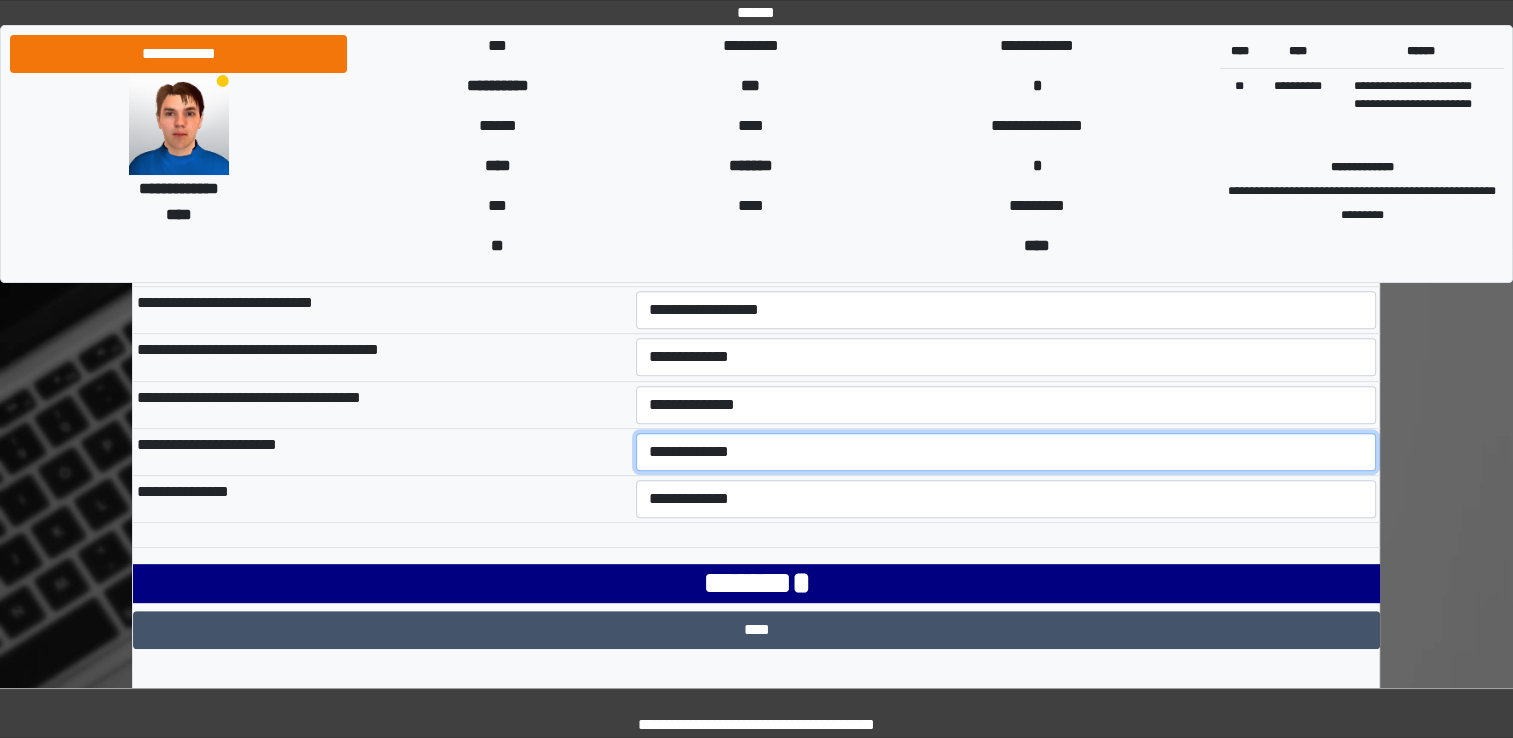 select on "***" 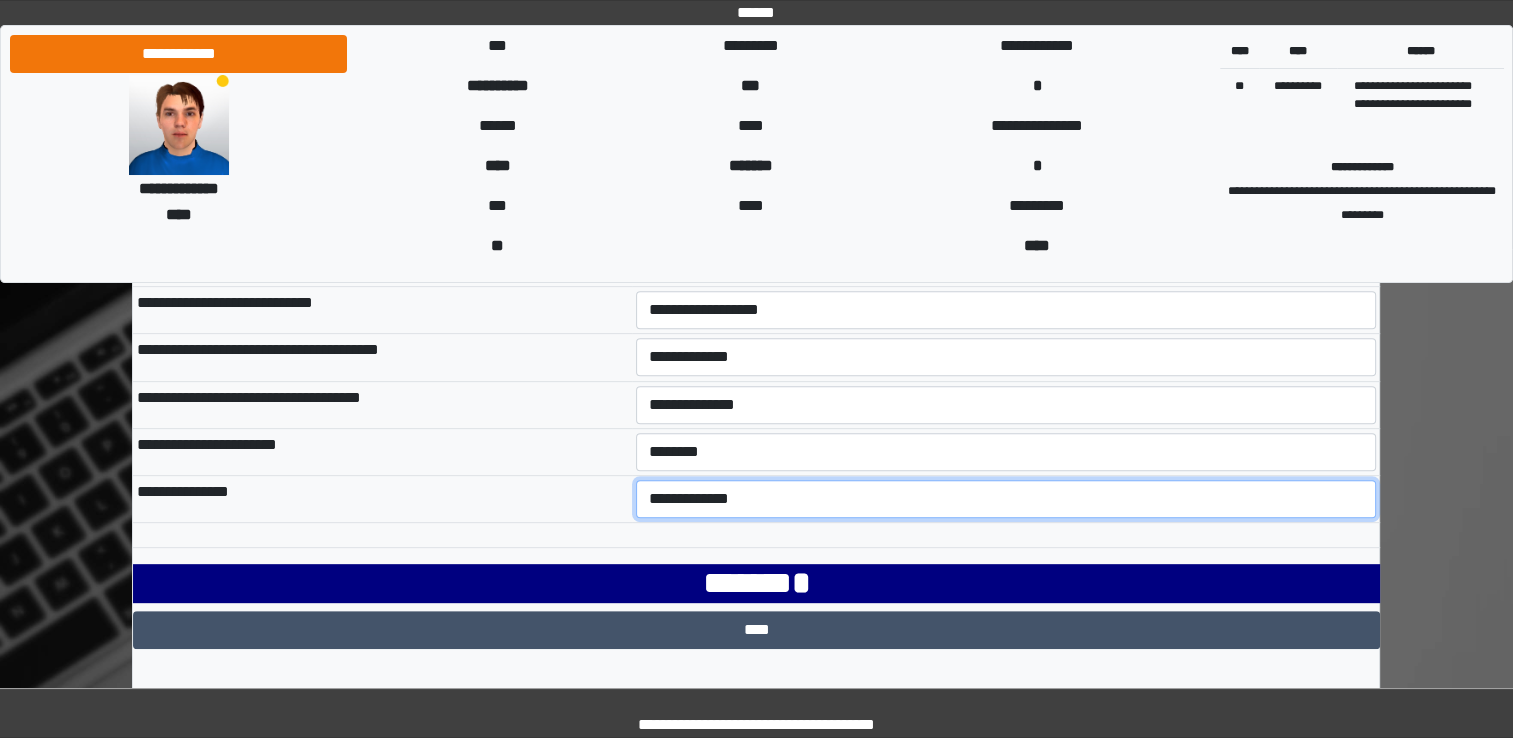 select on "***" 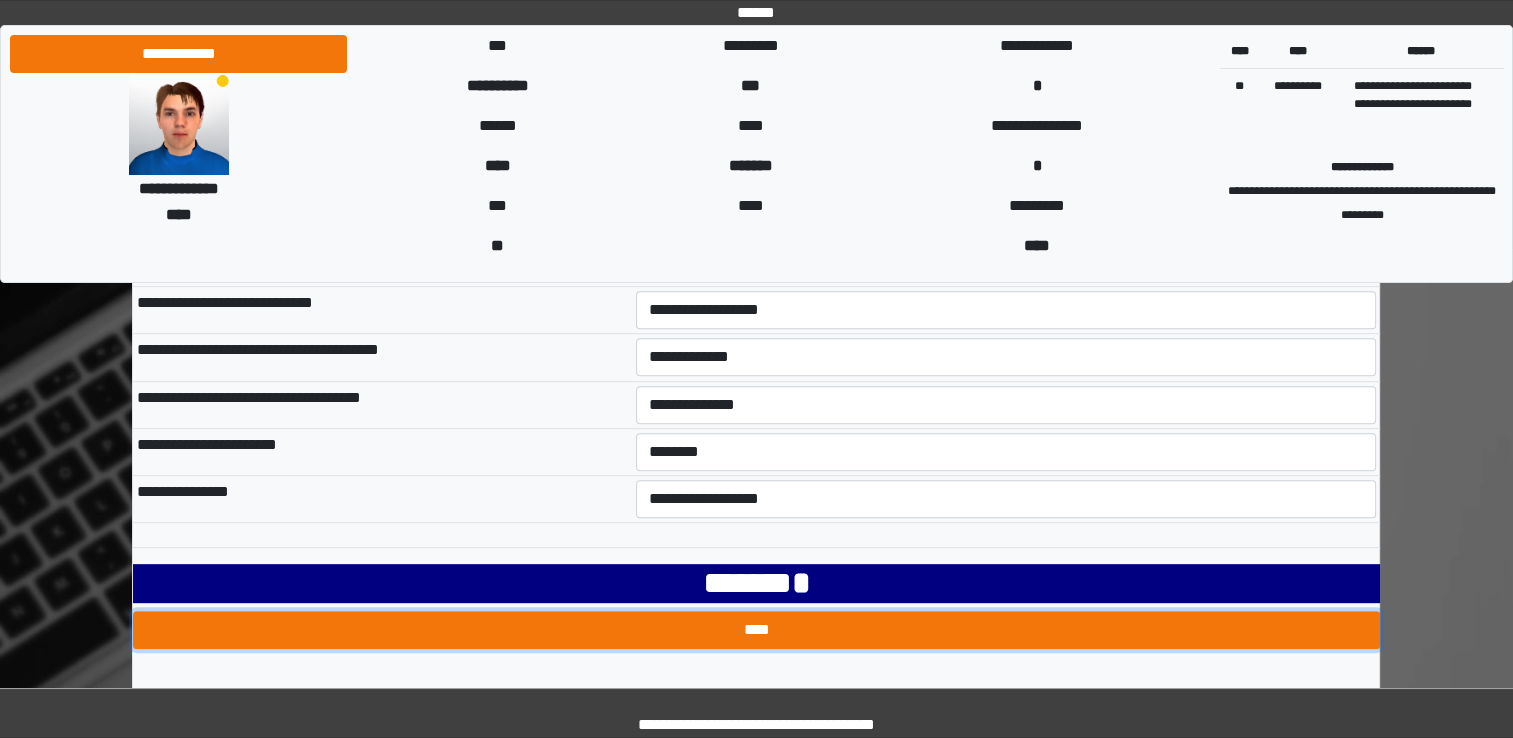 click on "****" at bounding box center [756, 630] 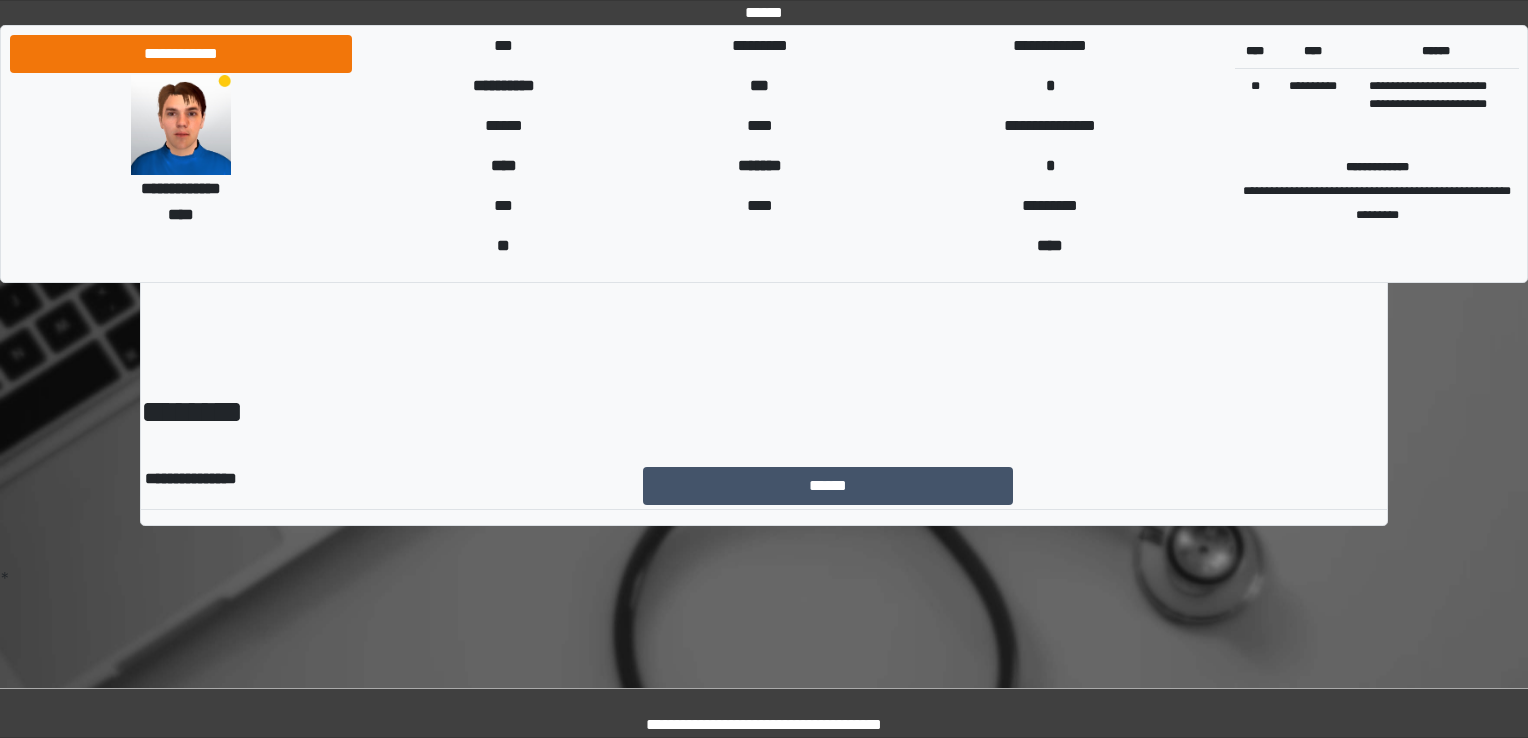 scroll, scrollTop: 0, scrollLeft: 0, axis: both 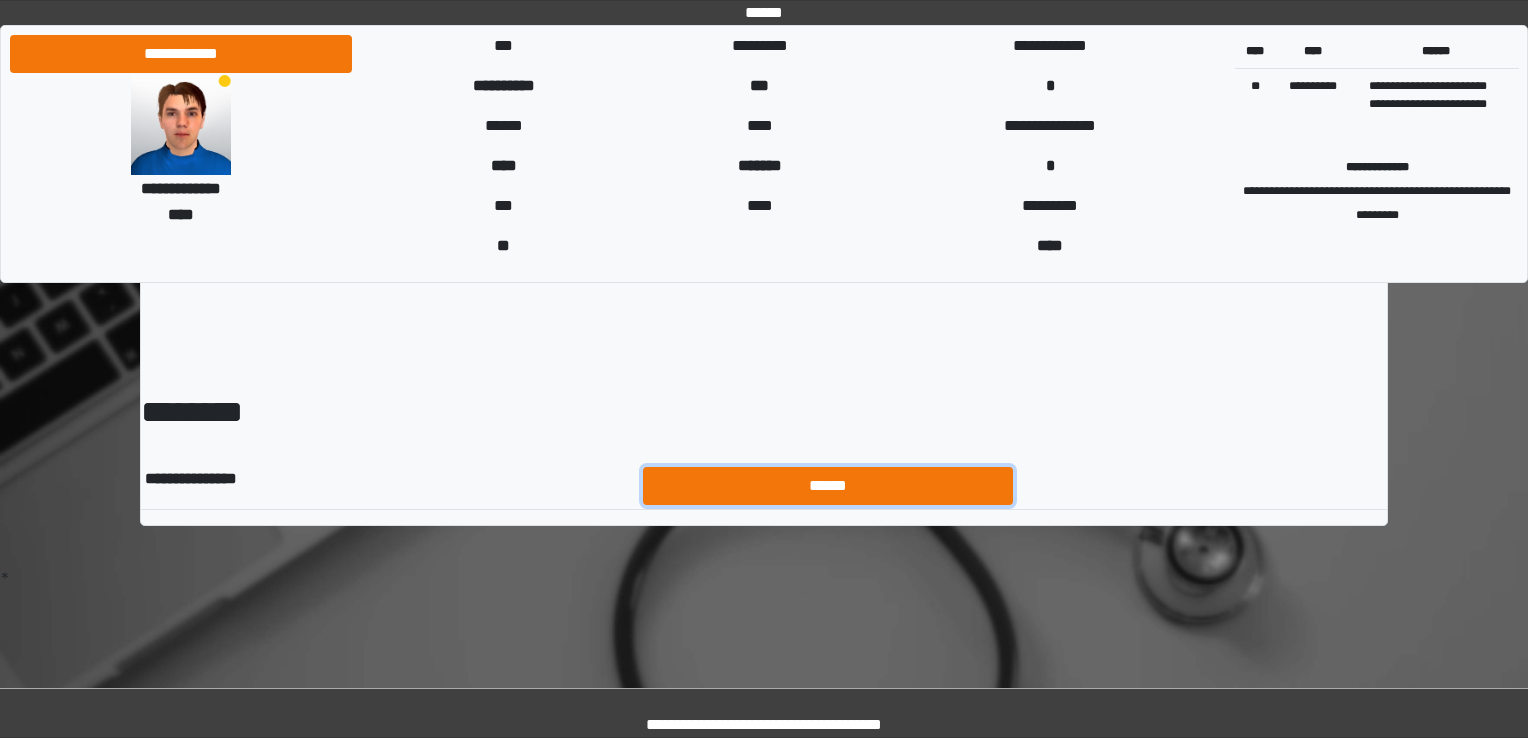click on "******" at bounding box center (828, 486) 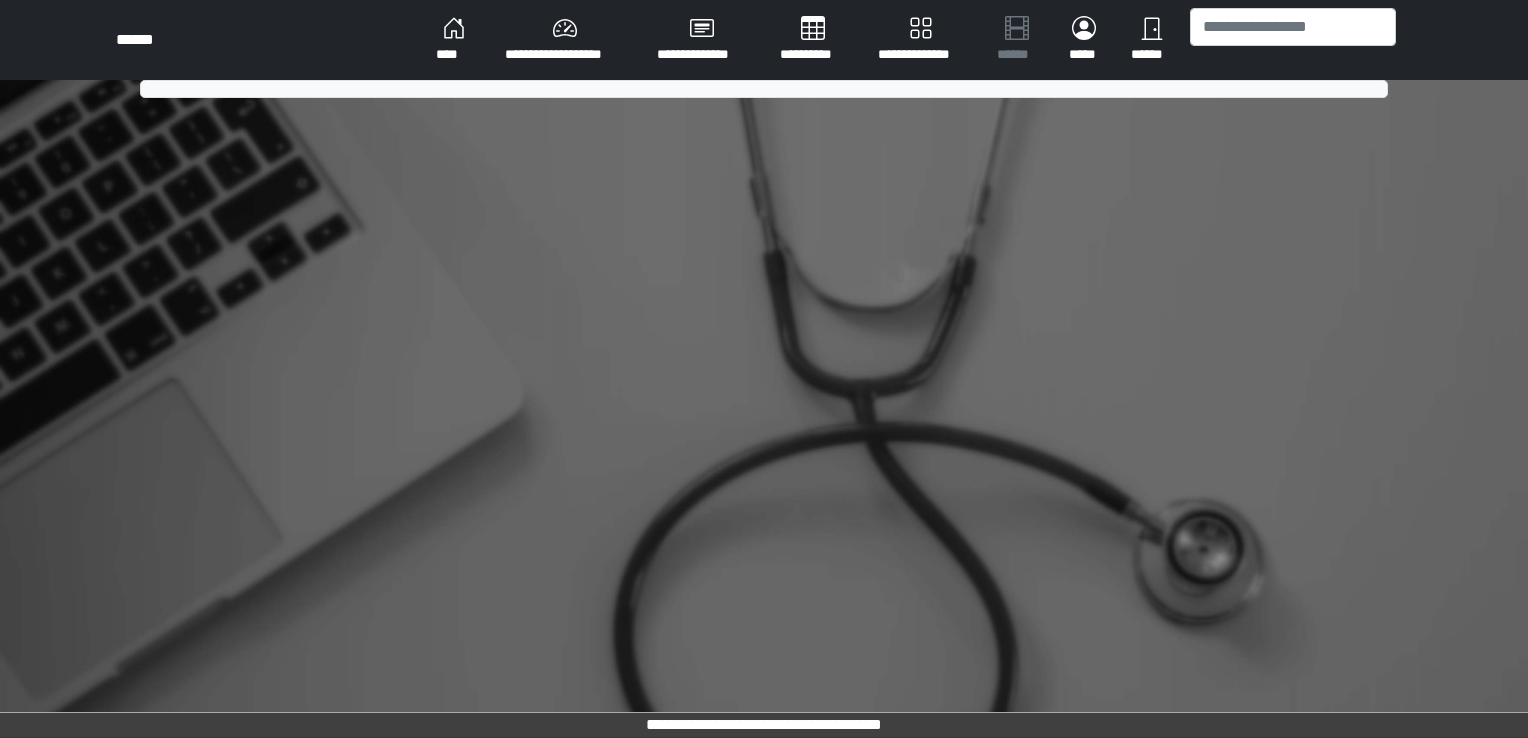 scroll, scrollTop: 0, scrollLeft: 0, axis: both 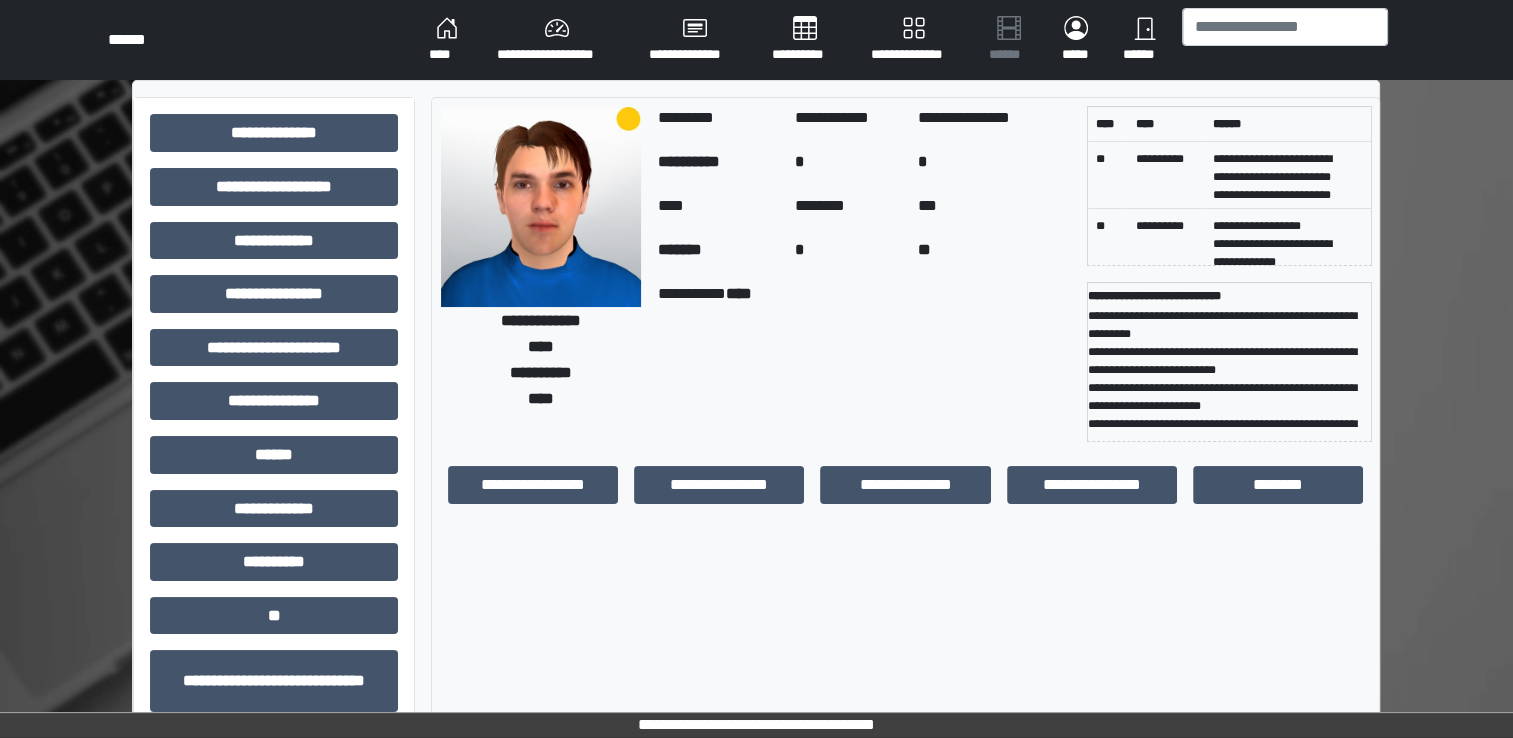 click on "****" at bounding box center (447, 40) 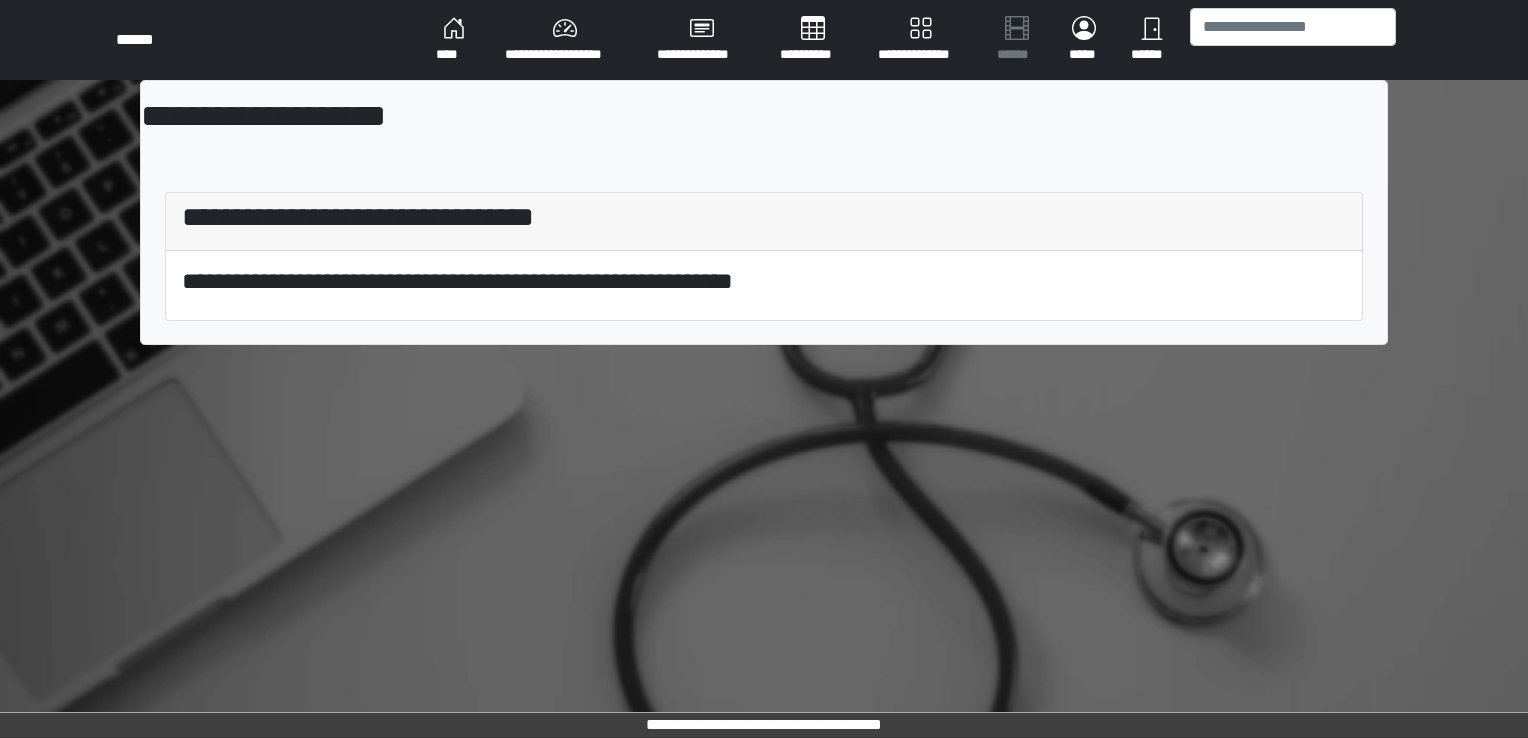 click on "******" at bounding box center [1152, 40] 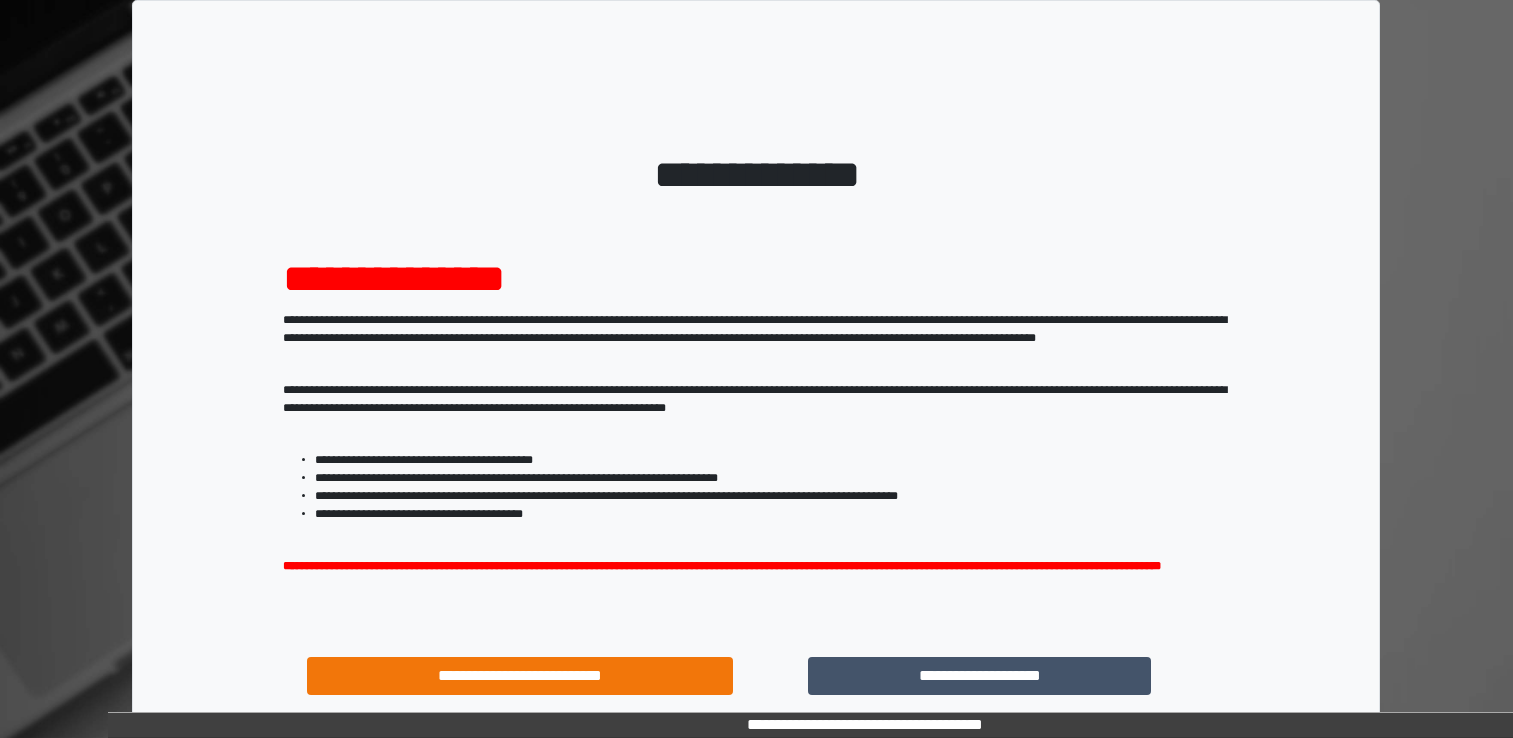 scroll, scrollTop: 0, scrollLeft: 0, axis: both 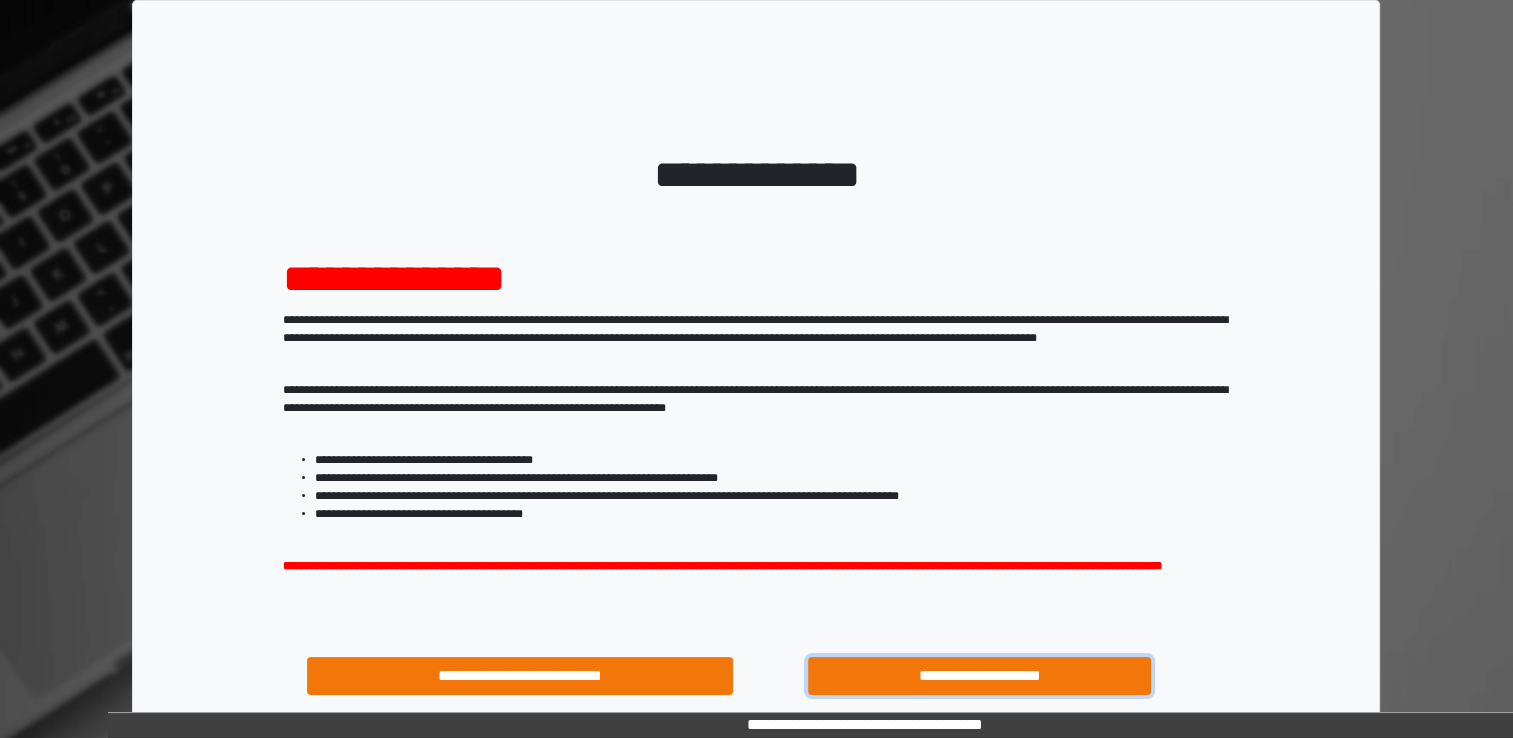 click on "**********" at bounding box center [980, 676] 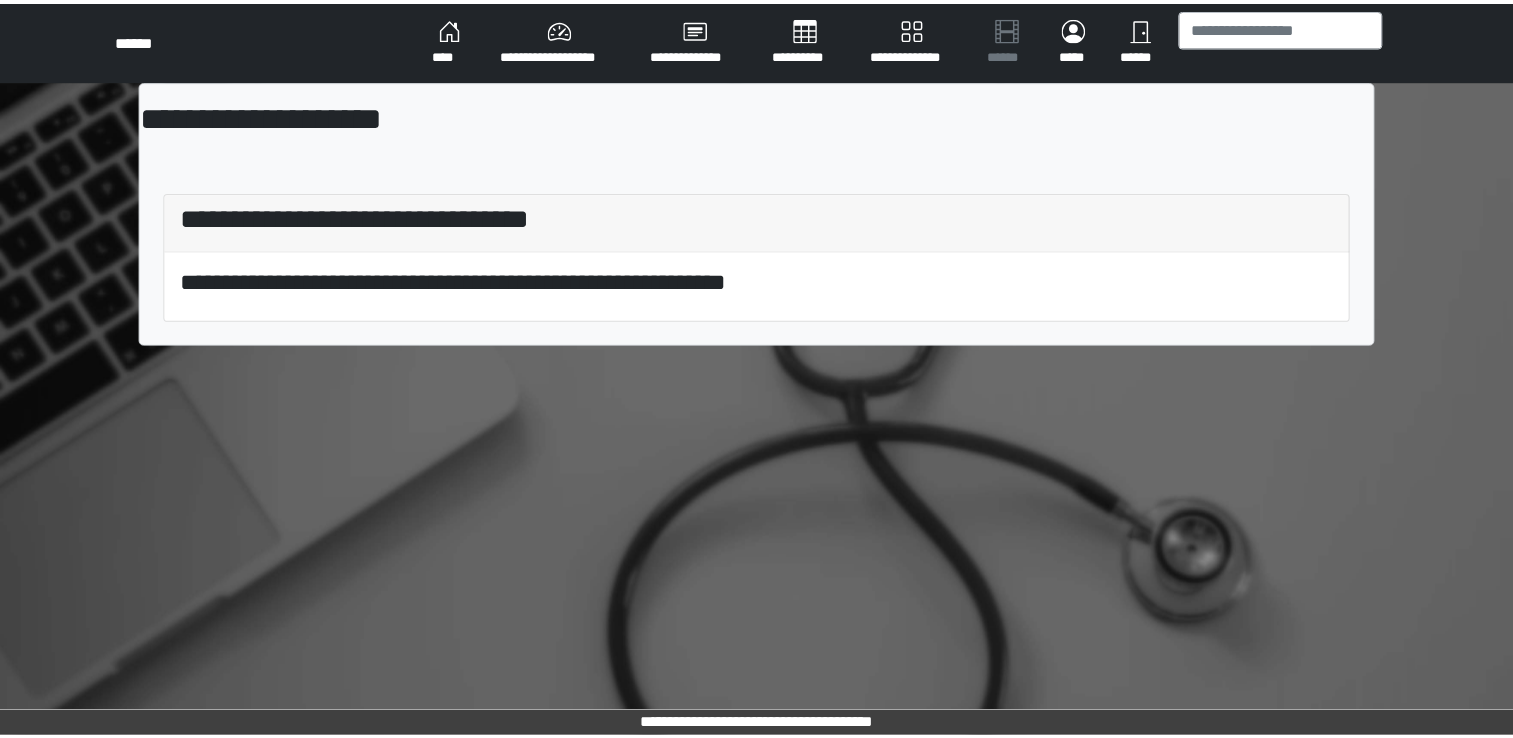 scroll, scrollTop: 0, scrollLeft: 0, axis: both 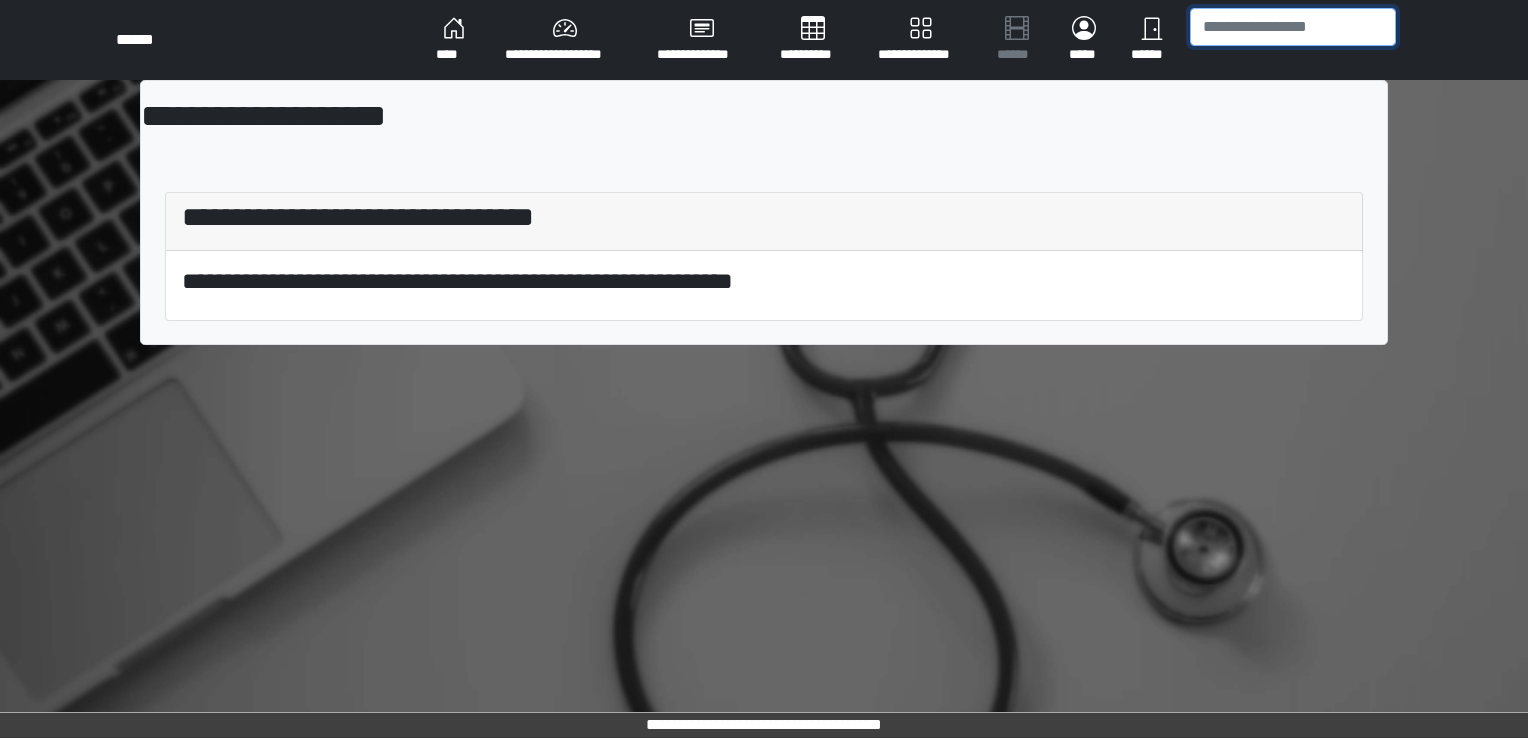 click at bounding box center [1293, 27] 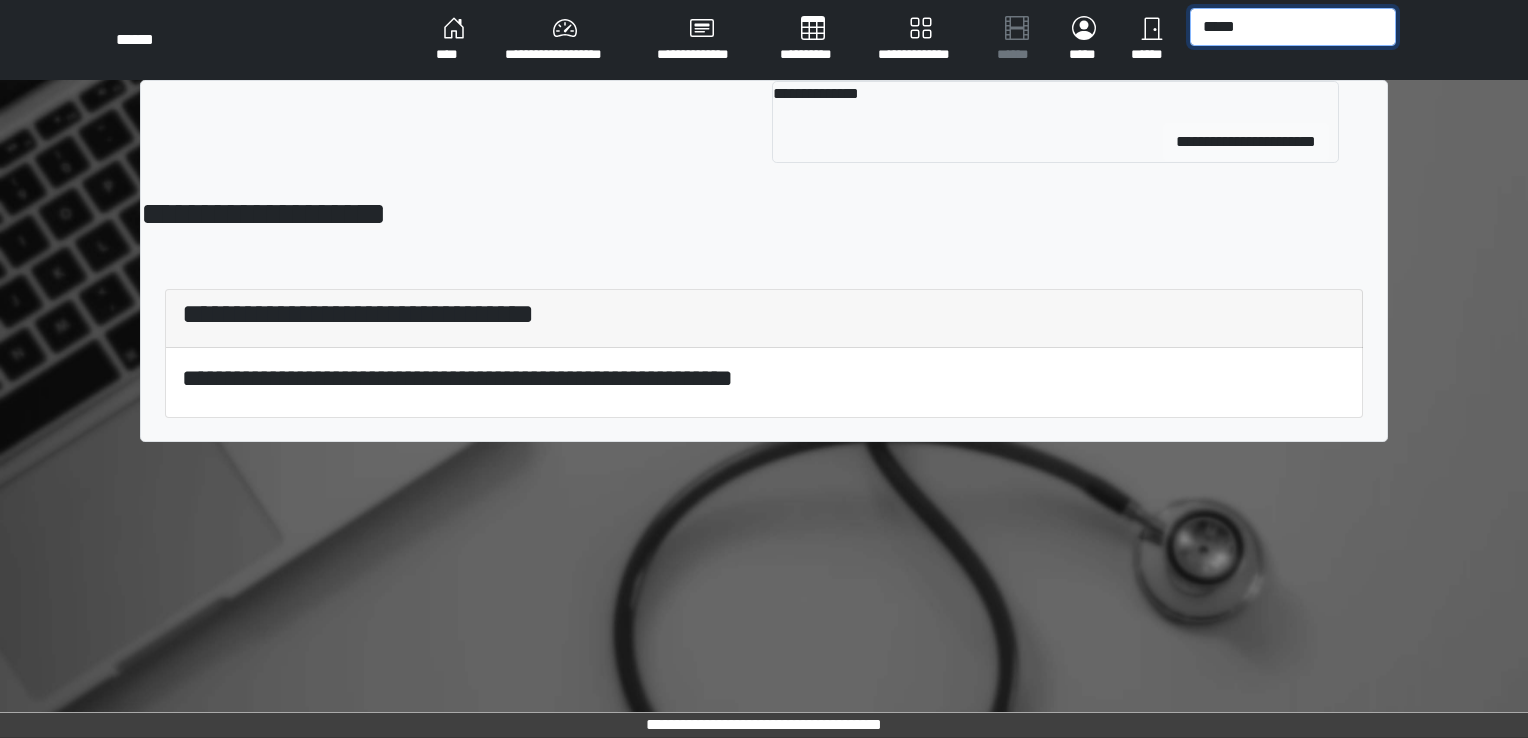 type on "*****" 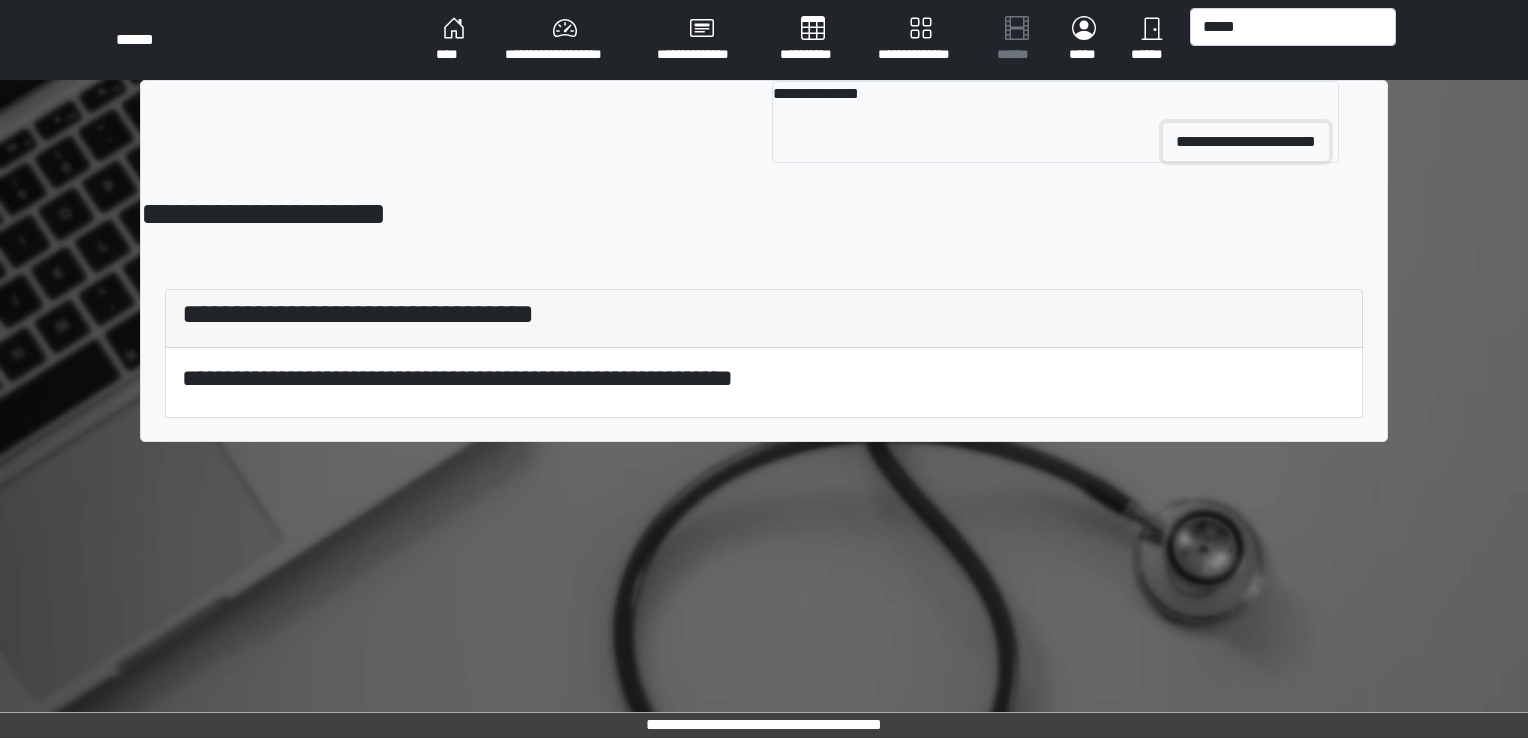 click on "**********" at bounding box center [1246, 142] 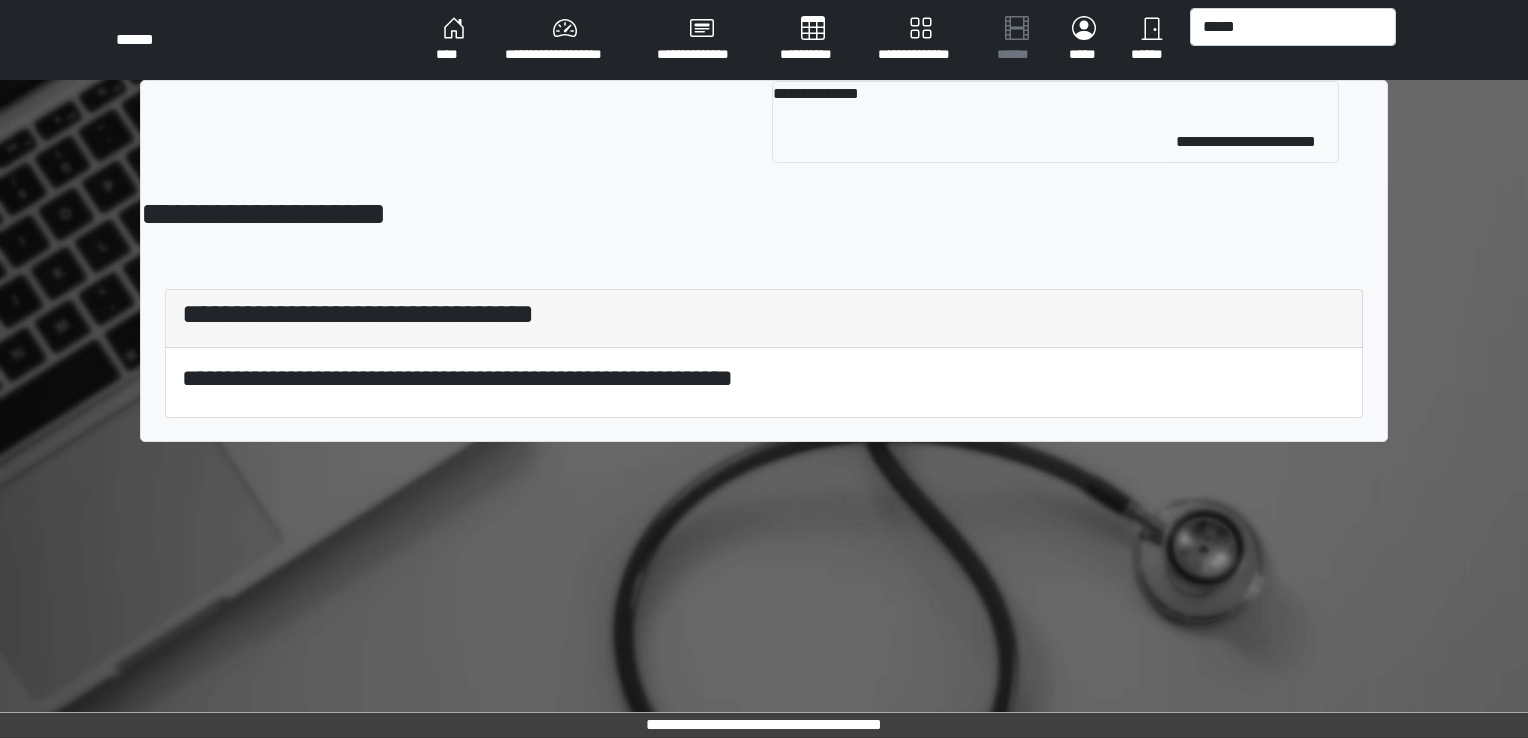 type 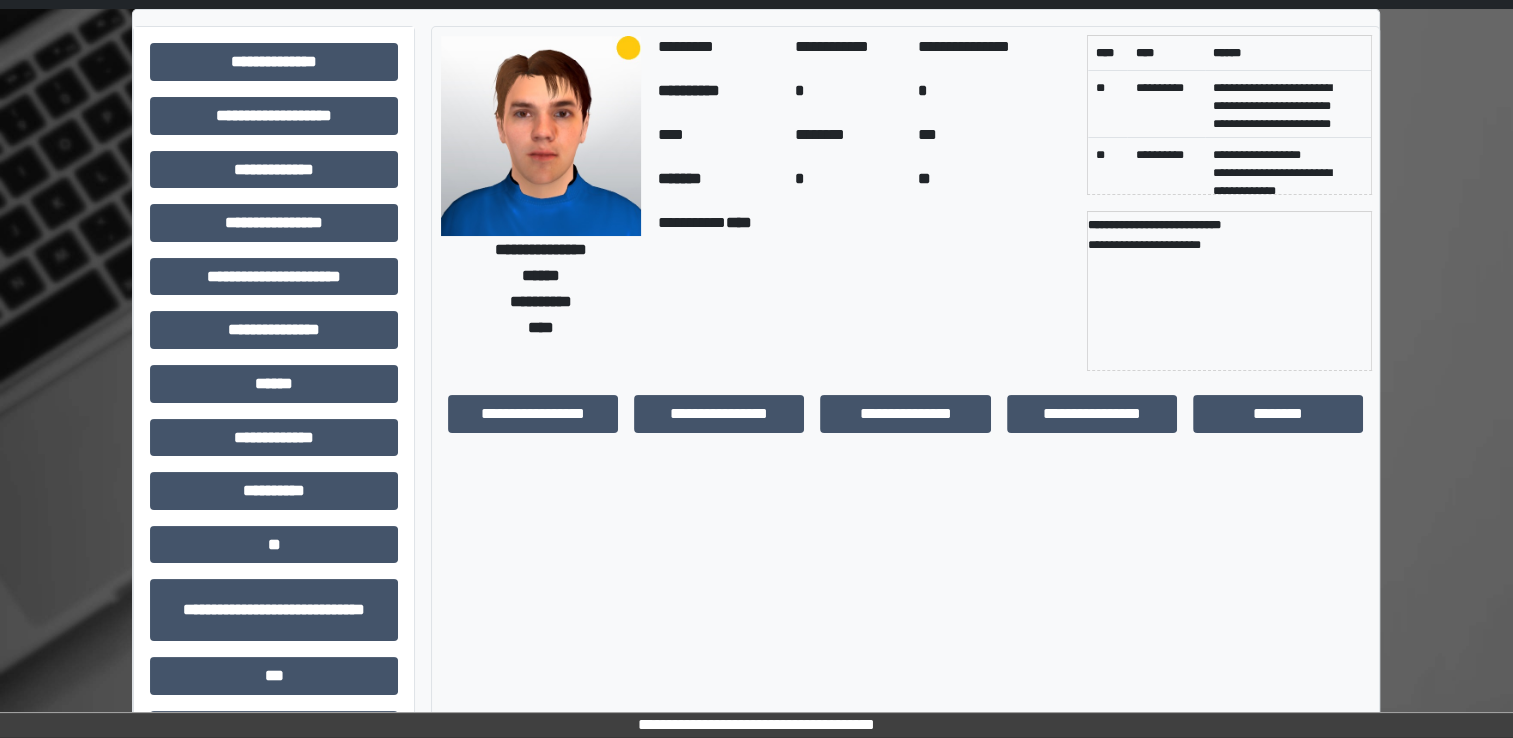 scroll, scrollTop: 0, scrollLeft: 0, axis: both 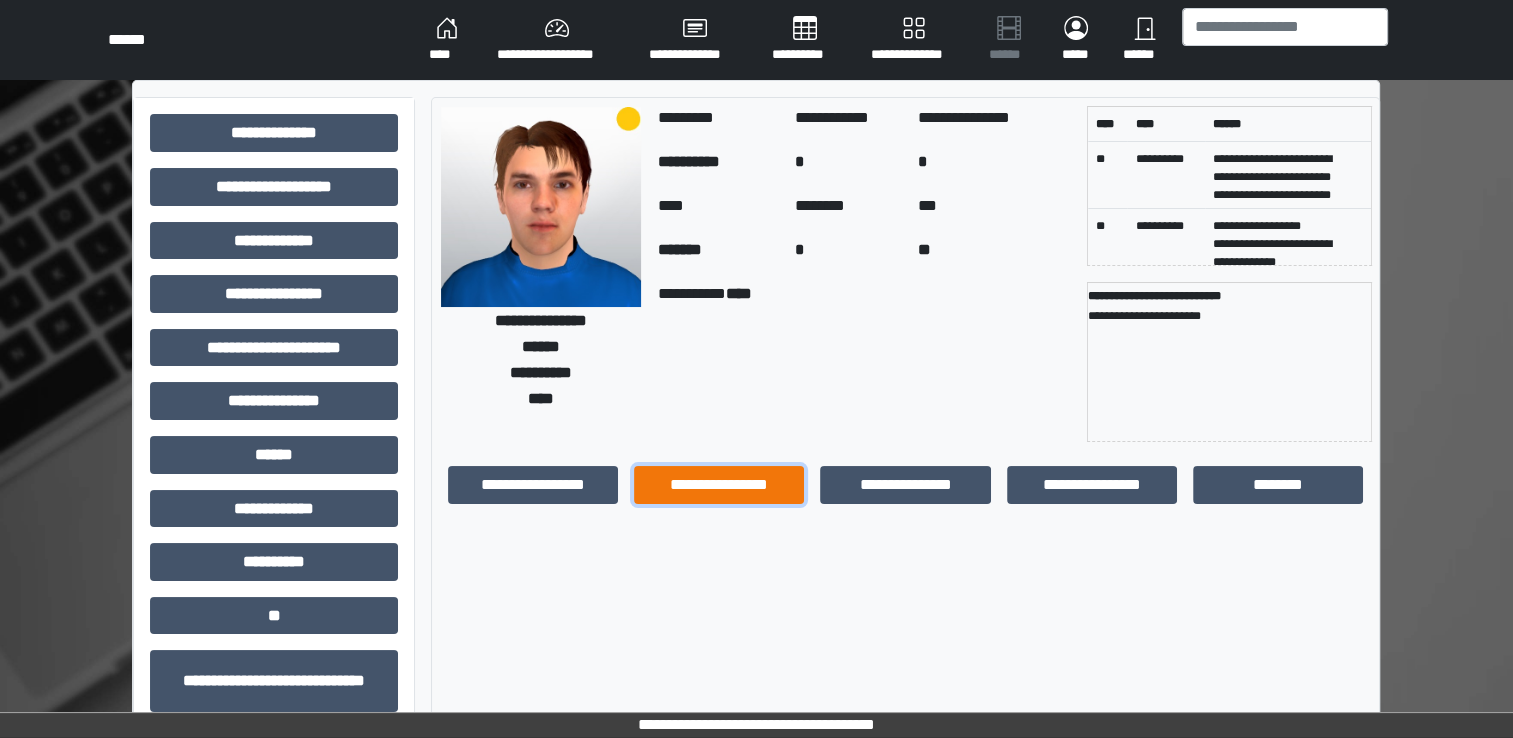 click on "**********" at bounding box center (719, 485) 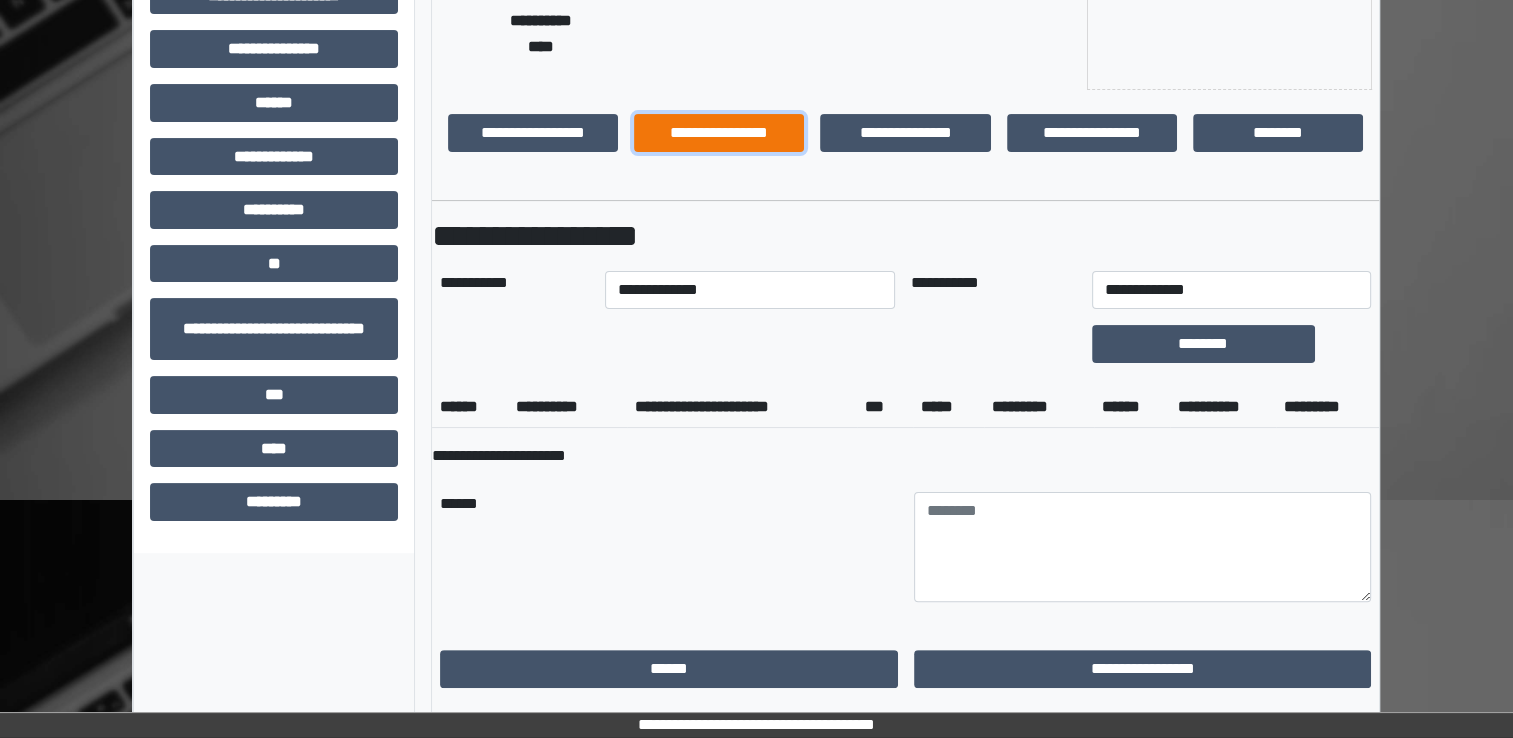 scroll, scrollTop: 444, scrollLeft: 0, axis: vertical 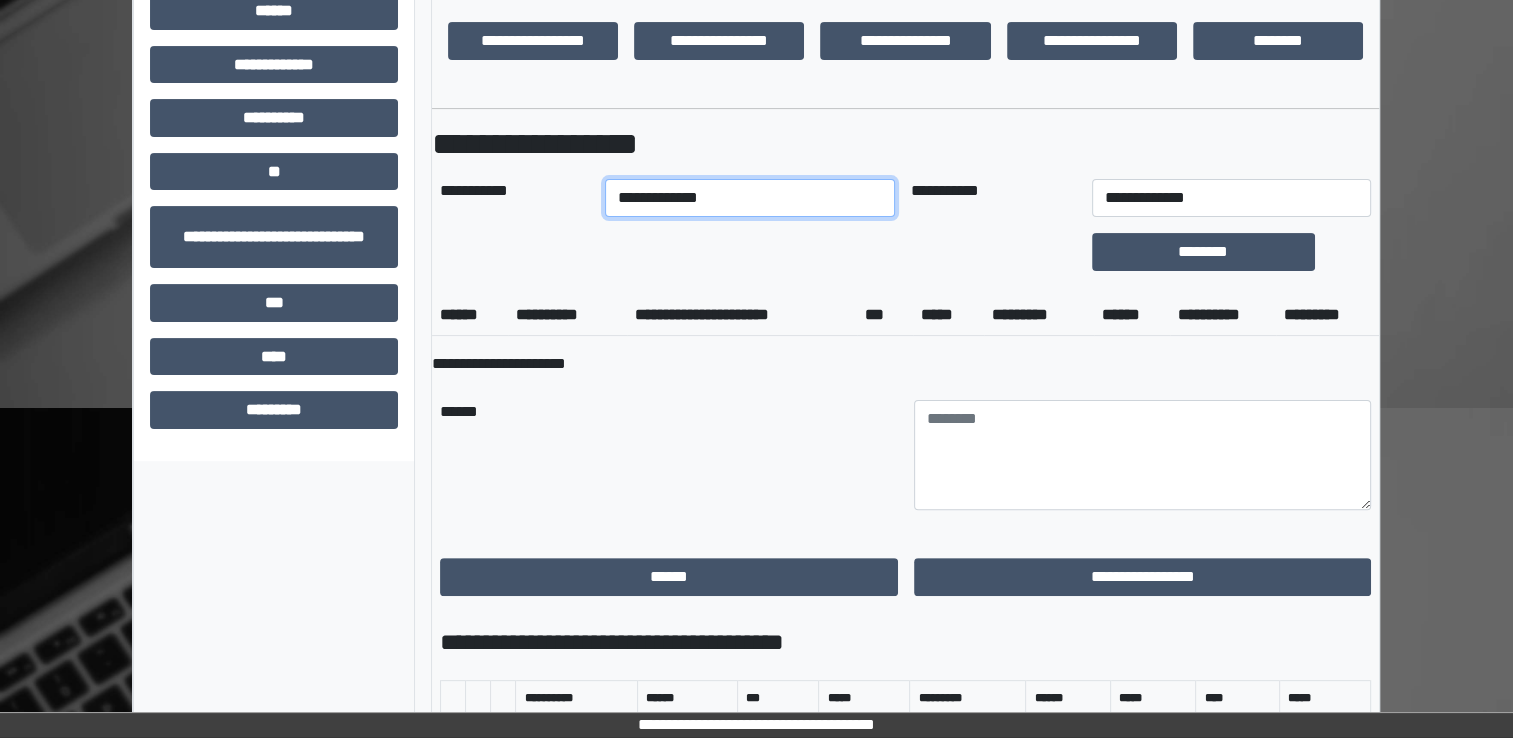 click on "**********" at bounding box center [750, 198] 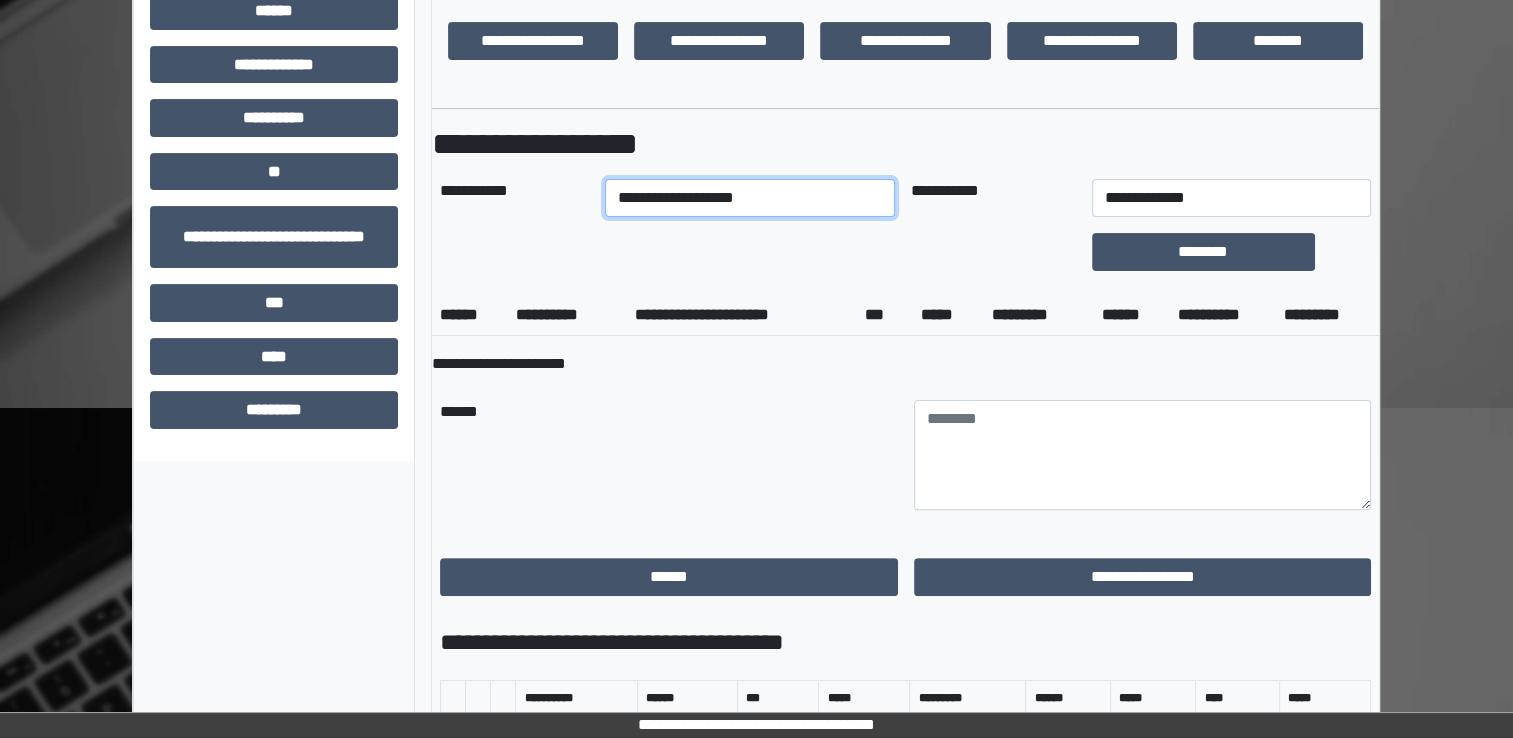 click on "**********" at bounding box center (750, 198) 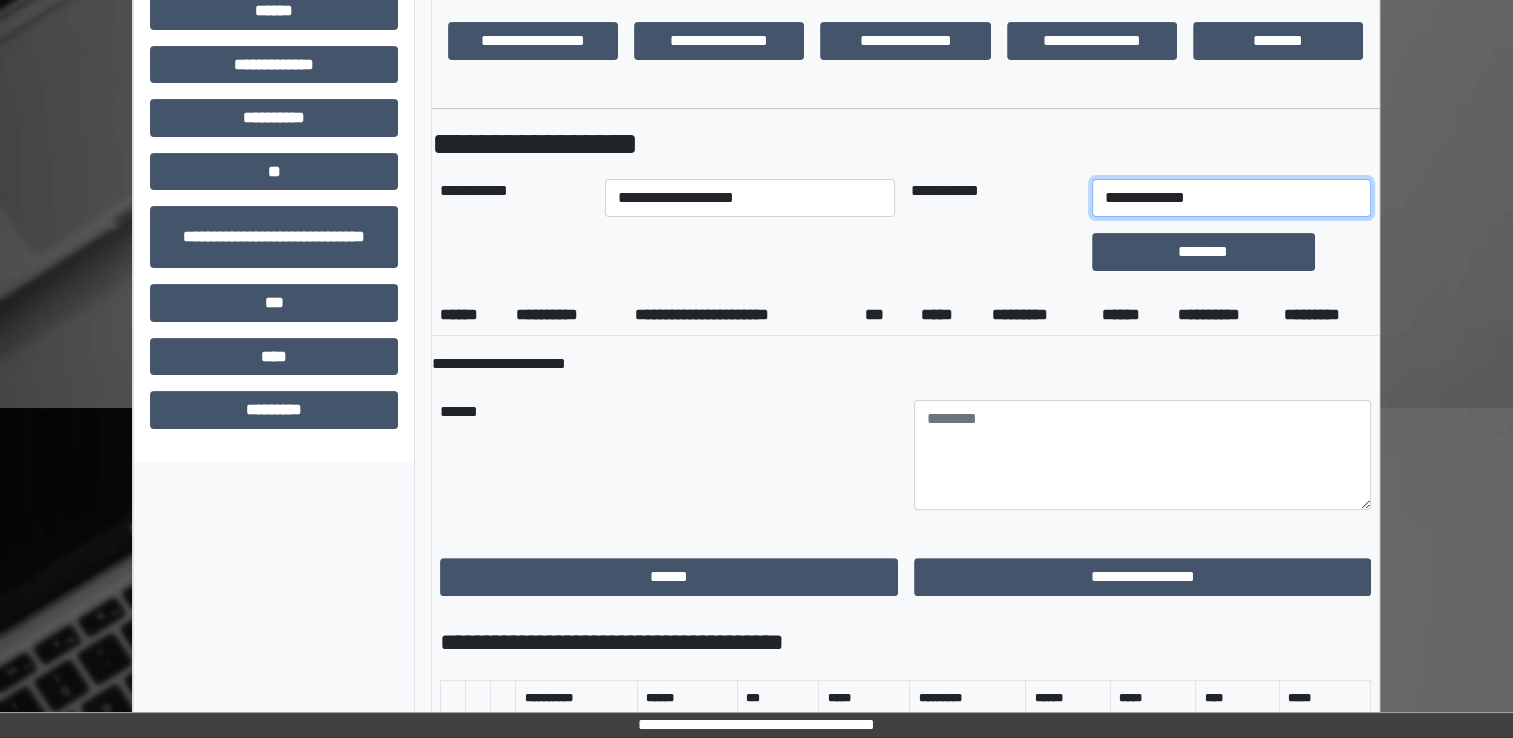 click on "**********" at bounding box center (1231, 198) 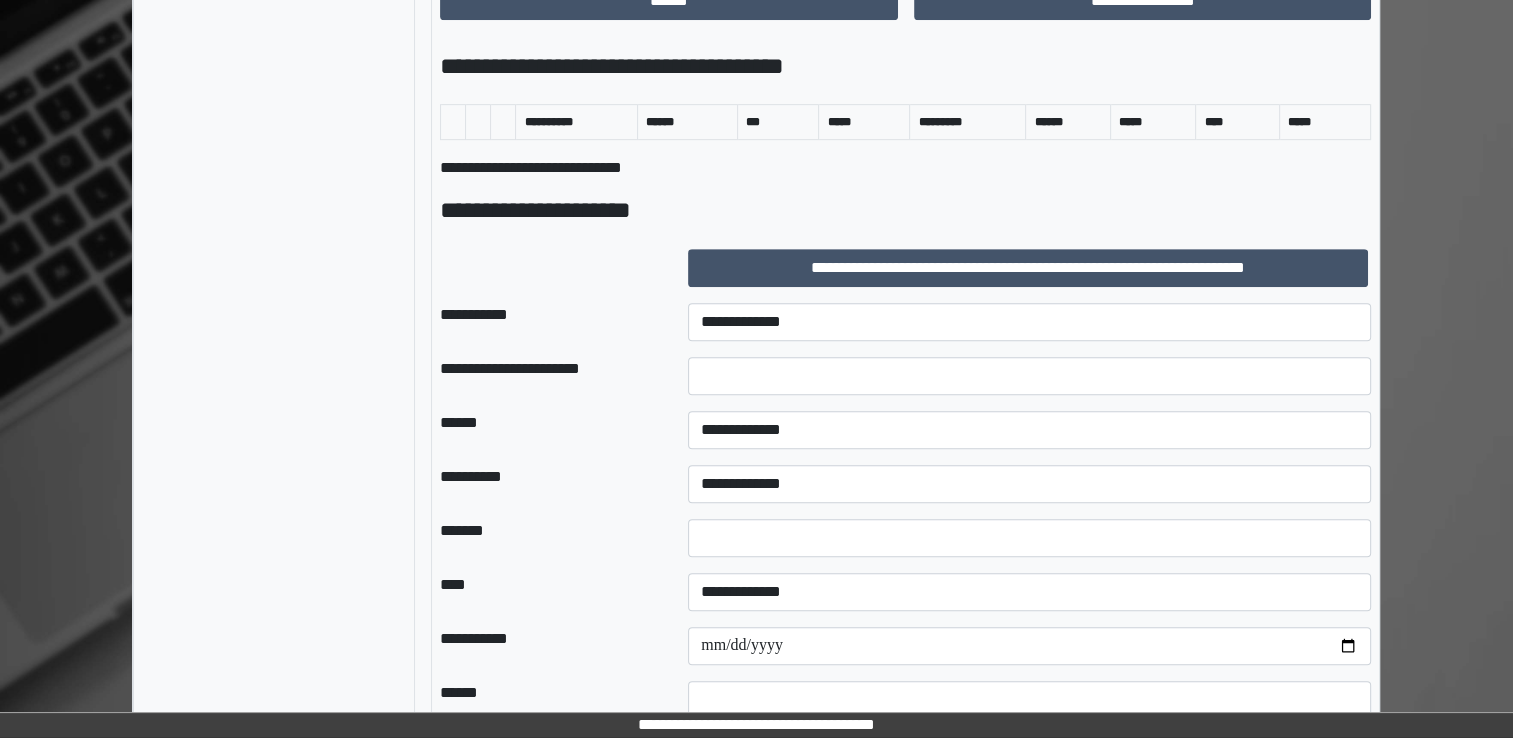 scroll, scrollTop: 1019, scrollLeft: 0, axis: vertical 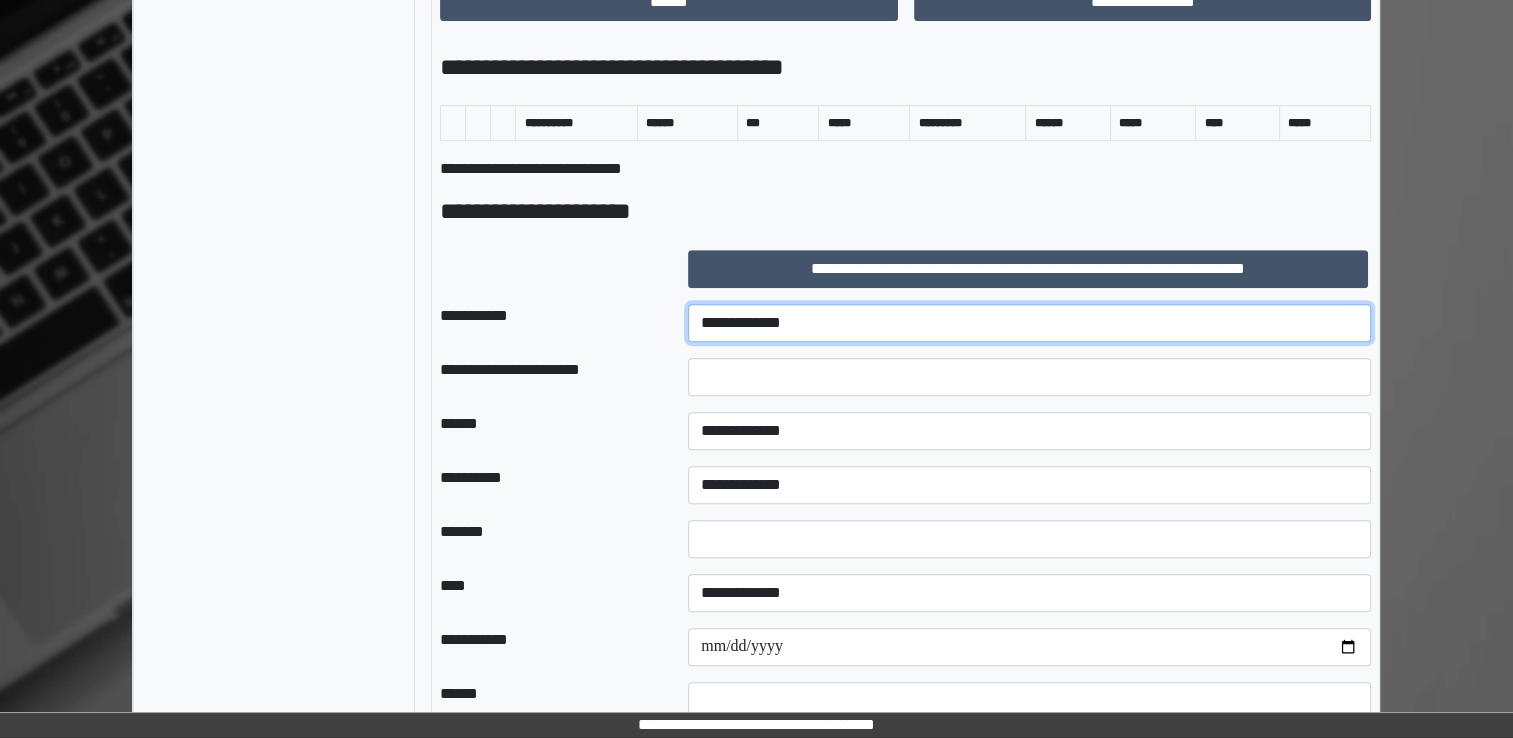 click on "**********" at bounding box center (1029, 323) 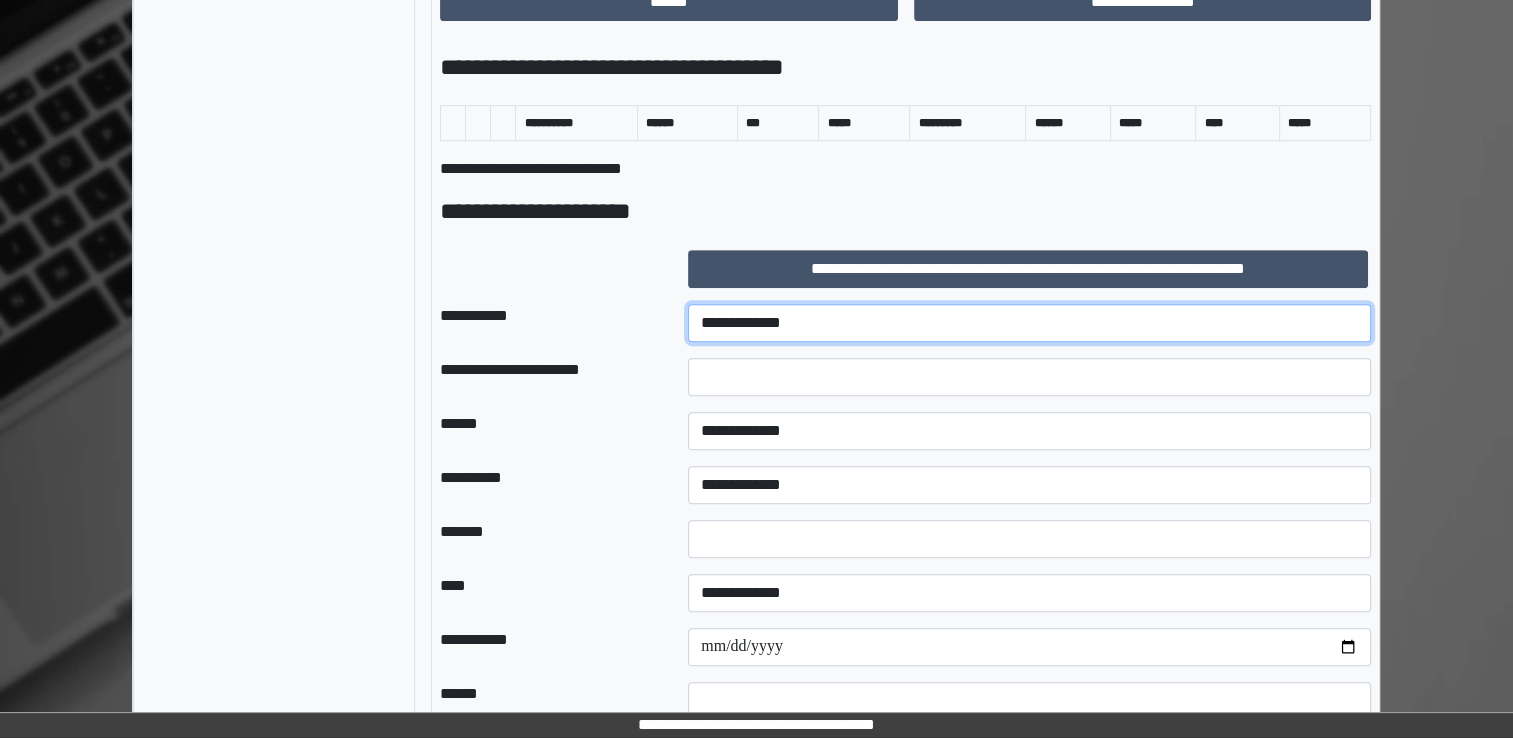 select on "***" 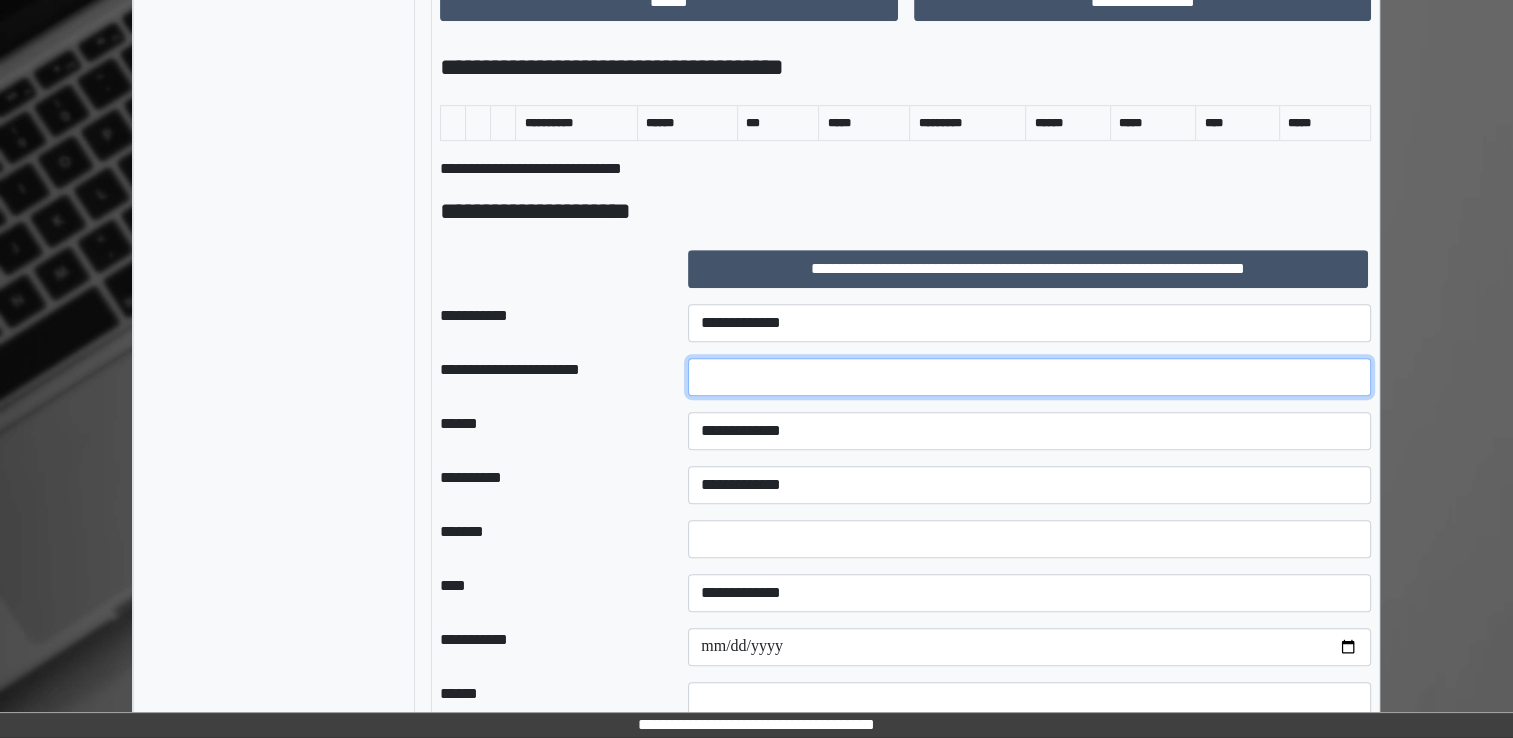 click at bounding box center (1029, 377) 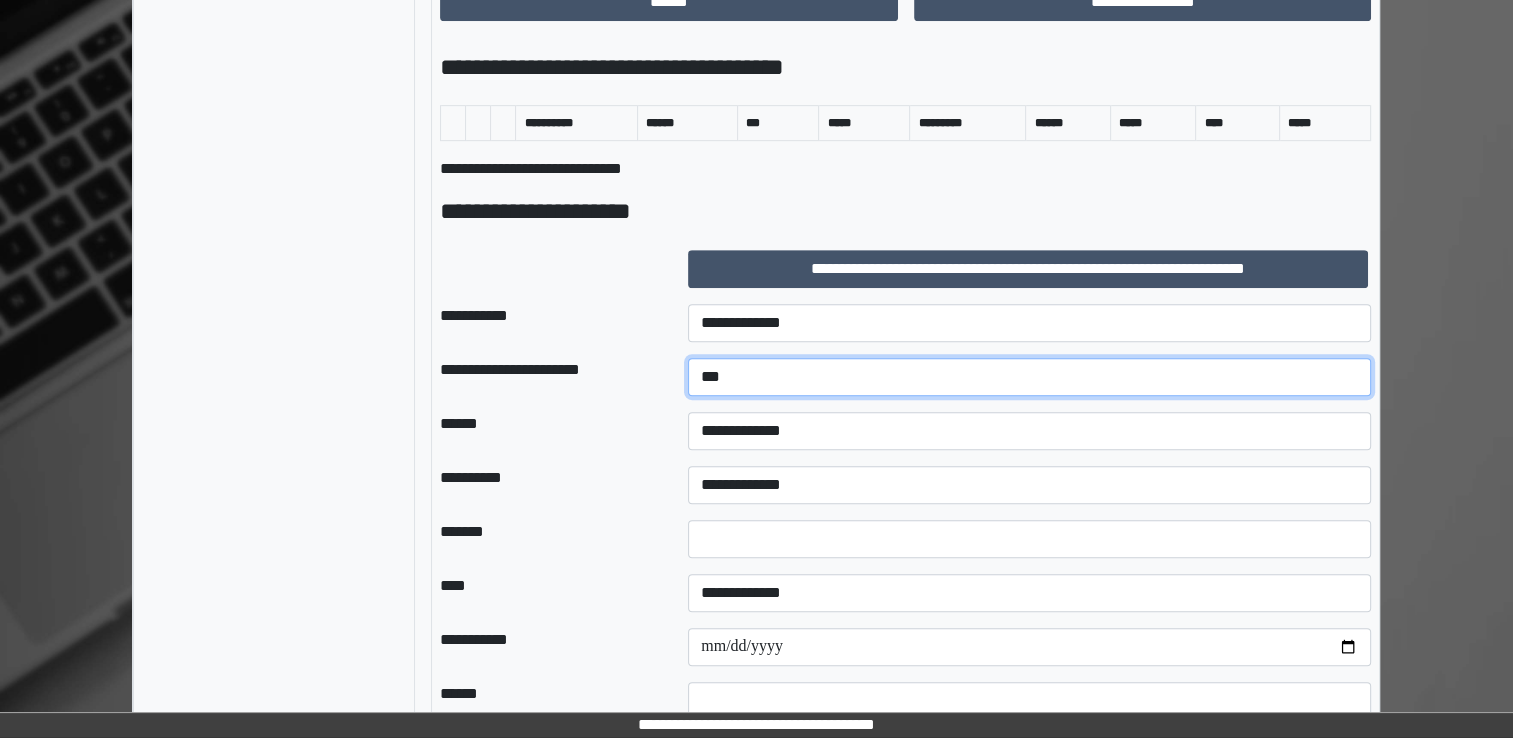 type on "***" 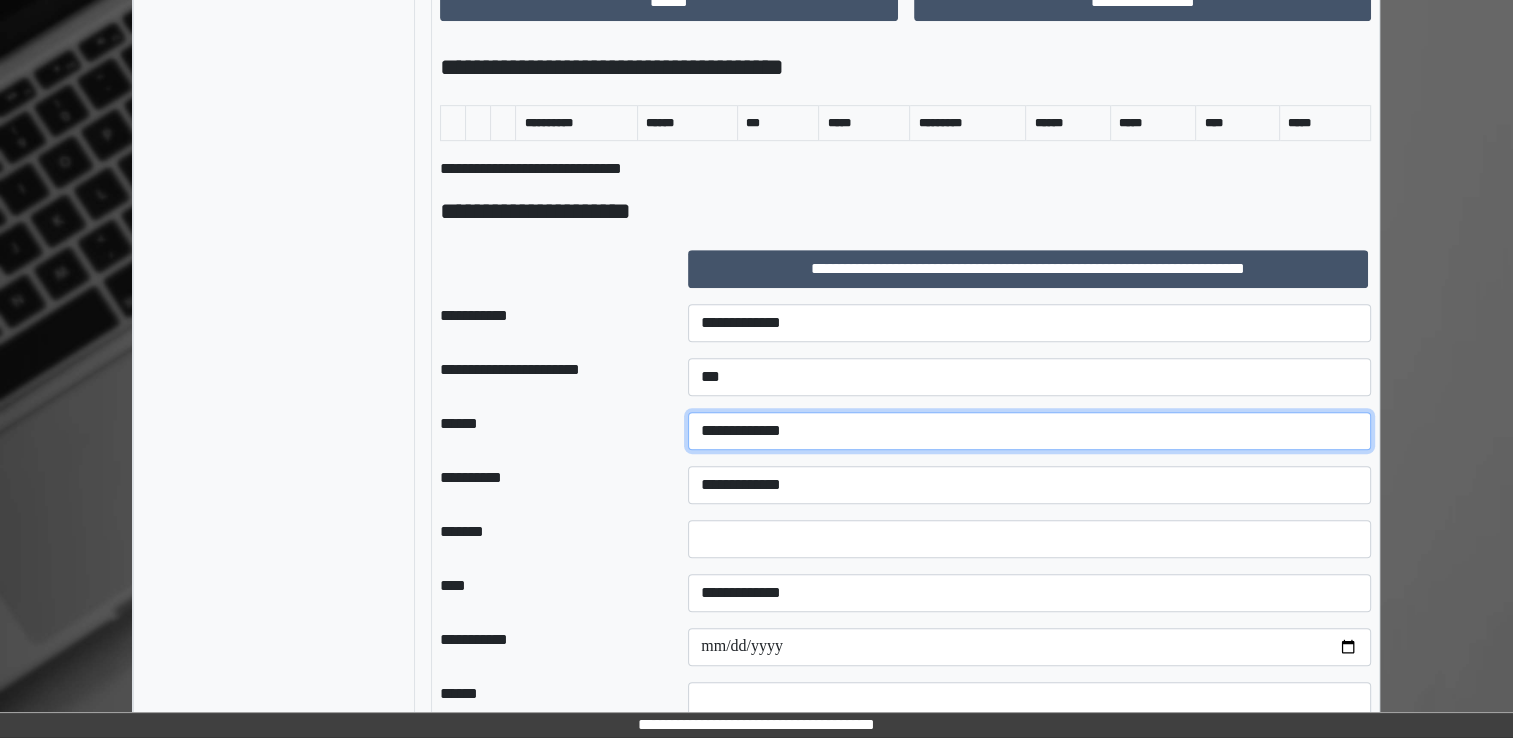 click on "**********" at bounding box center (1029, 431) 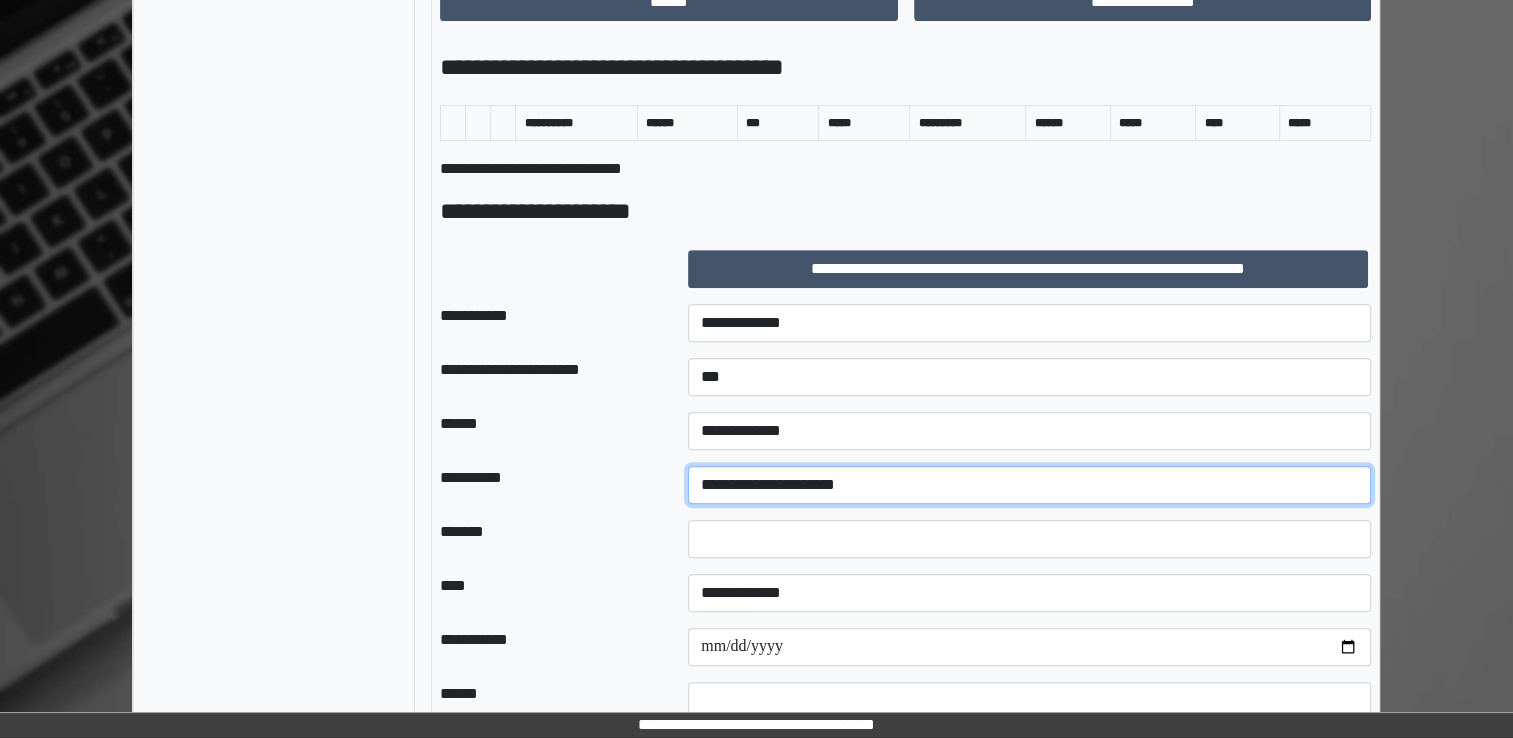 click on "**********" at bounding box center [1029, 485] 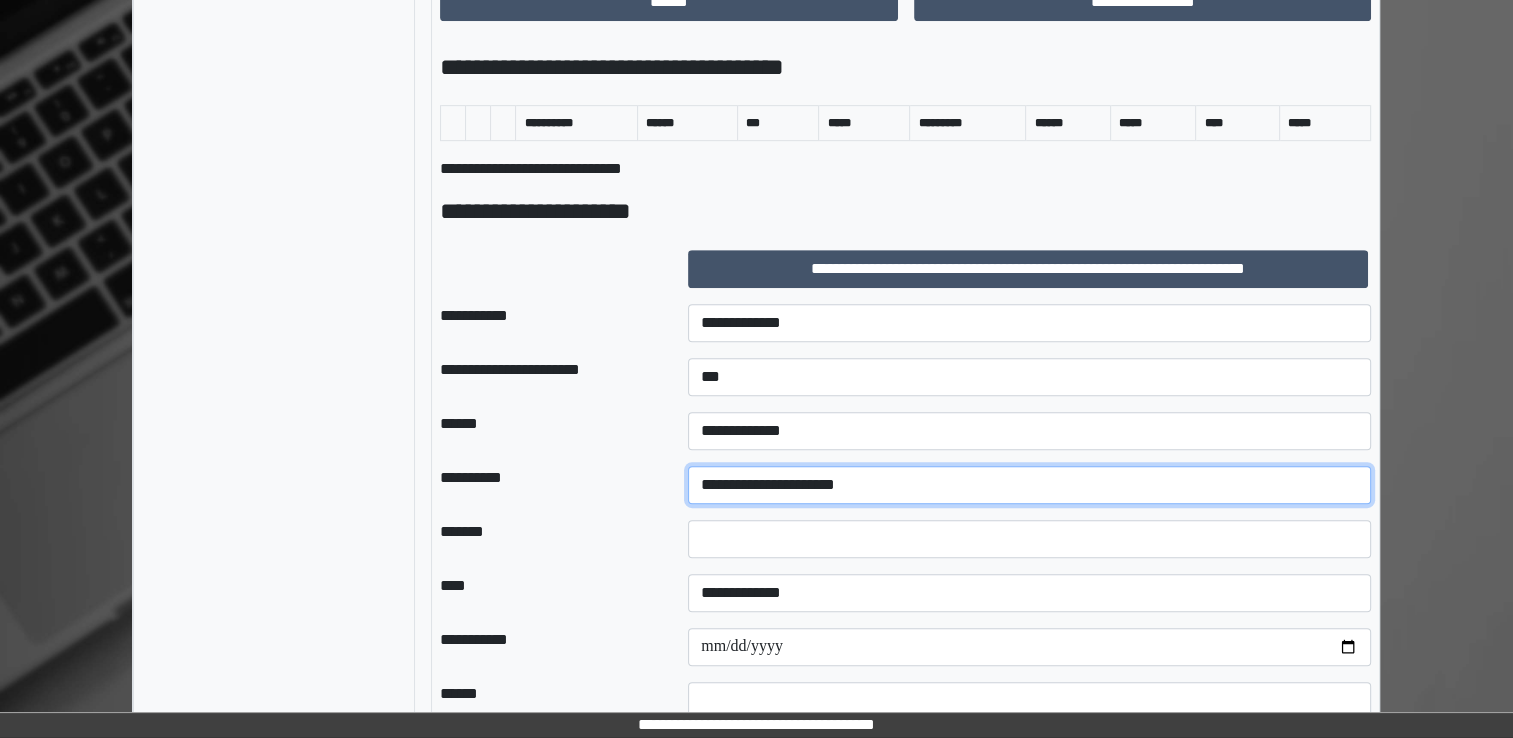 select on "**" 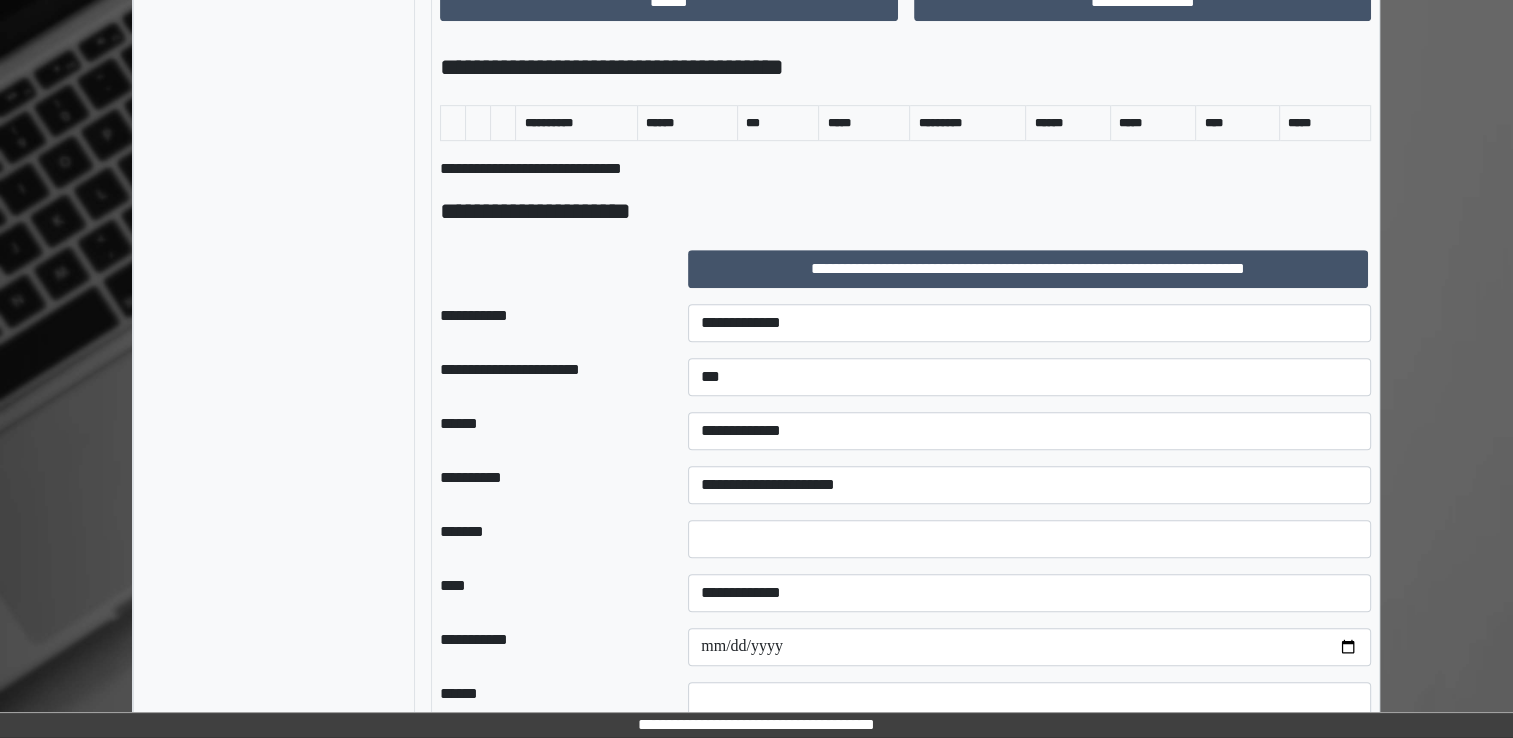 click on "**********" at bounding box center (905, 215) 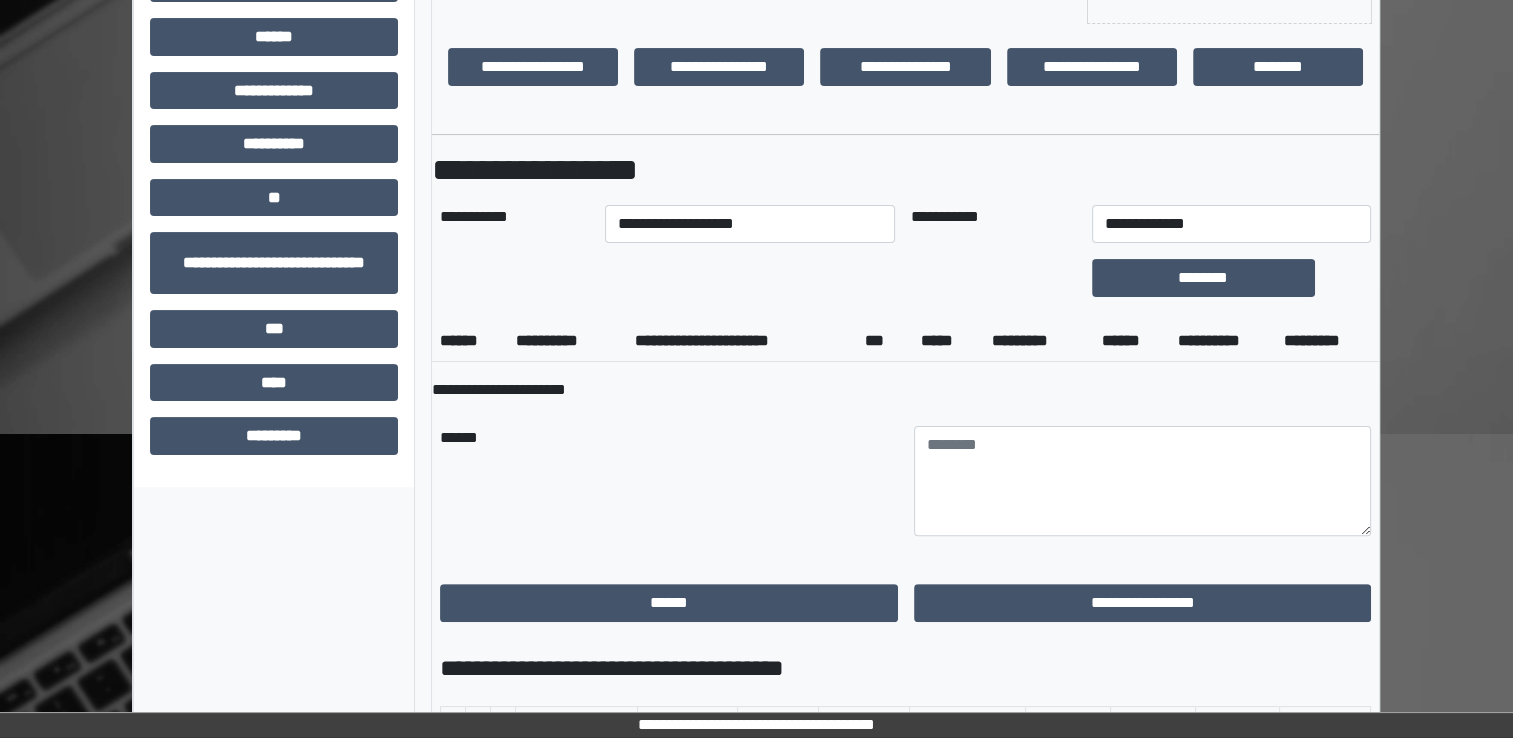scroll, scrollTop: 0, scrollLeft: 0, axis: both 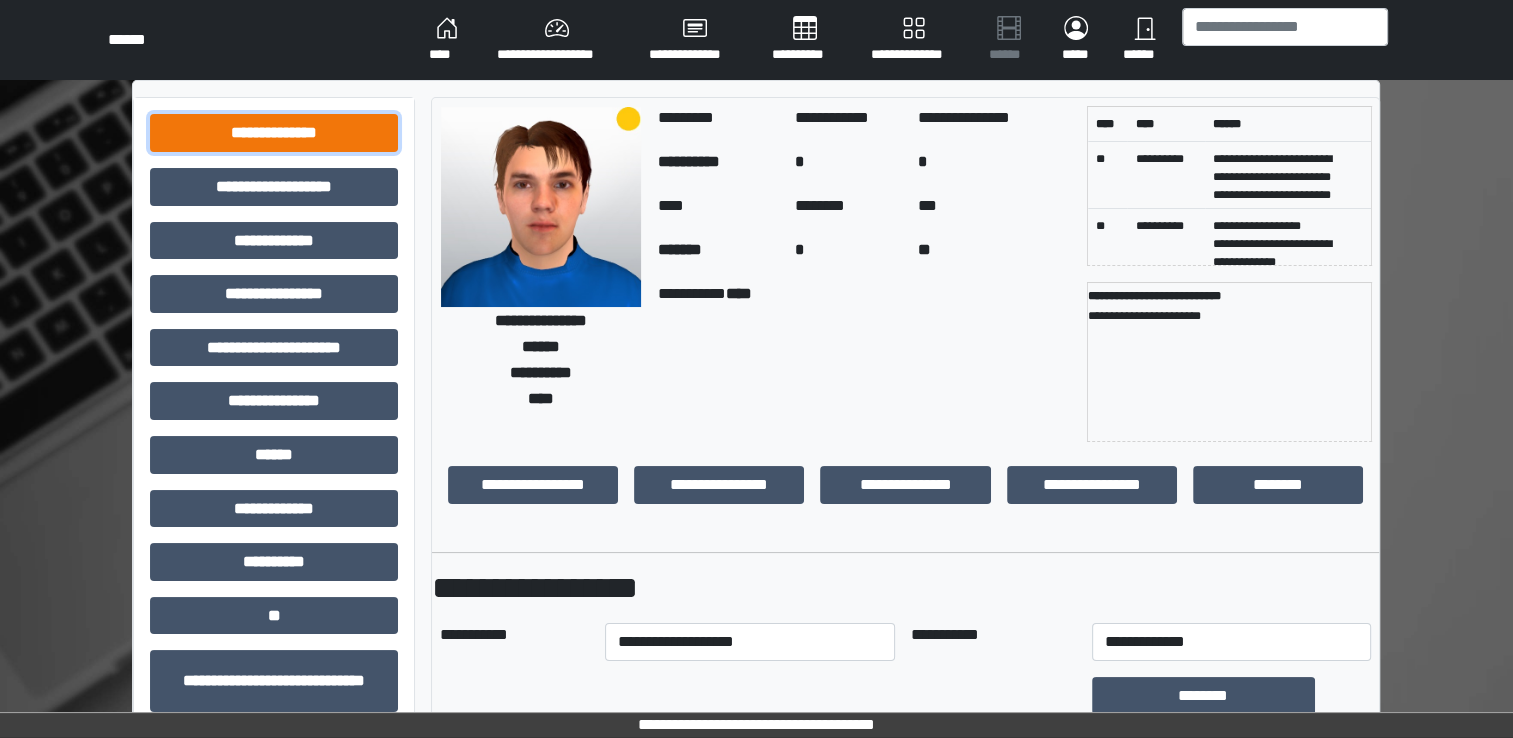 click on "**********" at bounding box center [274, 133] 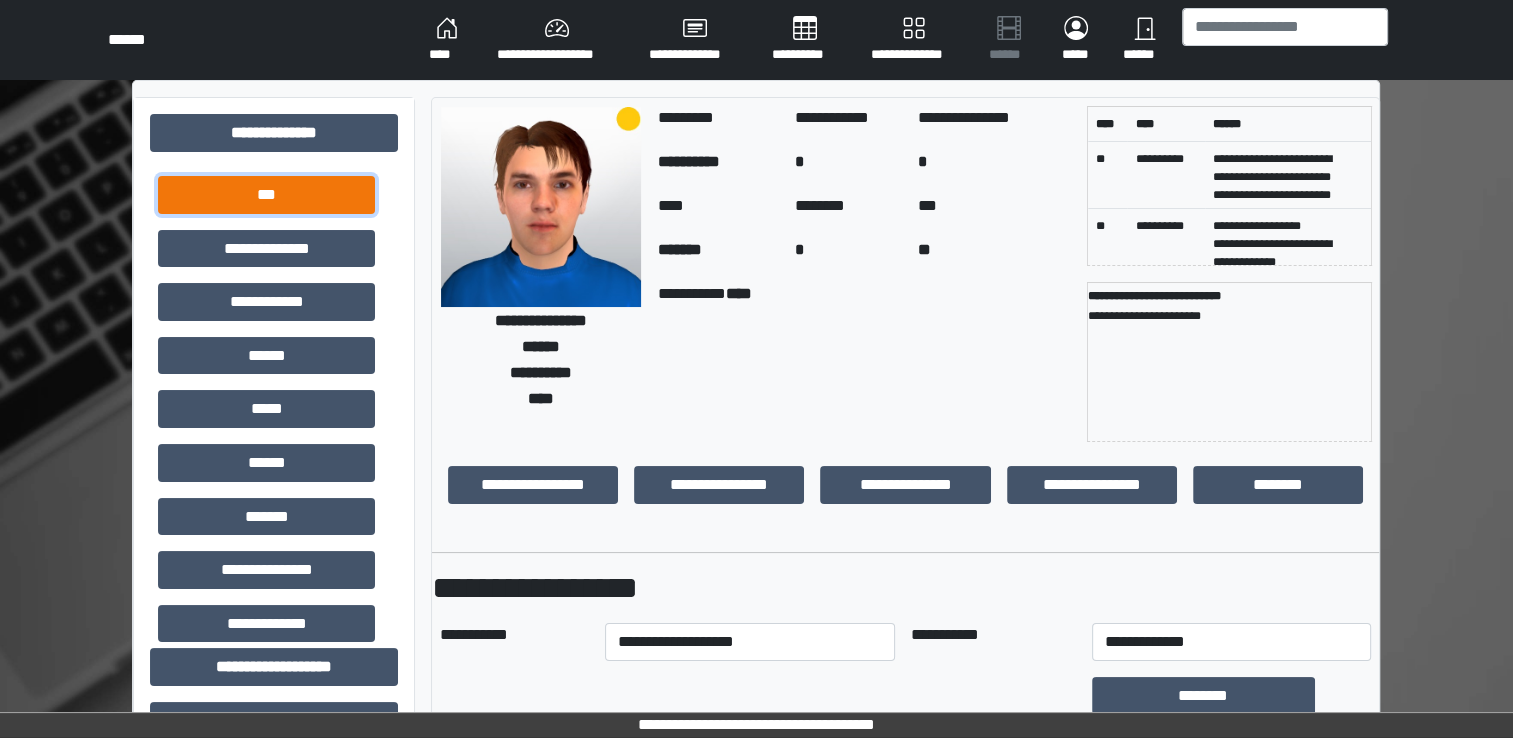 click on "***" at bounding box center (266, 195) 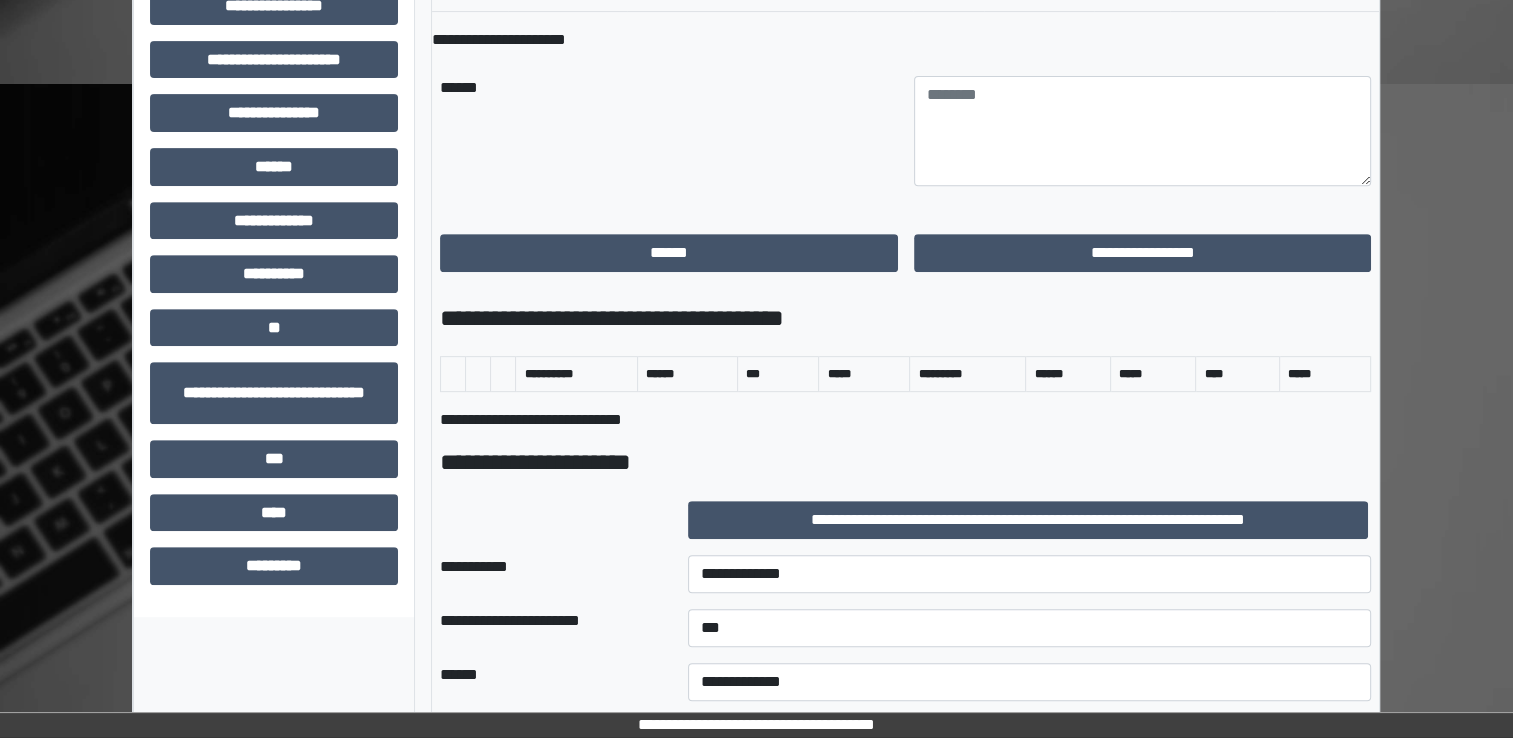 scroll, scrollTop: 760, scrollLeft: 0, axis: vertical 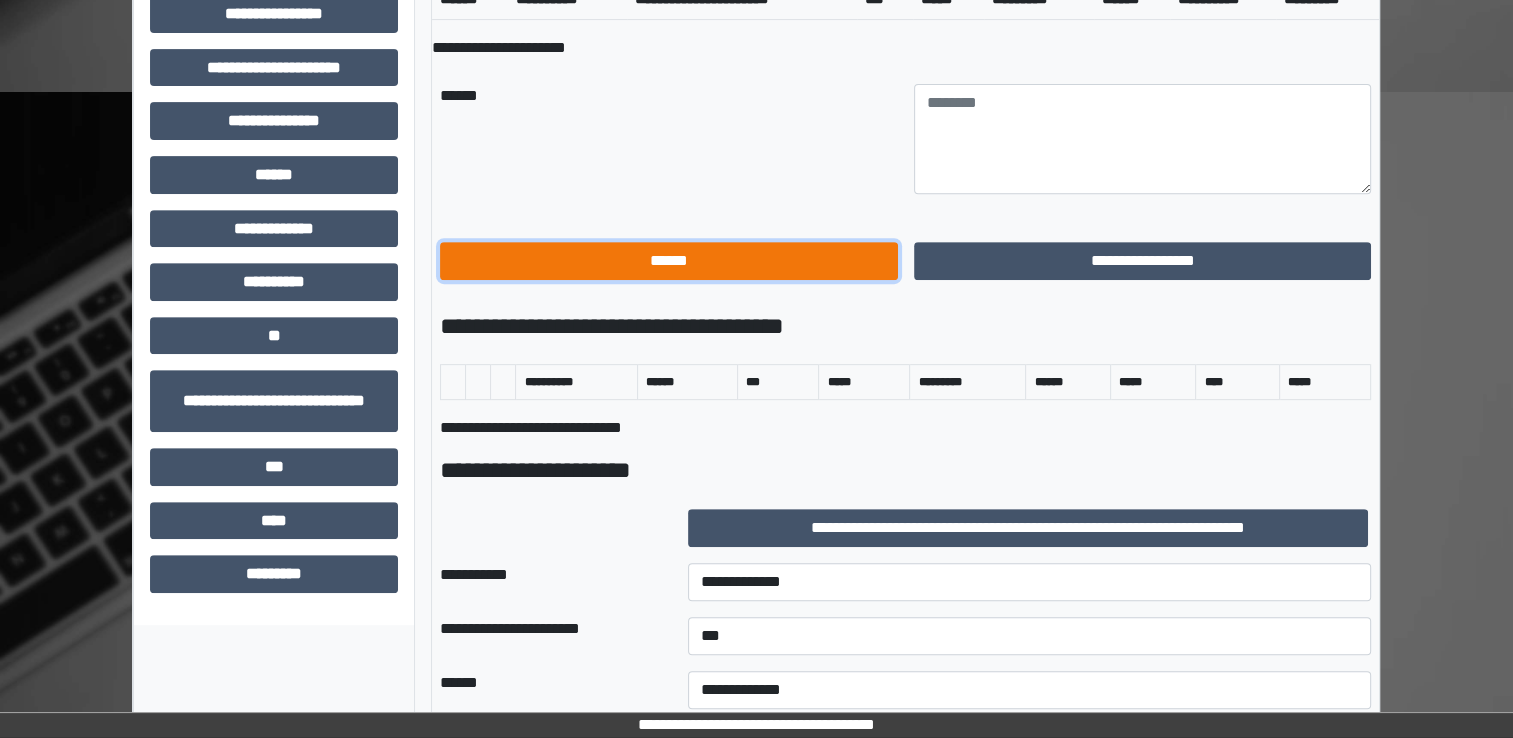 click on "******" at bounding box center (669, 261) 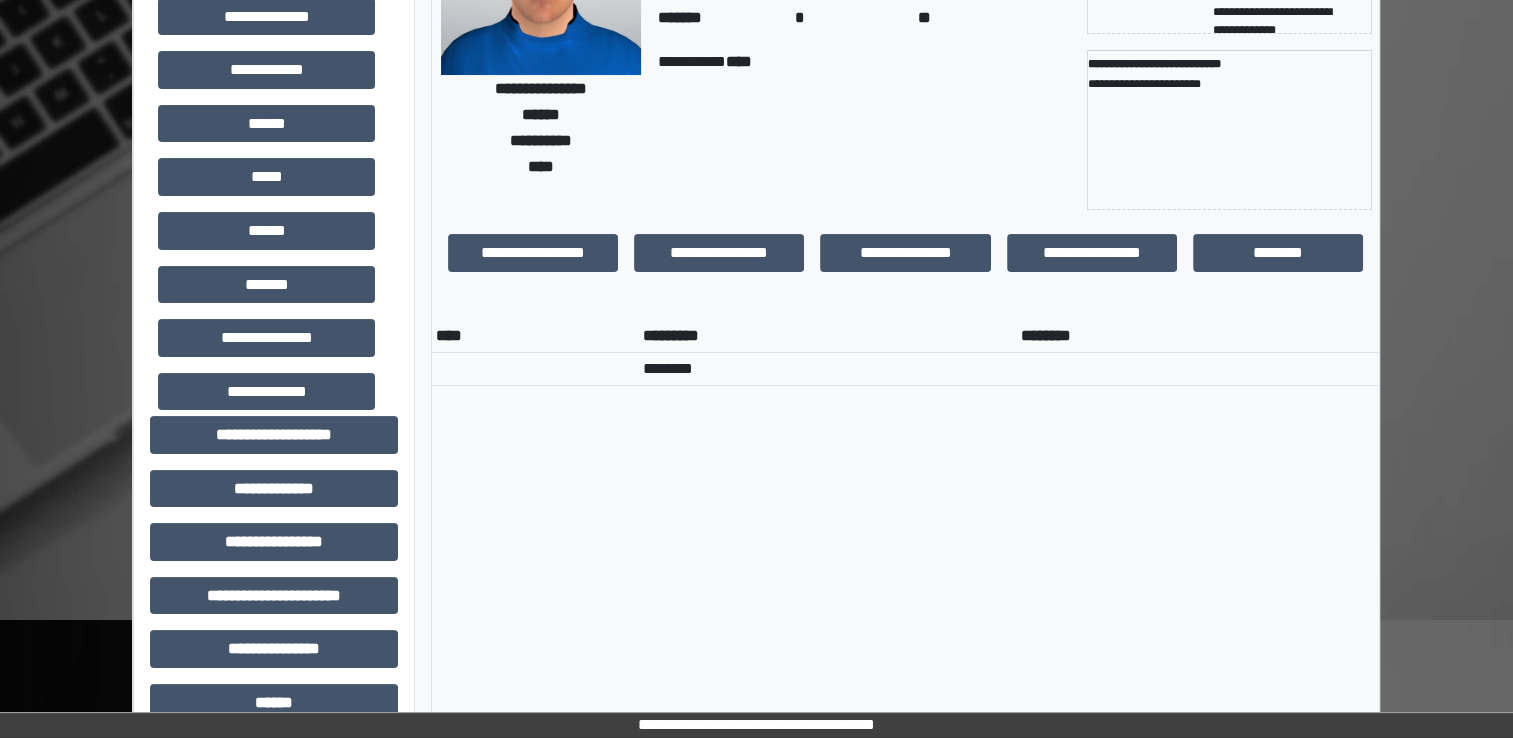 scroll, scrollTop: 220, scrollLeft: 0, axis: vertical 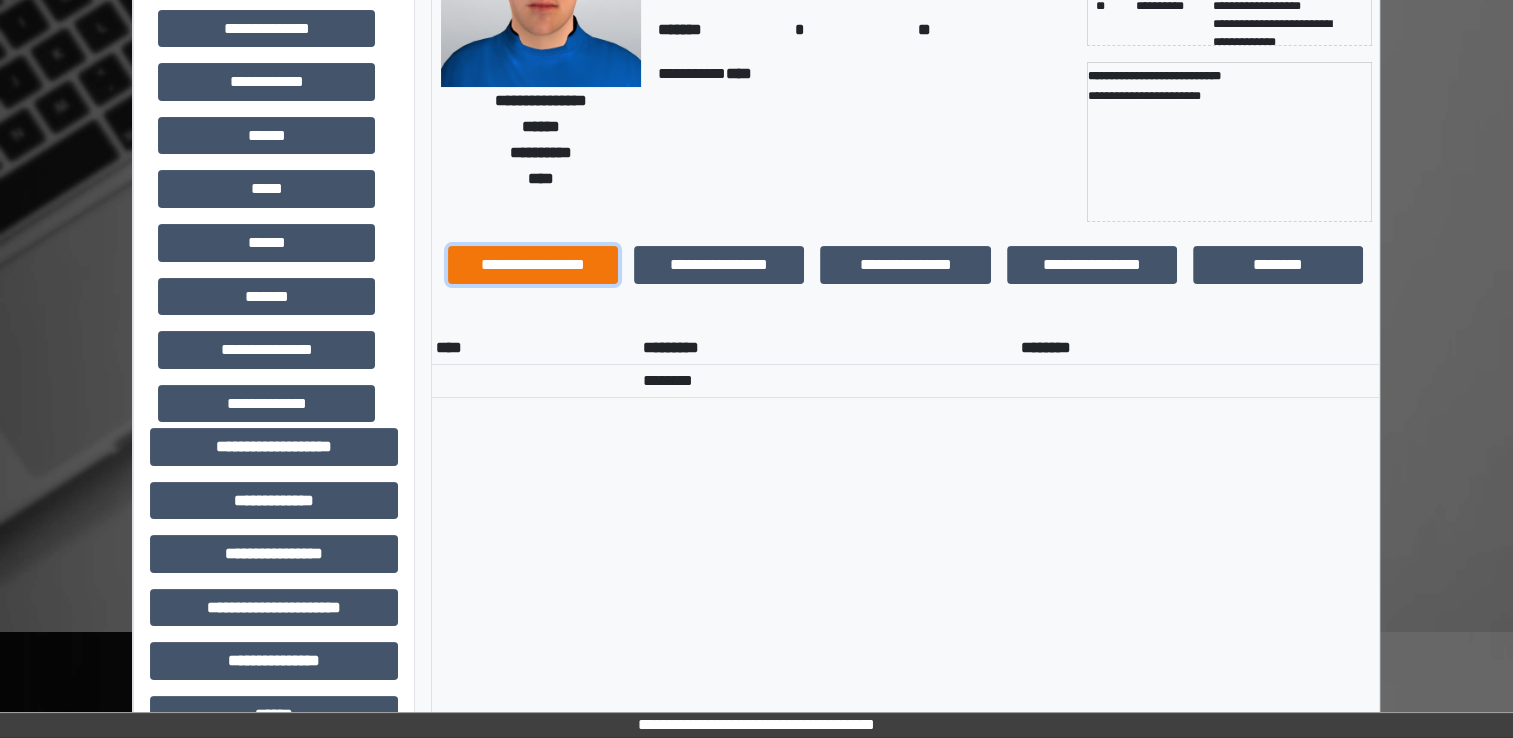 click on "**********" at bounding box center [533, 265] 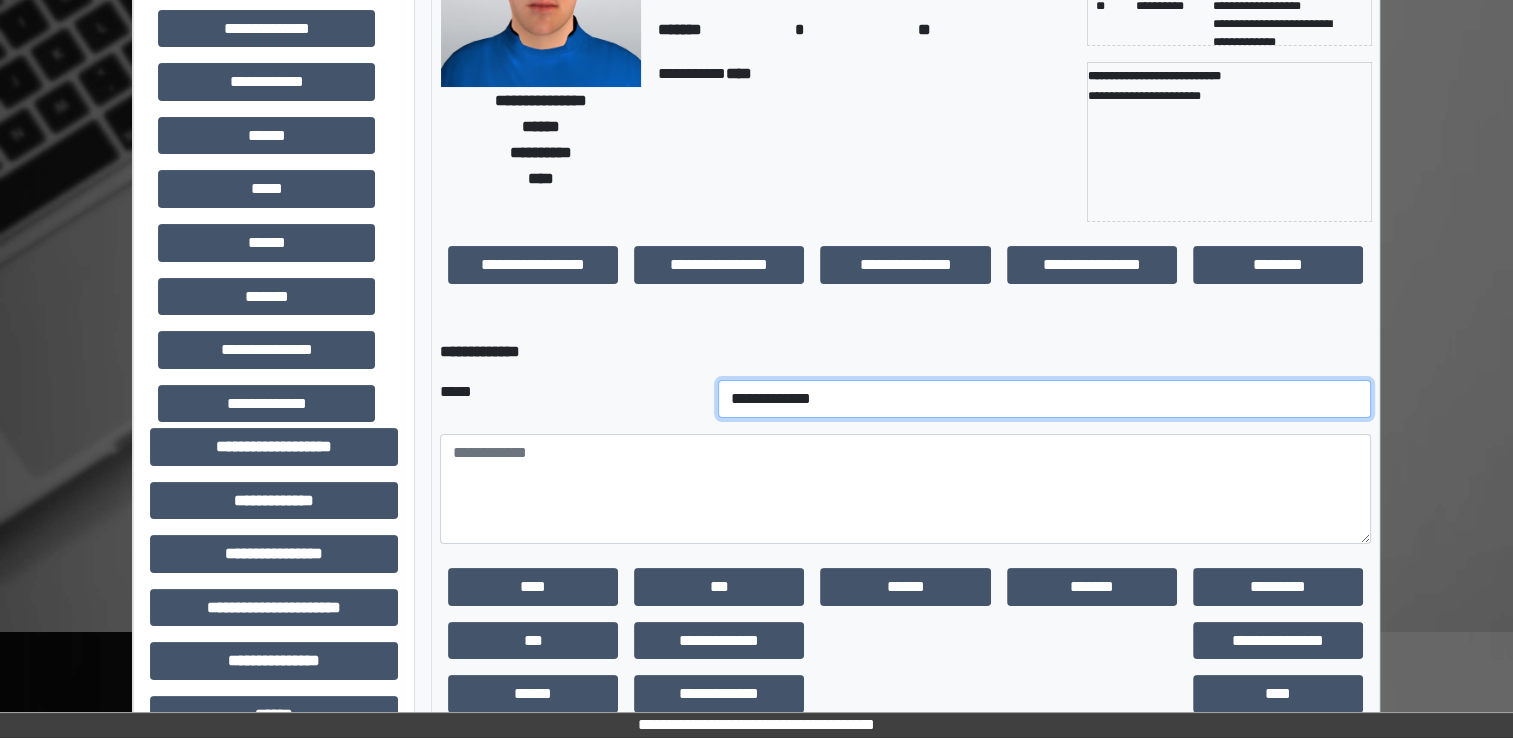 click on "**********" at bounding box center (1045, 399) 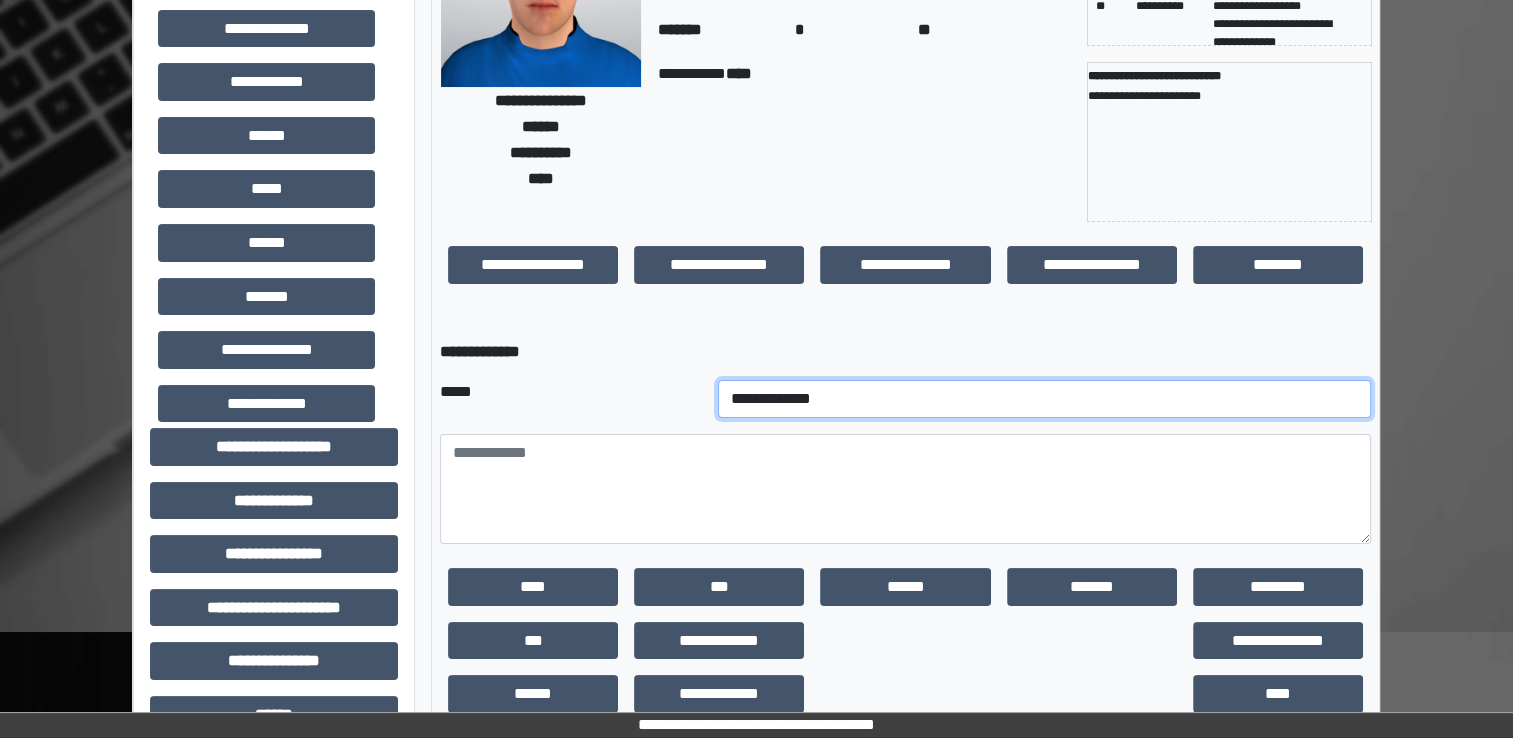 select on "*" 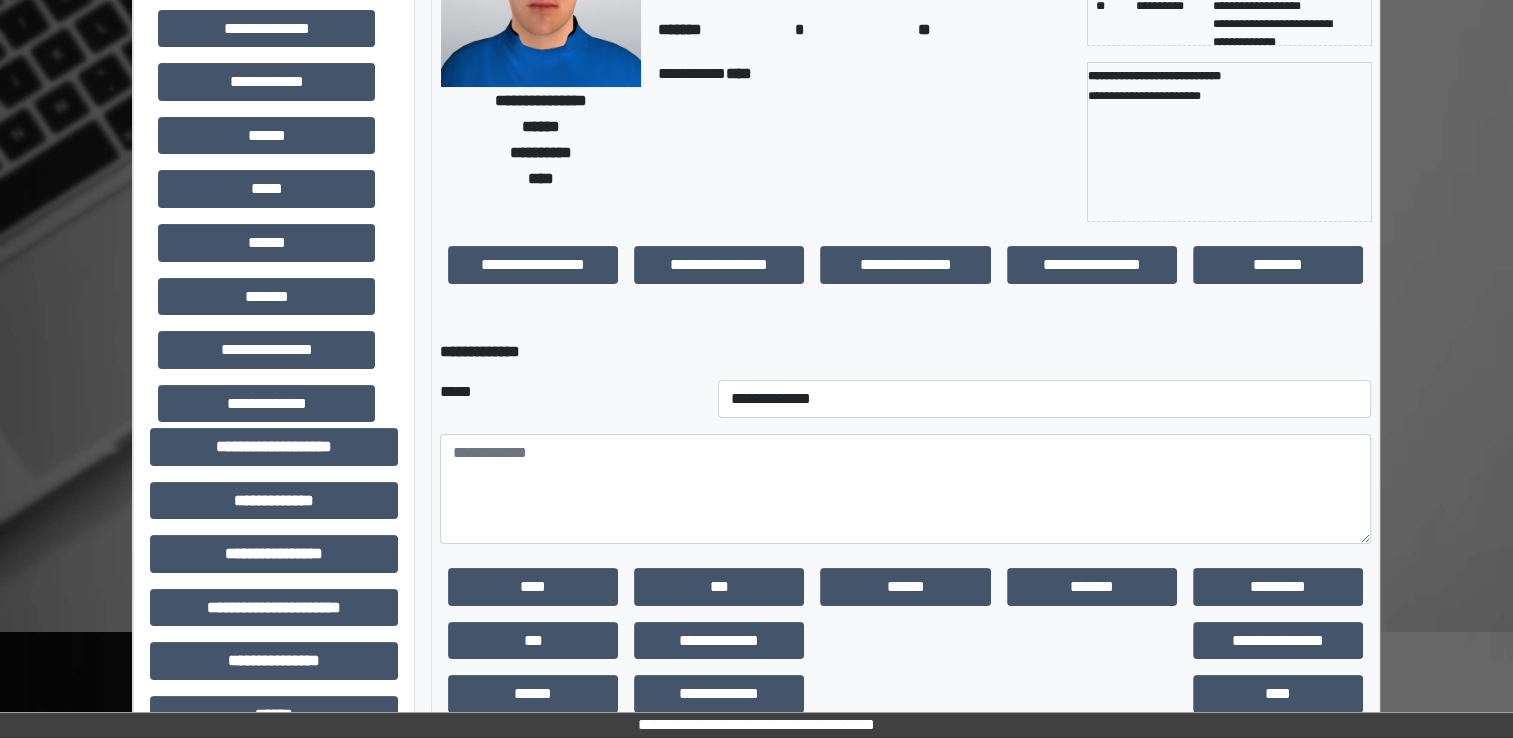 click on "**********" at bounding box center [864, 142] 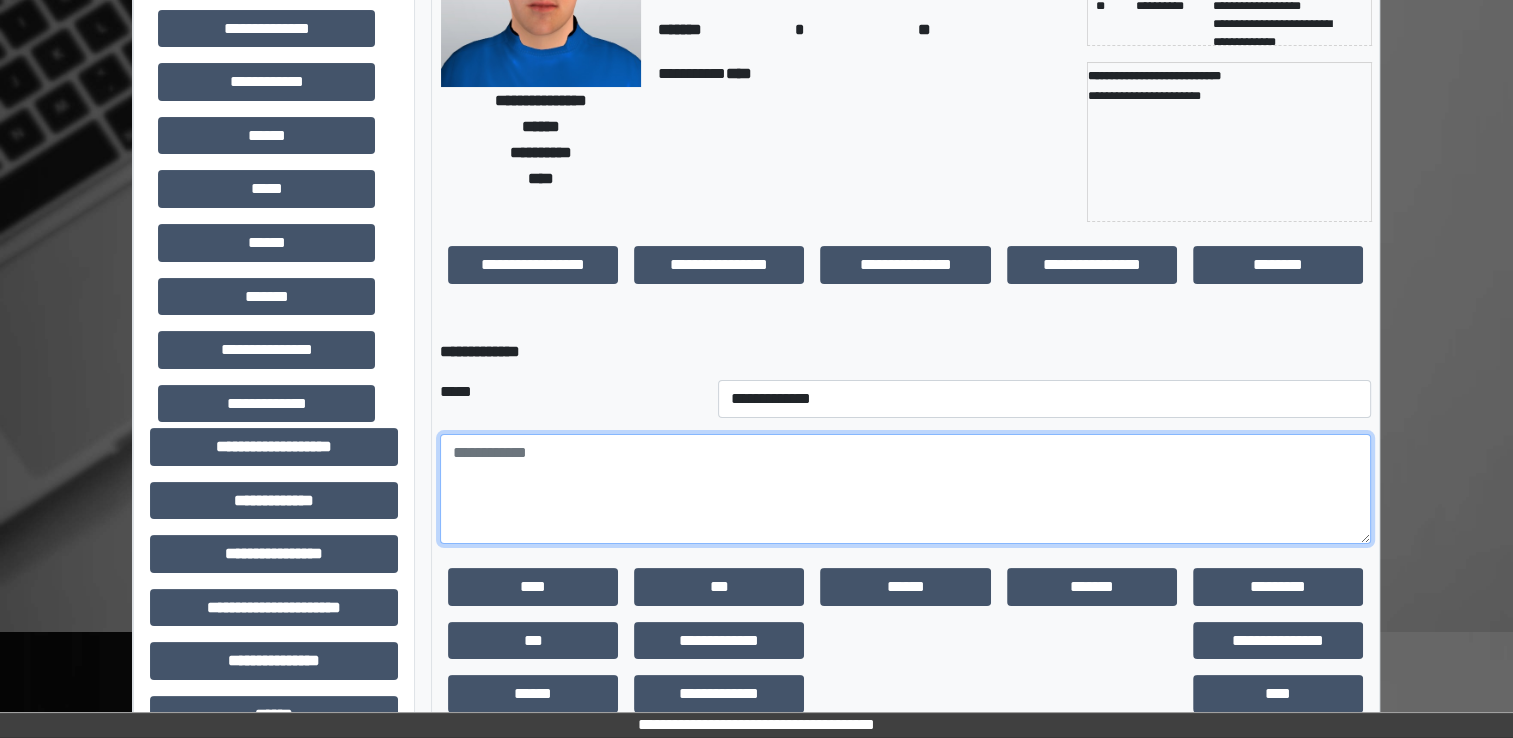 click at bounding box center (905, 489) 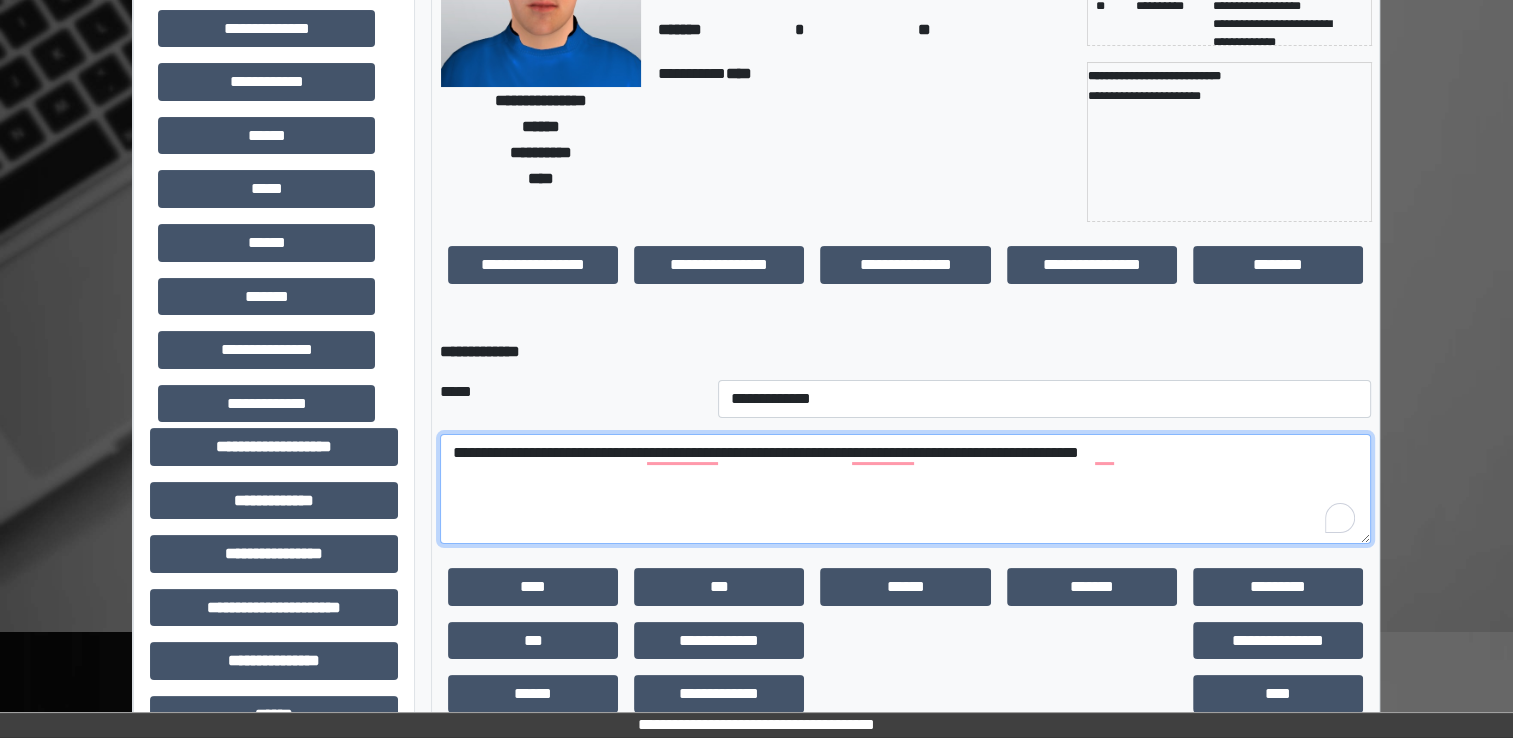 click on "**********" at bounding box center (905, 489) 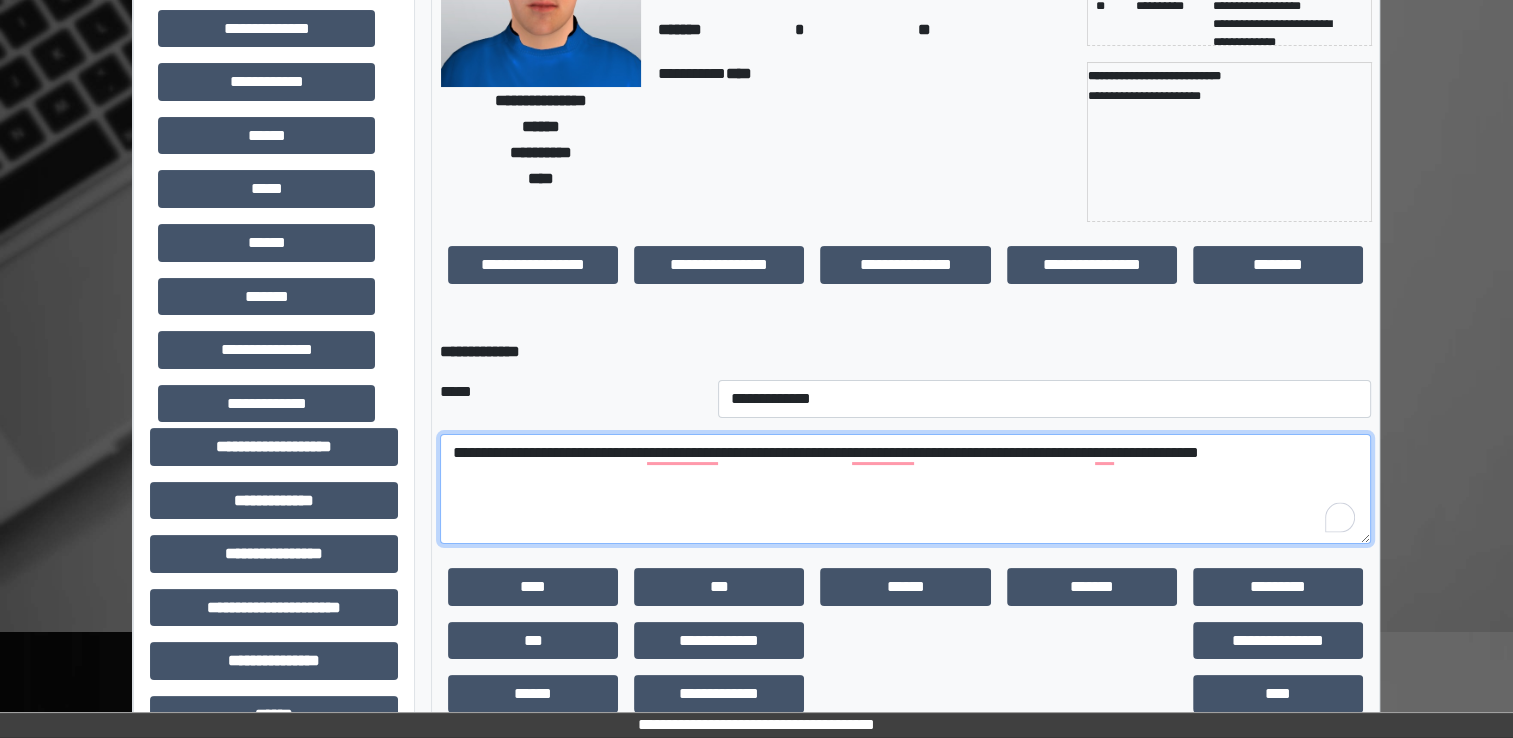 click on "**********" at bounding box center [905, 489] 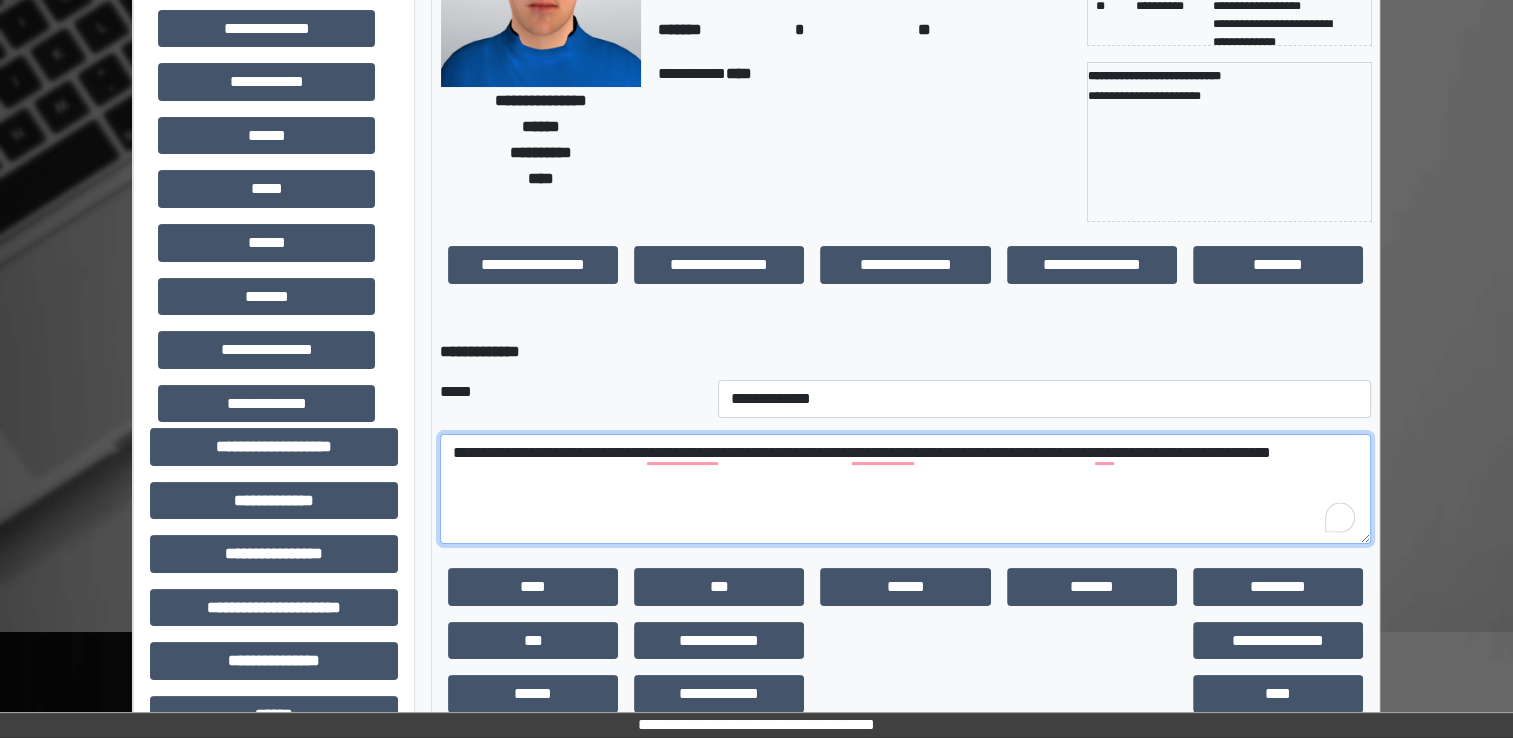 scroll, scrollTop: 238, scrollLeft: 0, axis: vertical 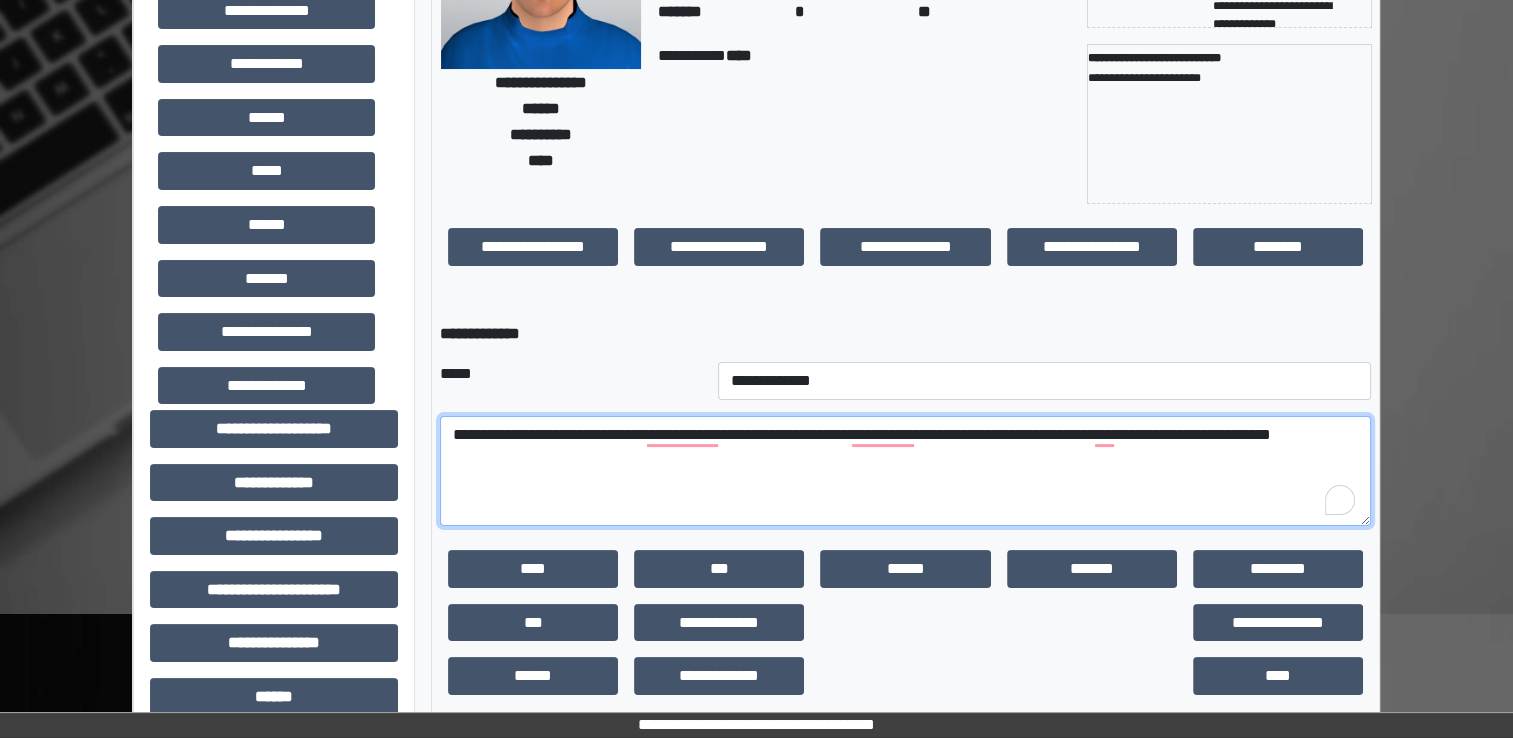 click on "**********" at bounding box center [905, 471] 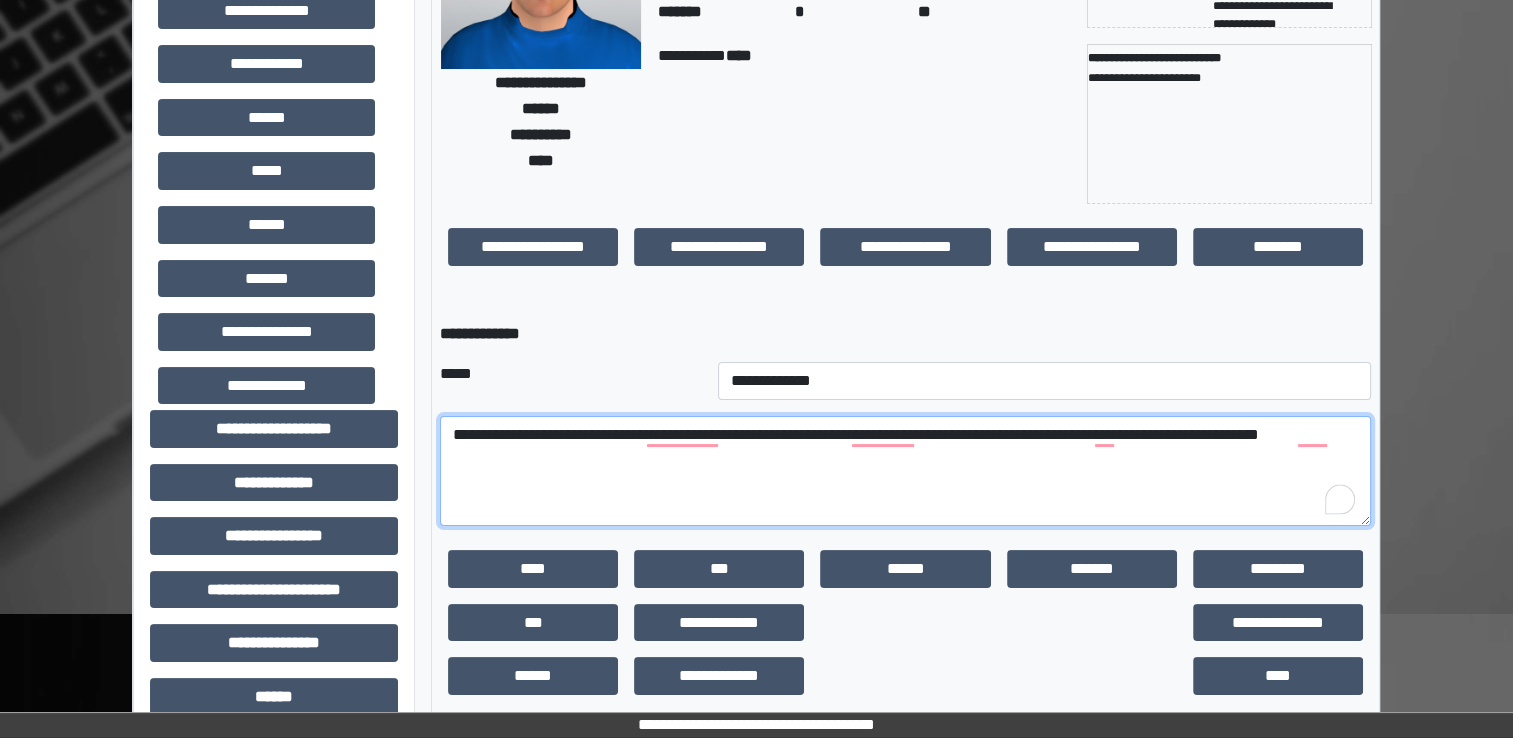 scroll, scrollTop: 395, scrollLeft: 0, axis: vertical 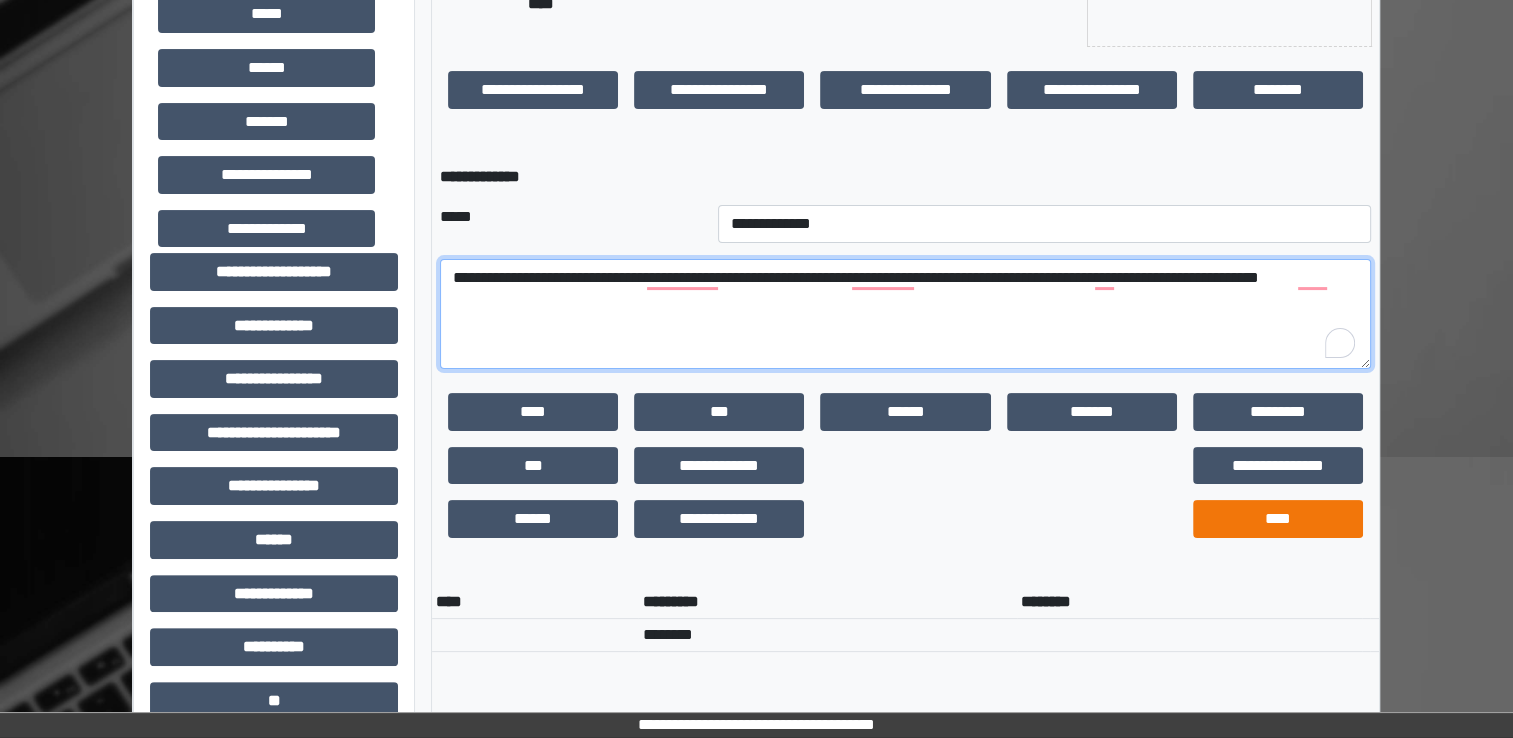 type on "**********" 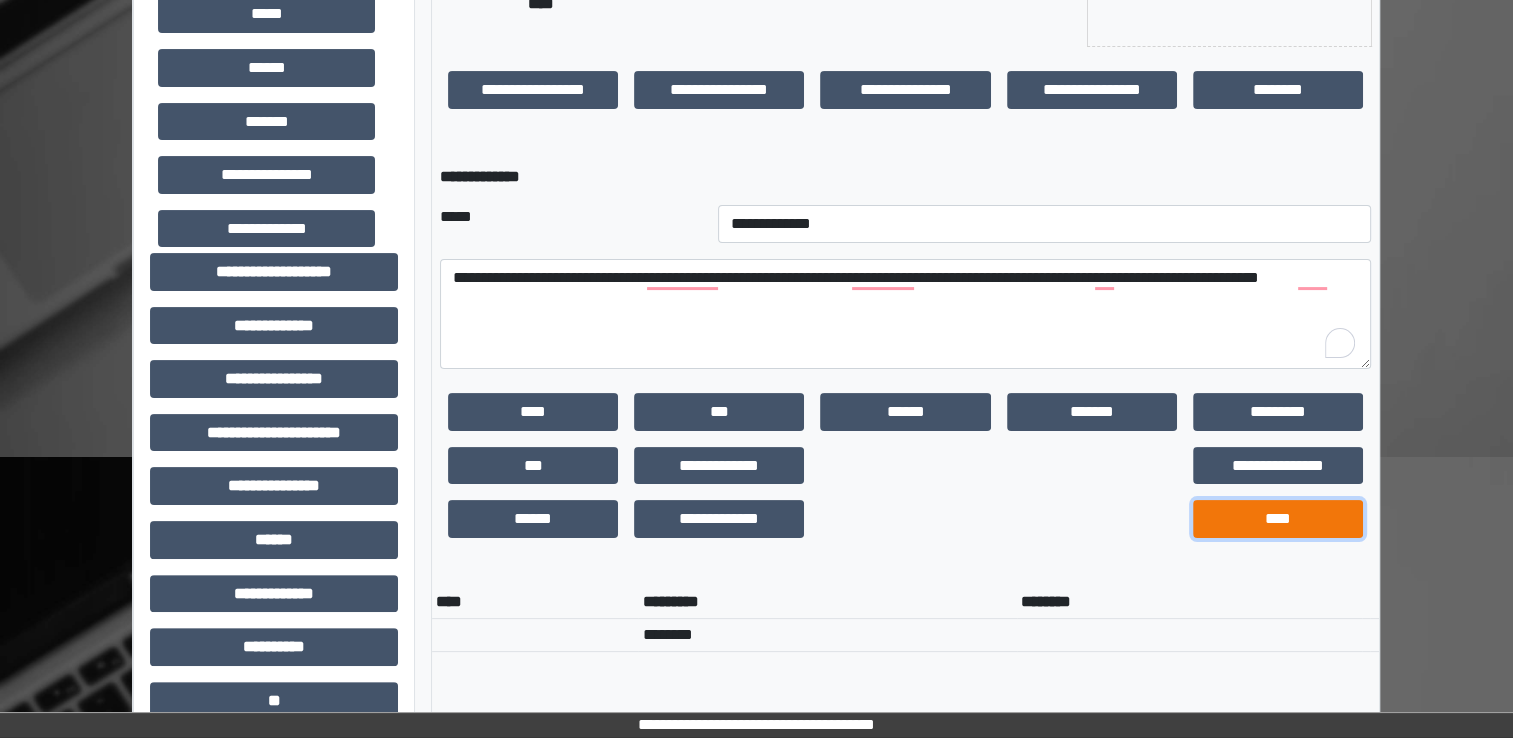 click on "****" at bounding box center (1278, 519) 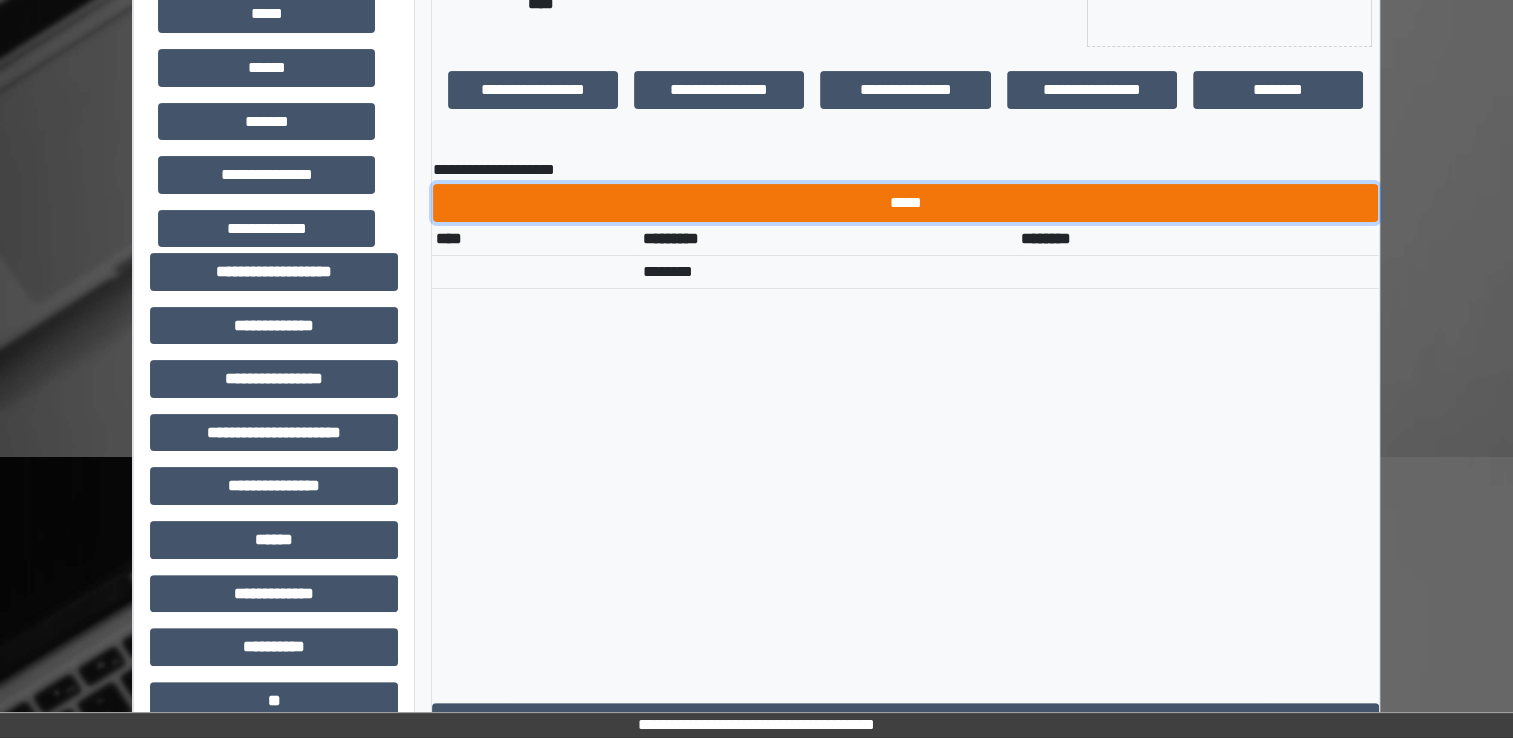 click on "*****" at bounding box center [905, 203] 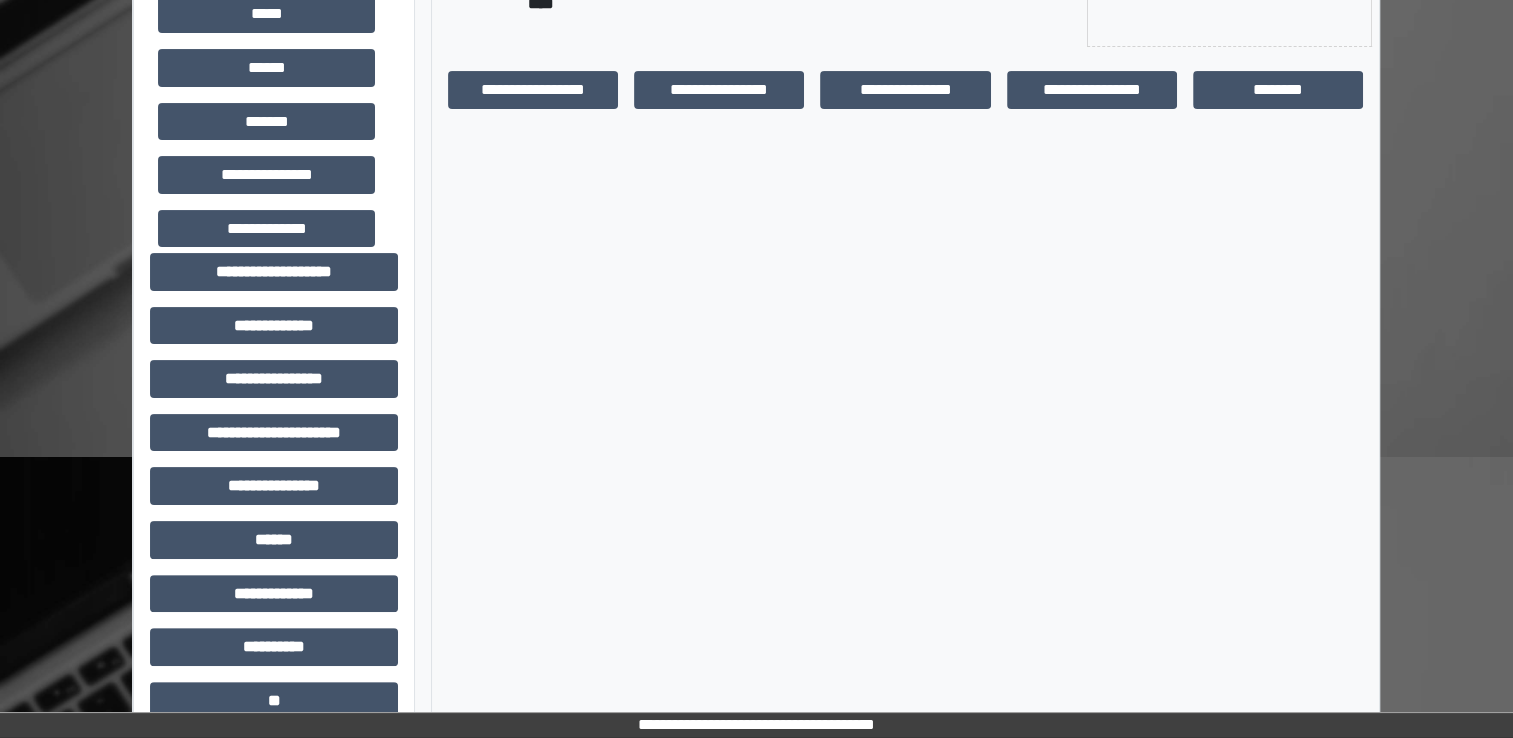 scroll, scrollTop: 0, scrollLeft: 0, axis: both 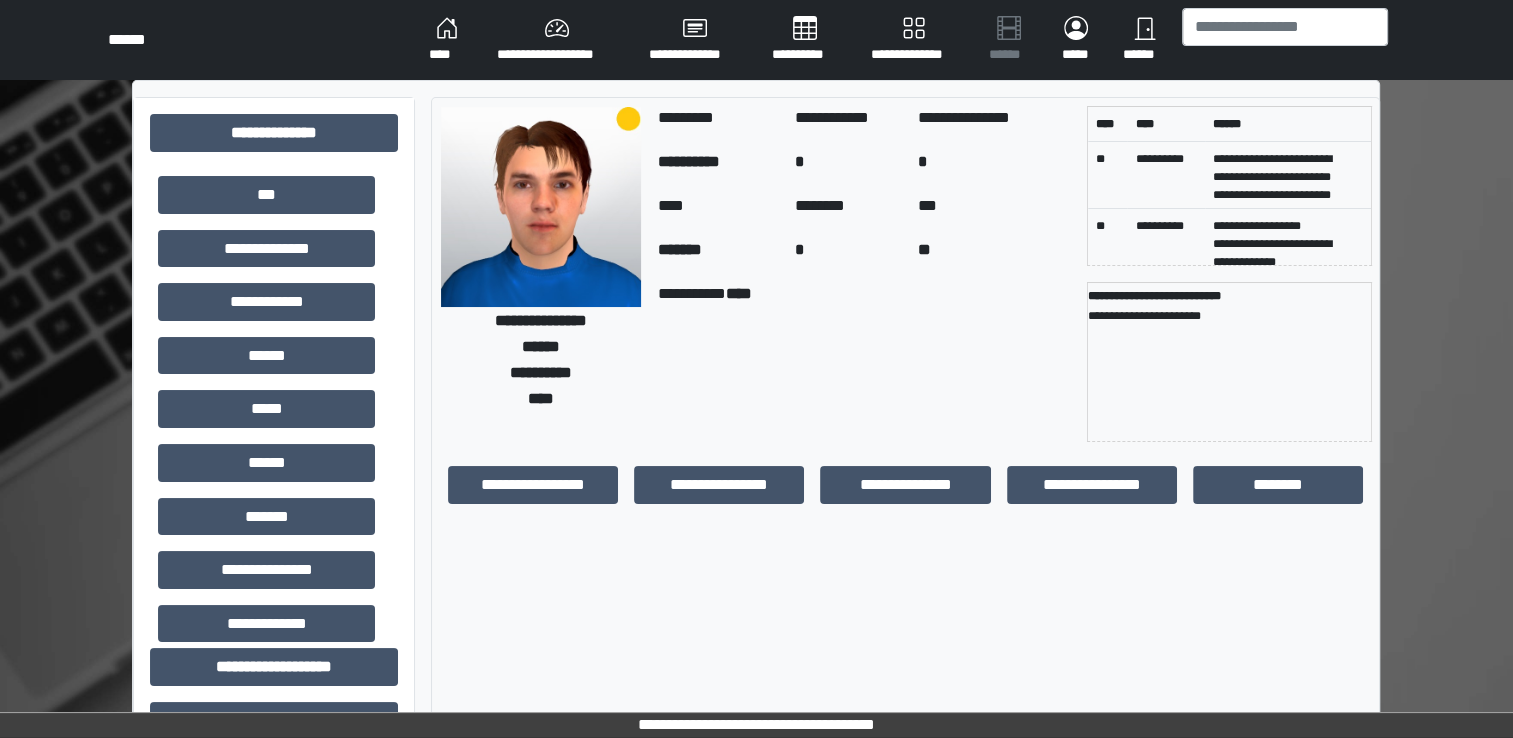 click on "******" at bounding box center [1144, 40] 